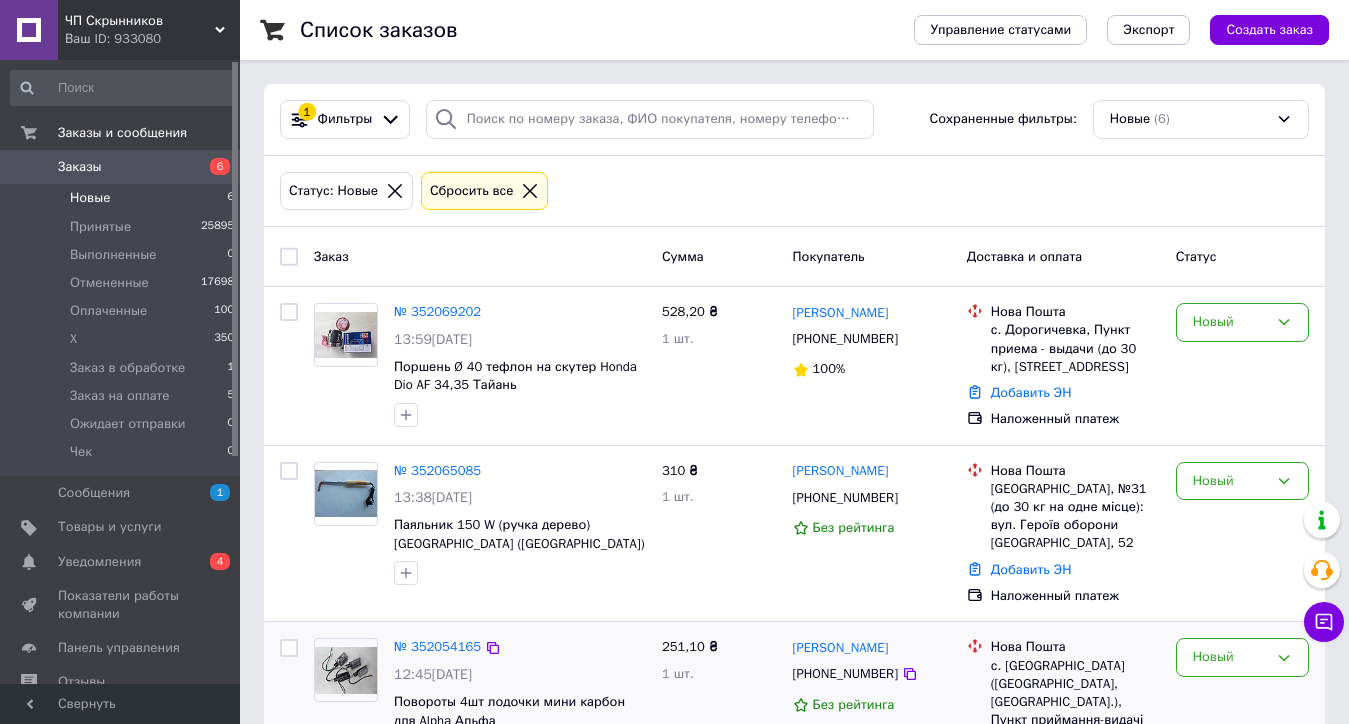 scroll, scrollTop: 200, scrollLeft: 0, axis: vertical 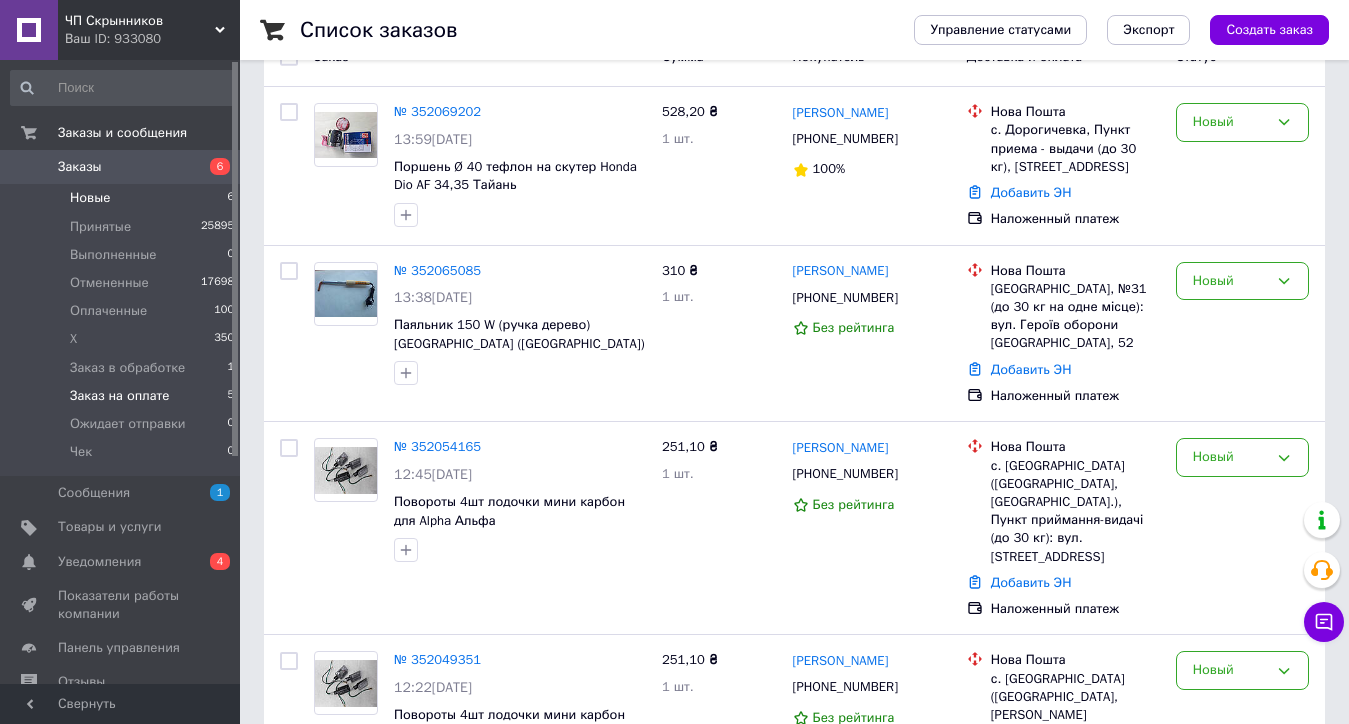 click on "Заказ на оплате" at bounding box center (119, 396) 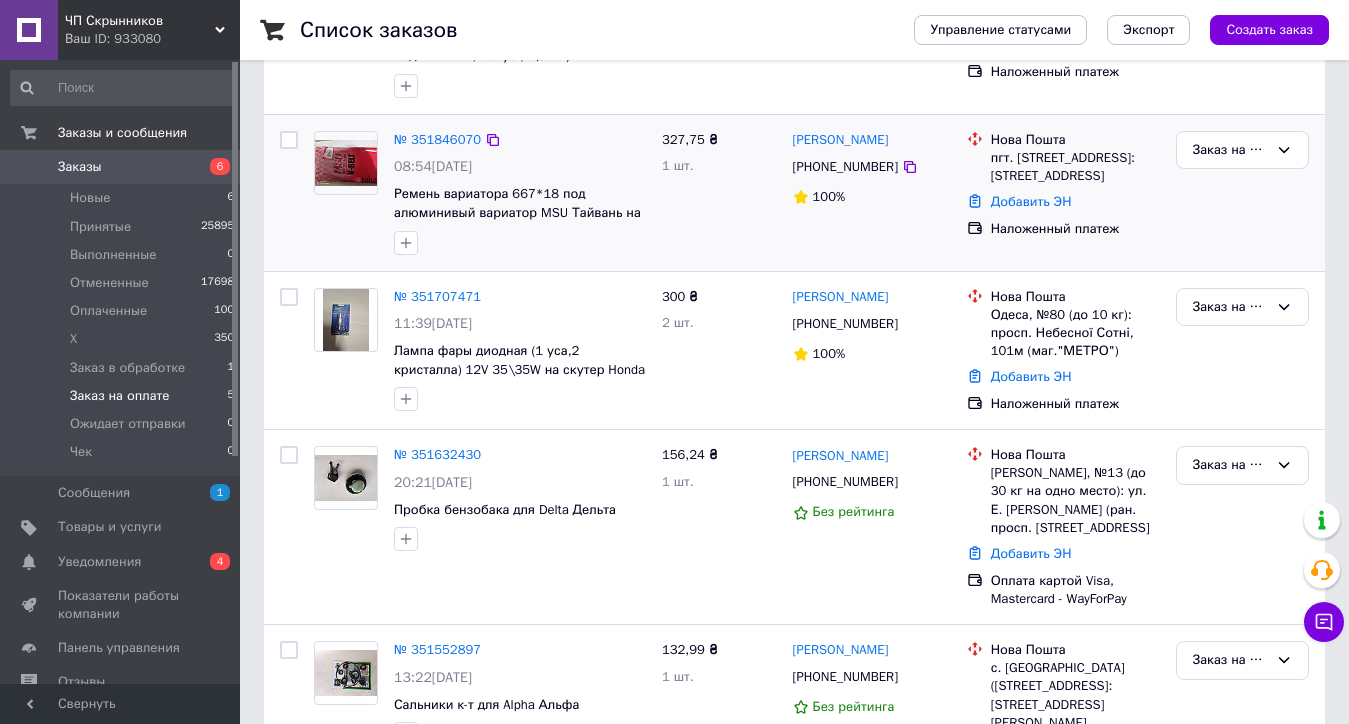 scroll, scrollTop: 332, scrollLeft: 0, axis: vertical 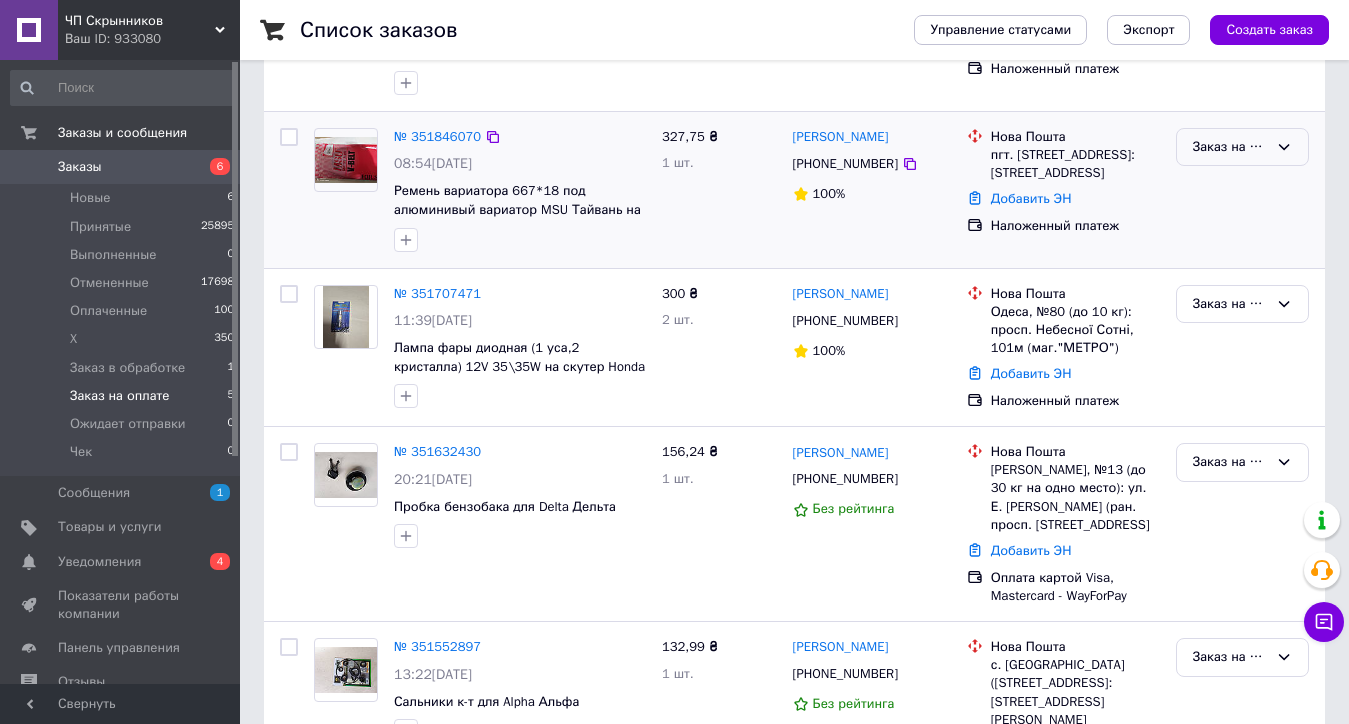 click on "Заказ на оплате" at bounding box center (1230, 147) 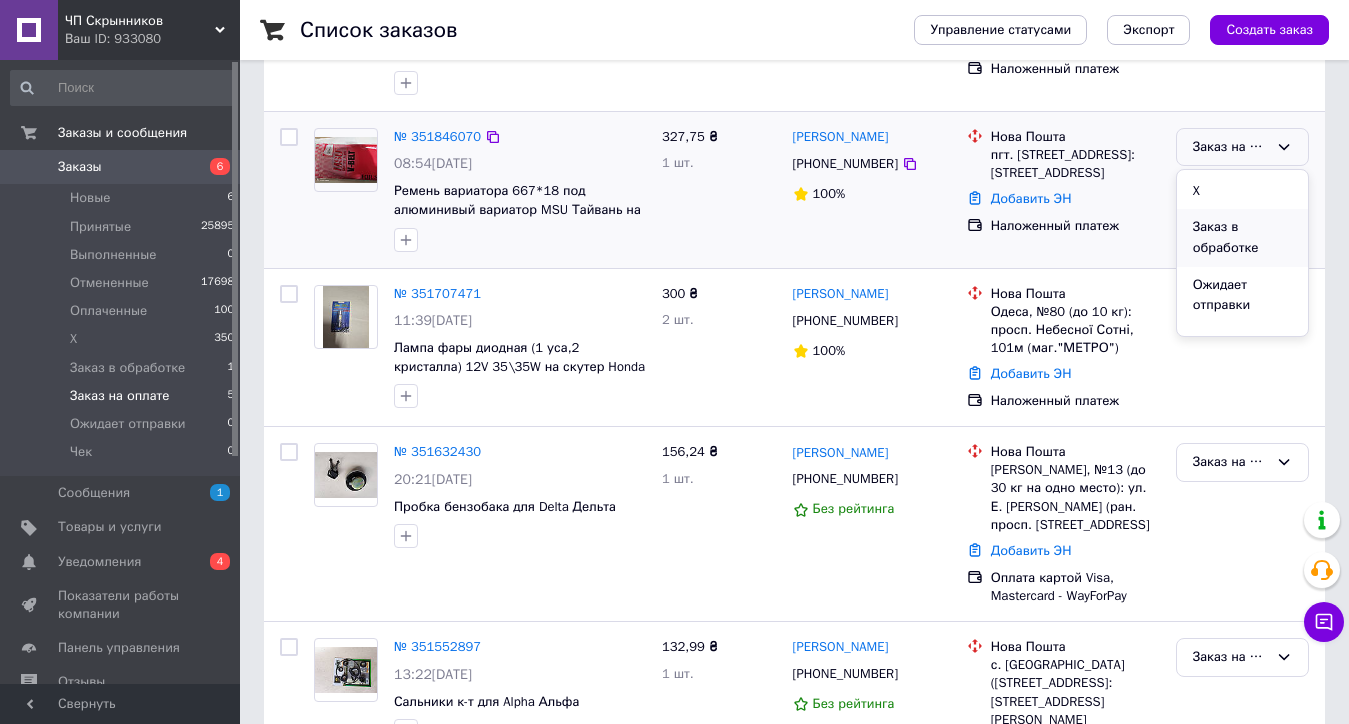 scroll, scrollTop: 168, scrollLeft: 0, axis: vertical 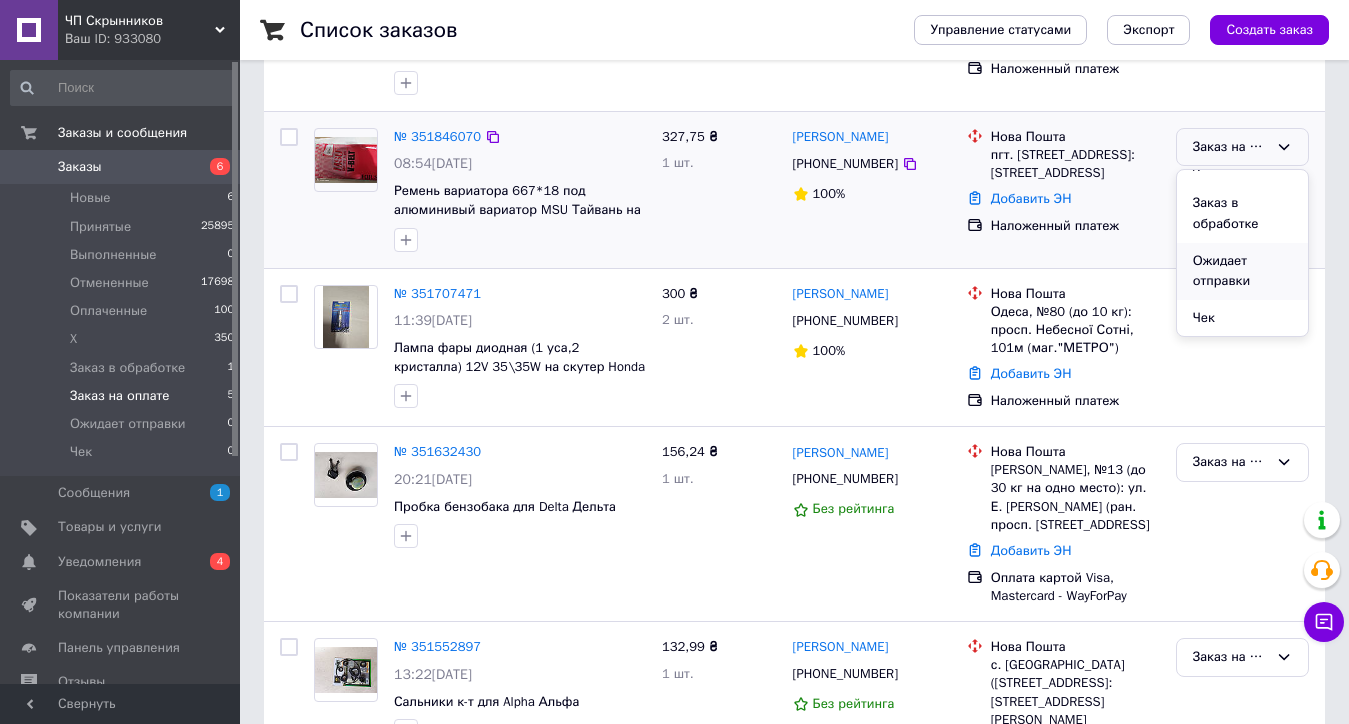click on "Ожидает отправки" at bounding box center [1242, 271] 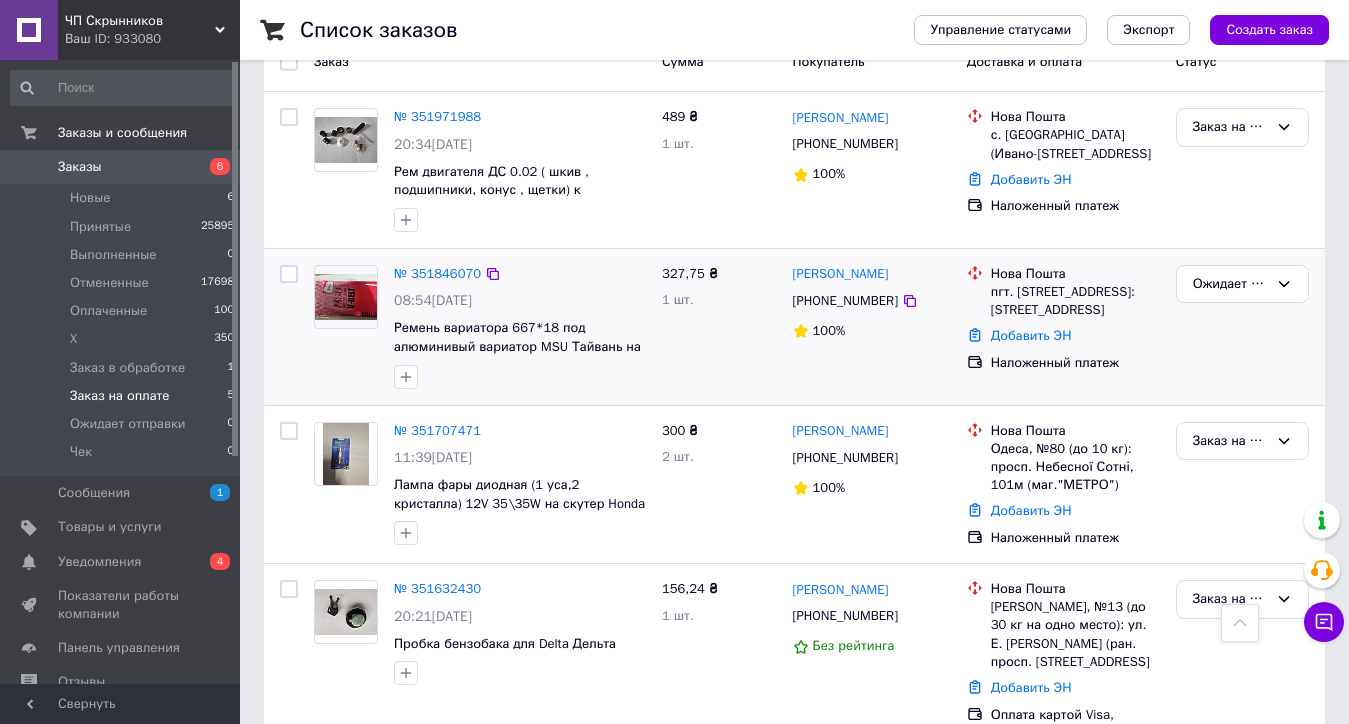 scroll, scrollTop: 0, scrollLeft: 0, axis: both 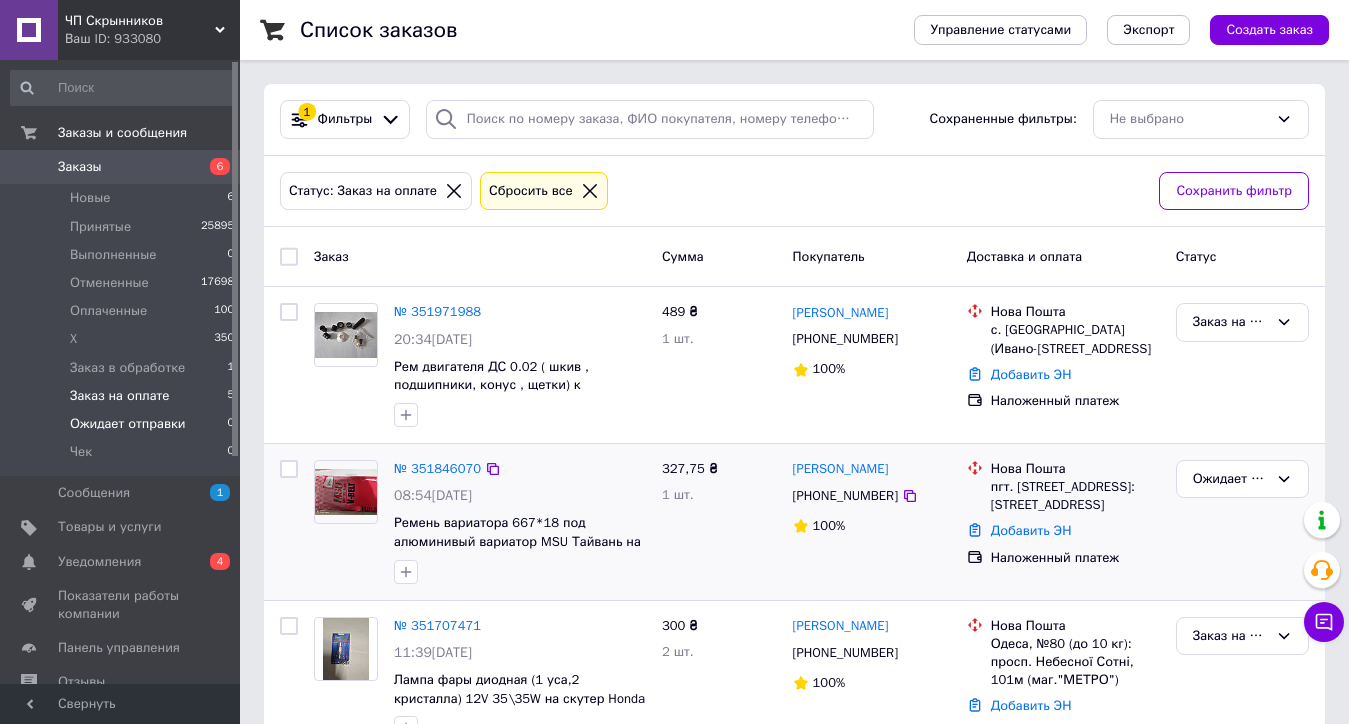 click on "Ожидает отправки" at bounding box center (128, 424) 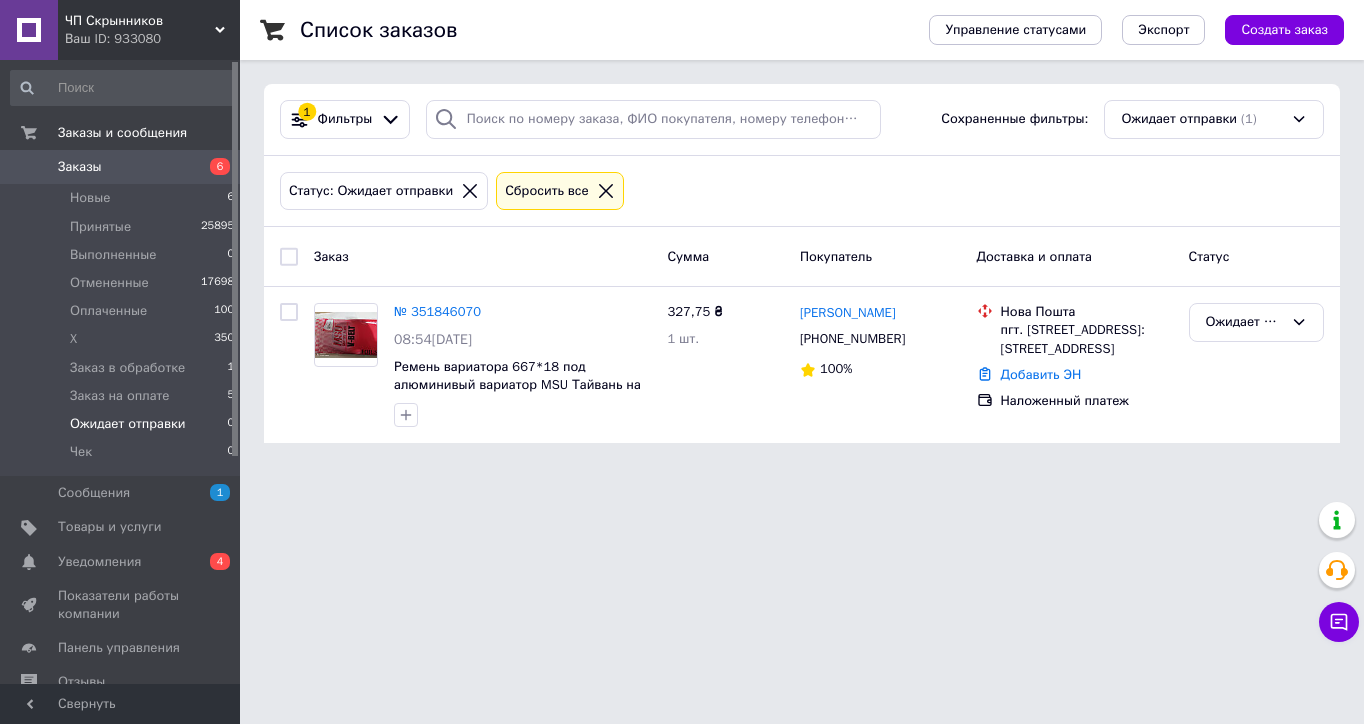 click on "№ 351846070" at bounding box center [437, 311] 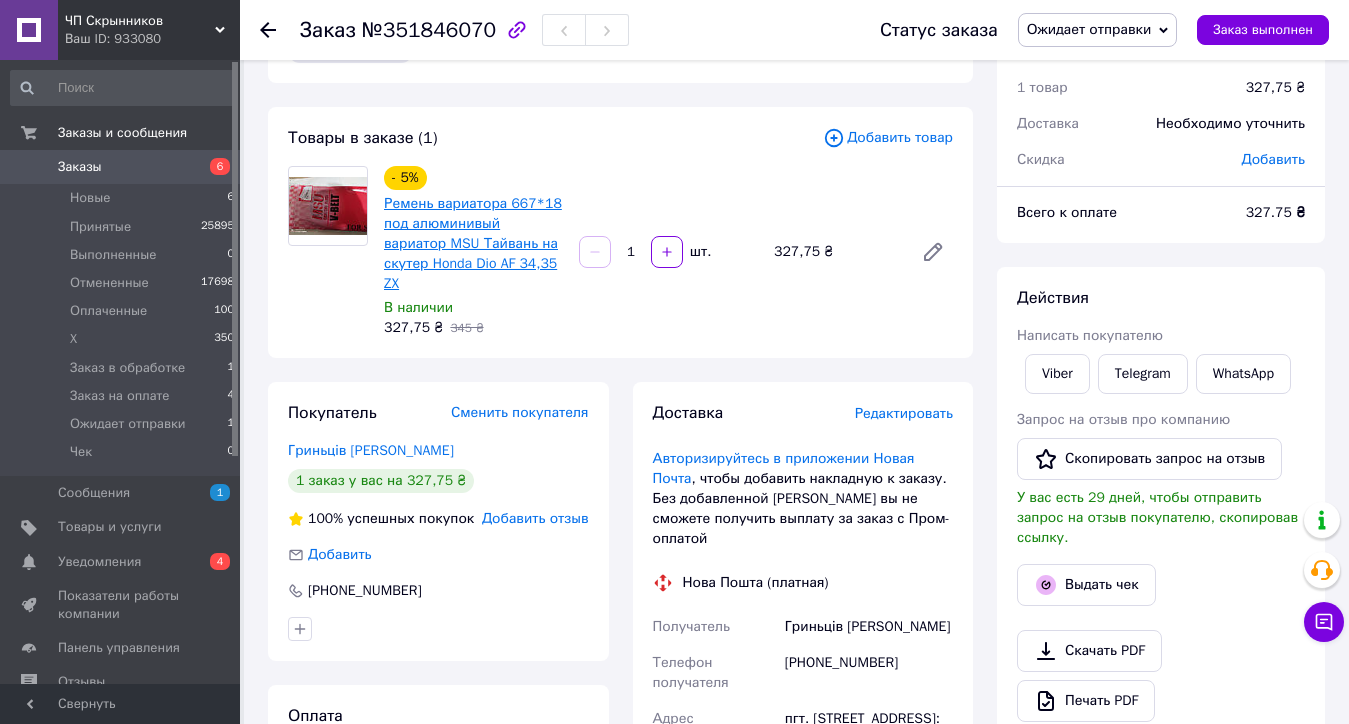 scroll, scrollTop: 100, scrollLeft: 0, axis: vertical 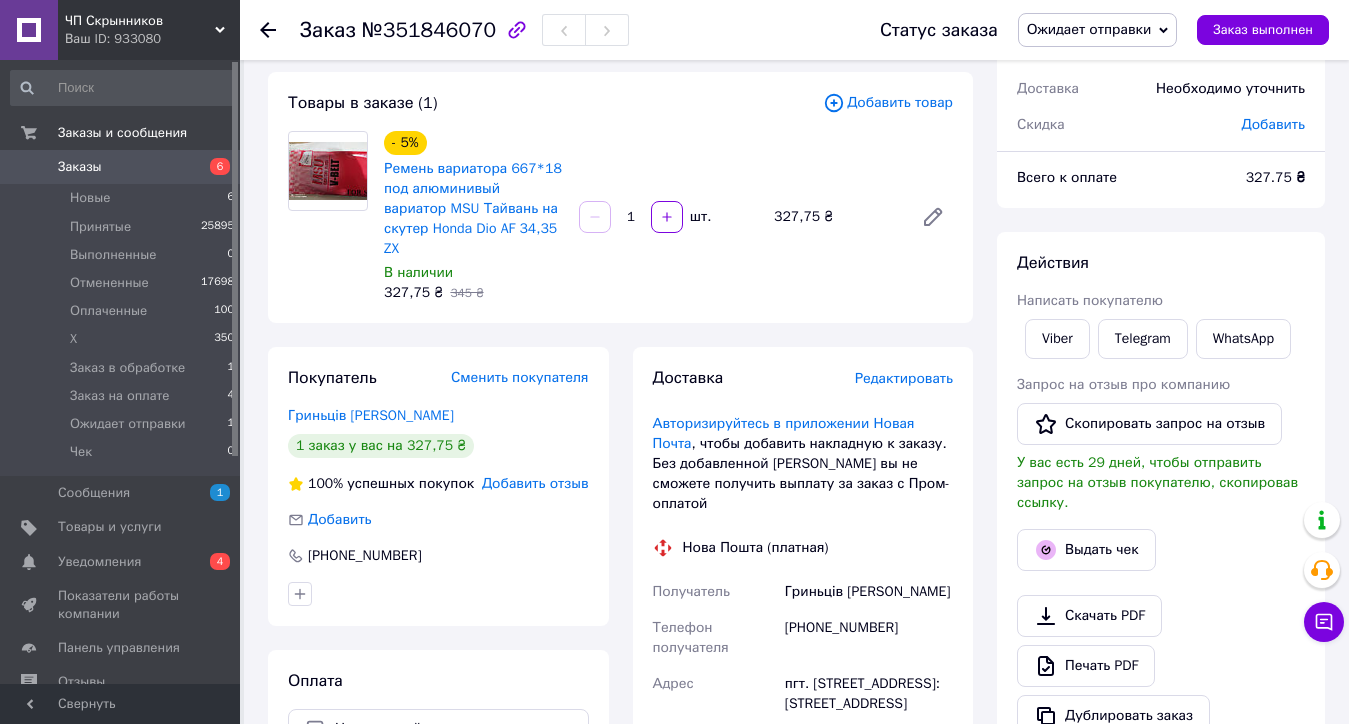 click on "Ожидает отправки" at bounding box center (1089, 29) 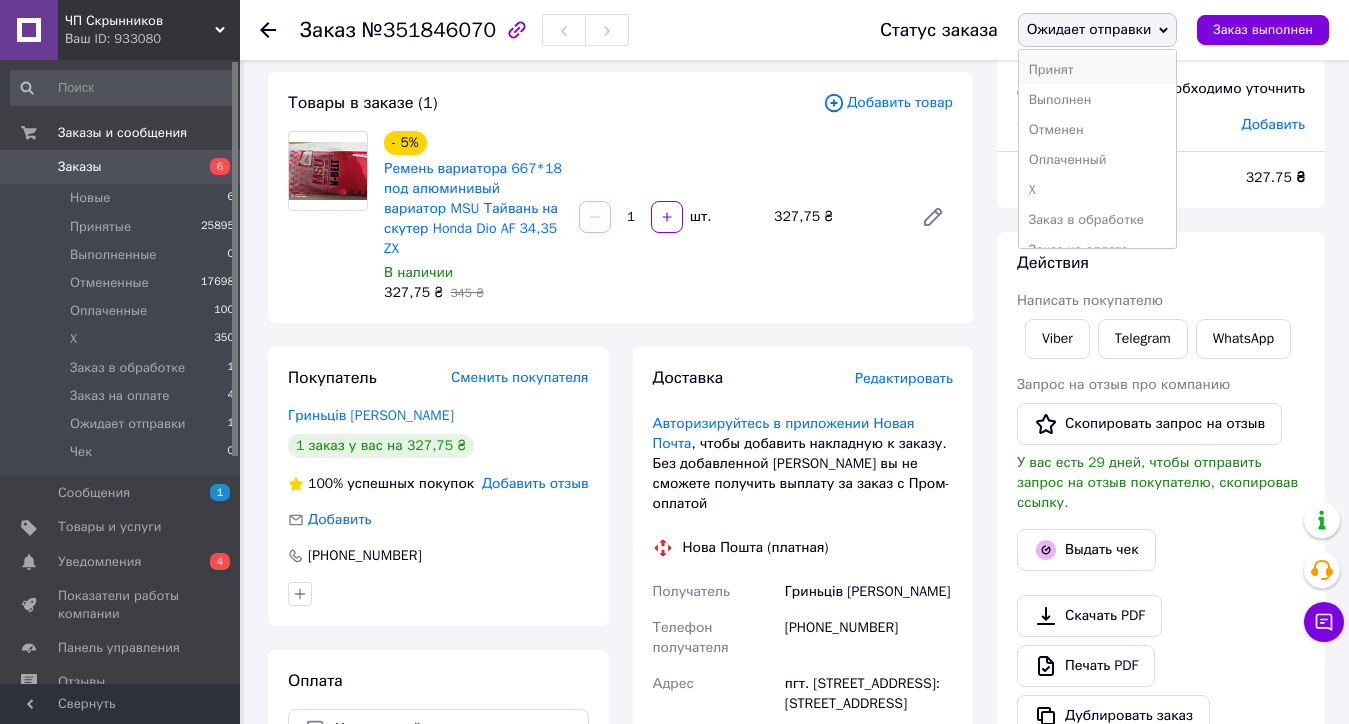 click on "Принят" at bounding box center (1098, 70) 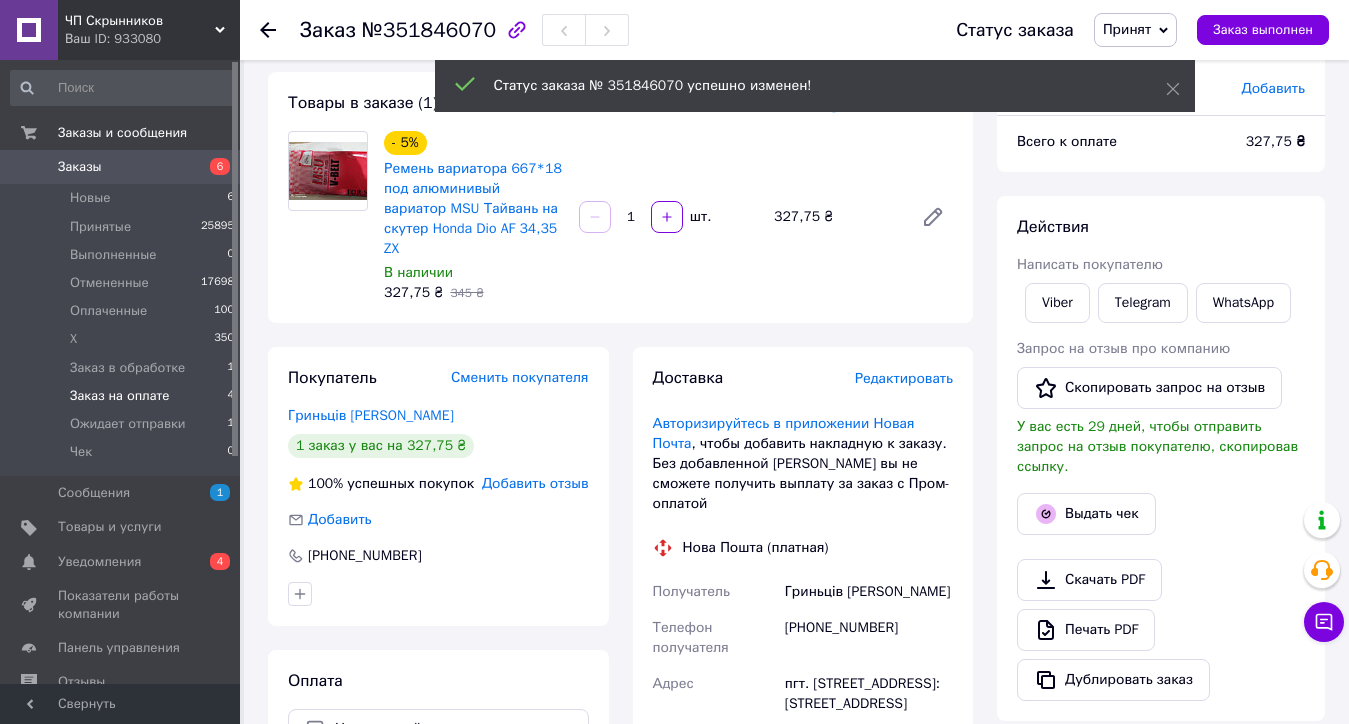click on "Заказ на оплате" at bounding box center (119, 396) 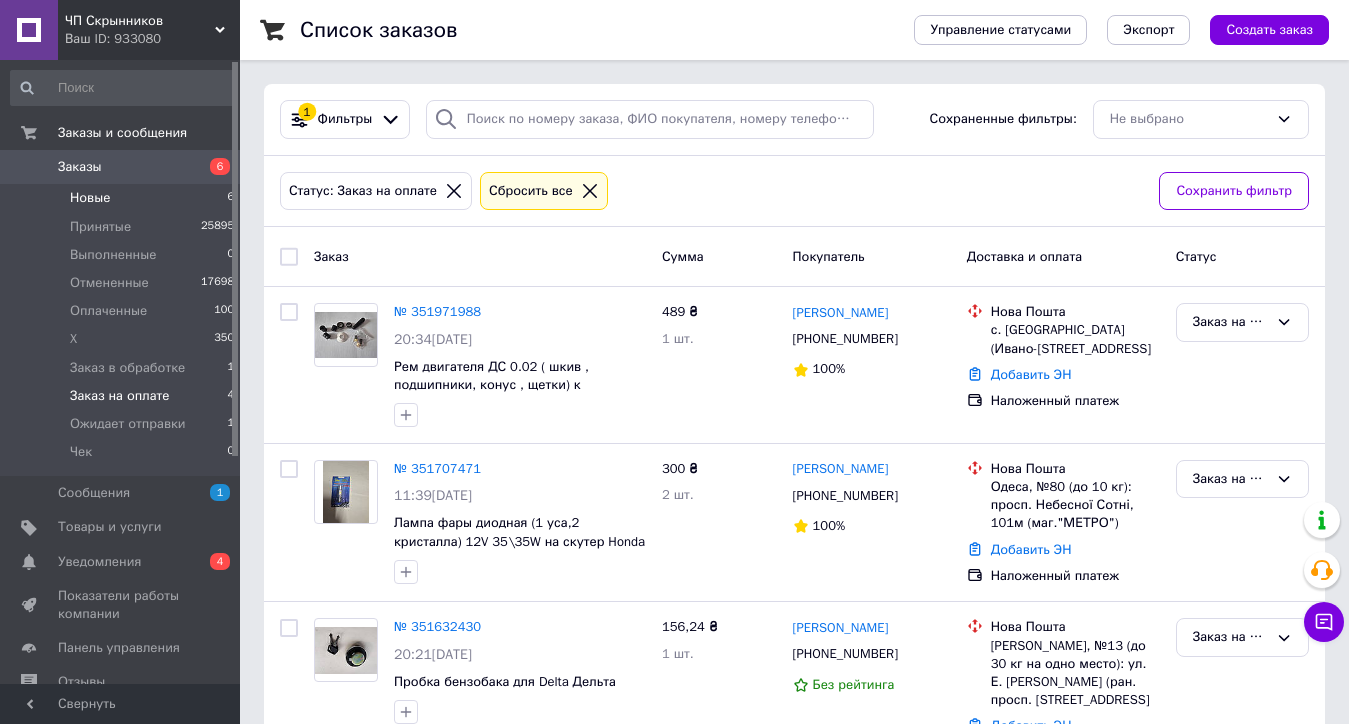 click on "Новые 6" at bounding box center [123, 198] 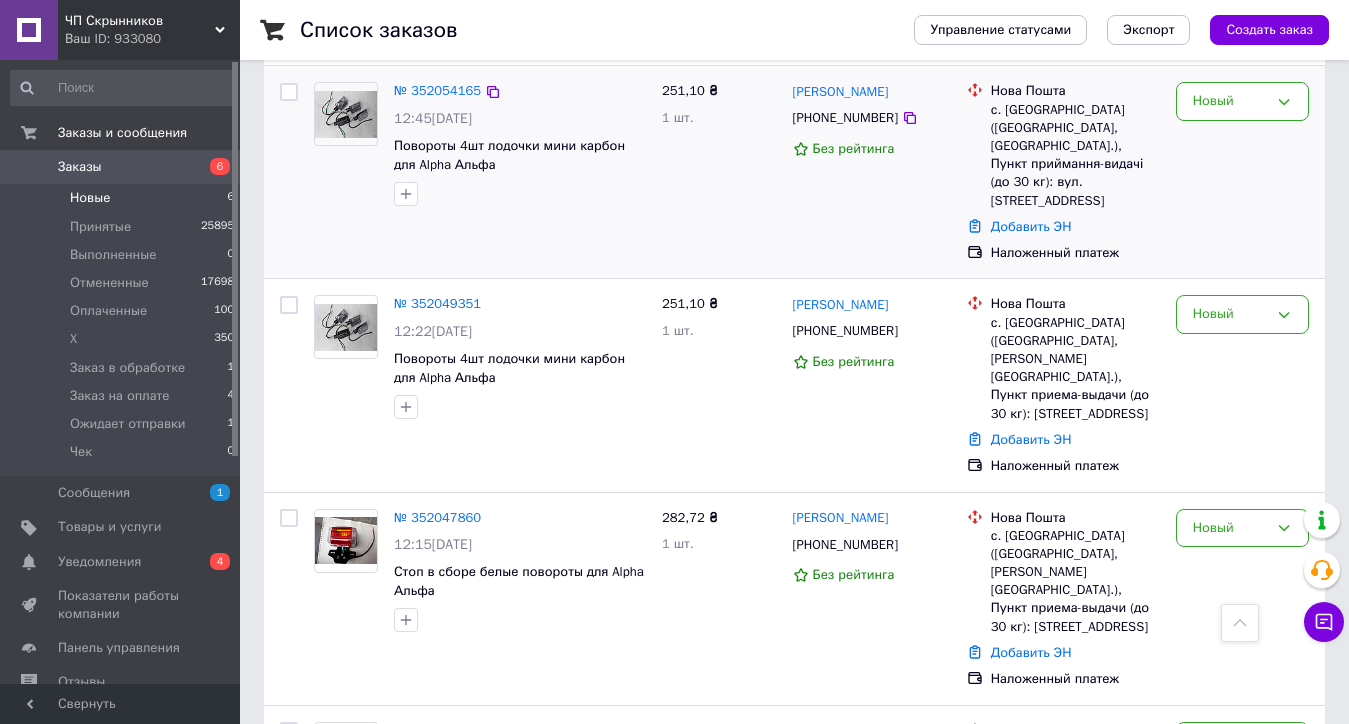 scroll, scrollTop: 446, scrollLeft: 0, axis: vertical 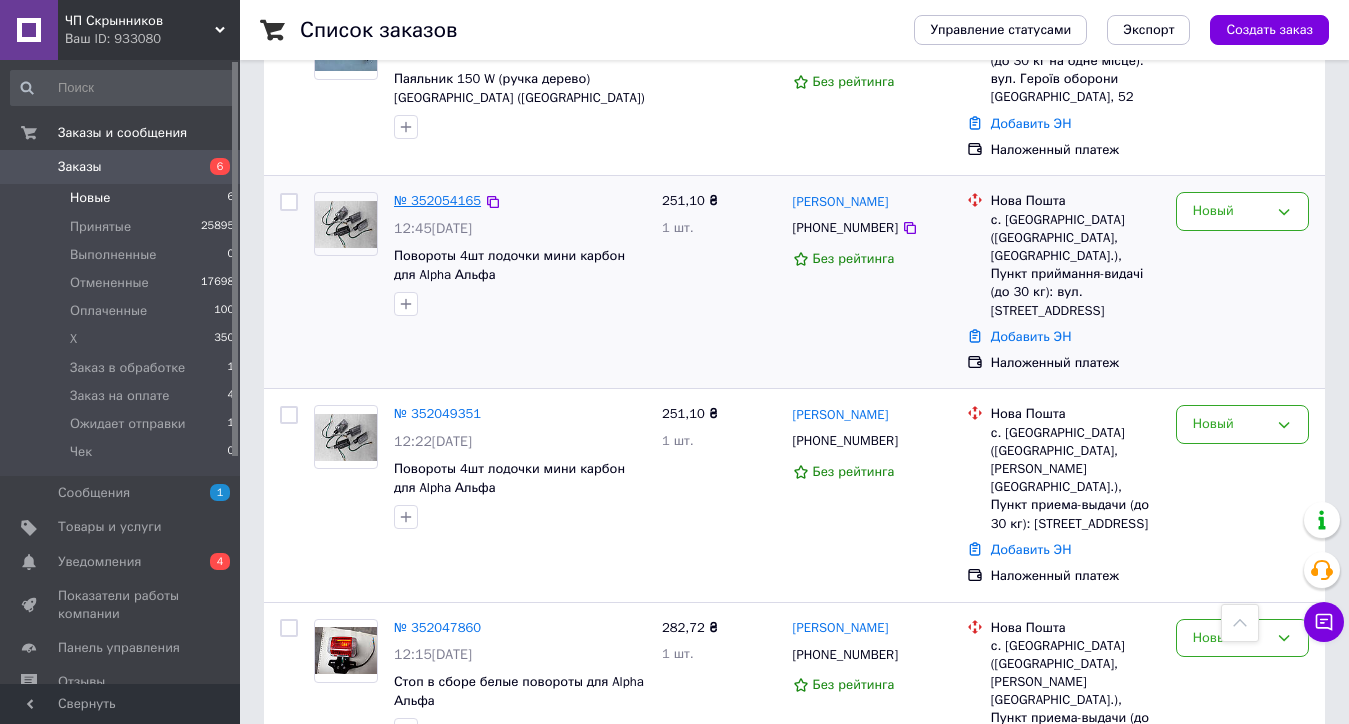 click on "№ 352054165" at bounding box center (437, 200) 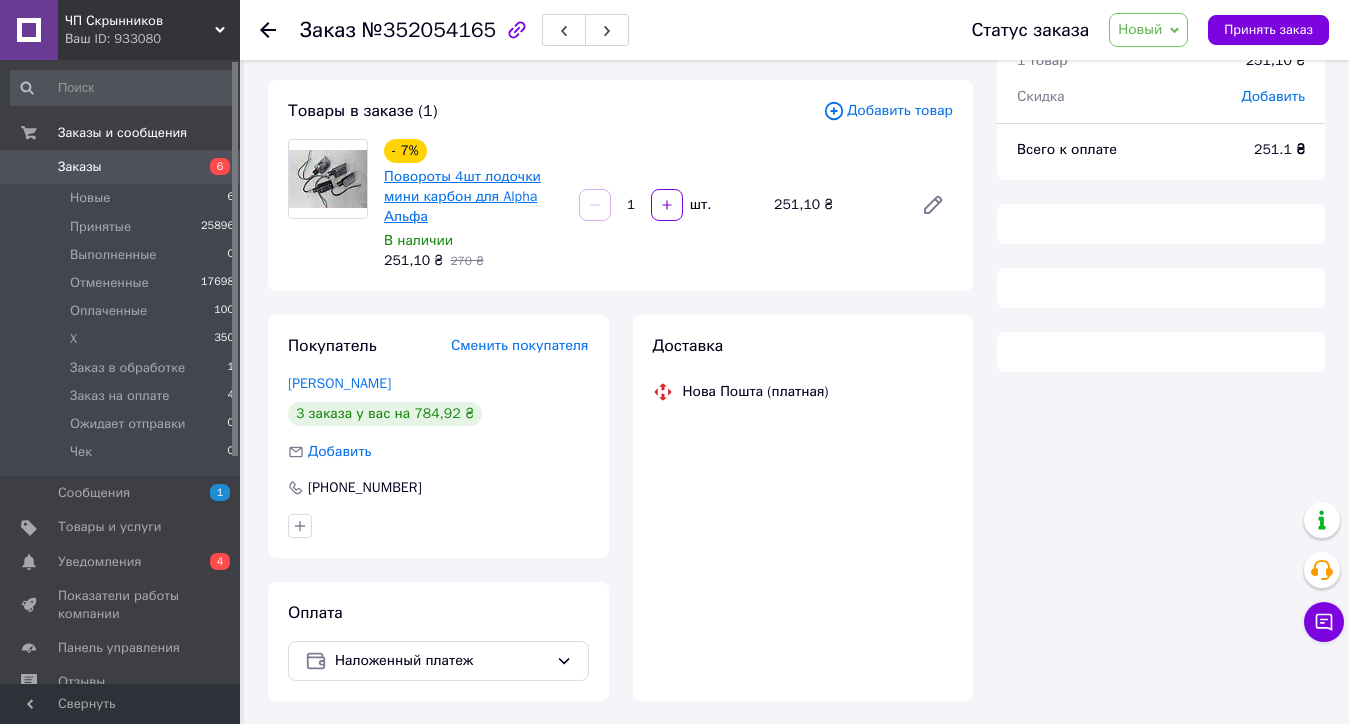 scroll, scrollTop: 57, scrollLeft: 0, axis: vertical 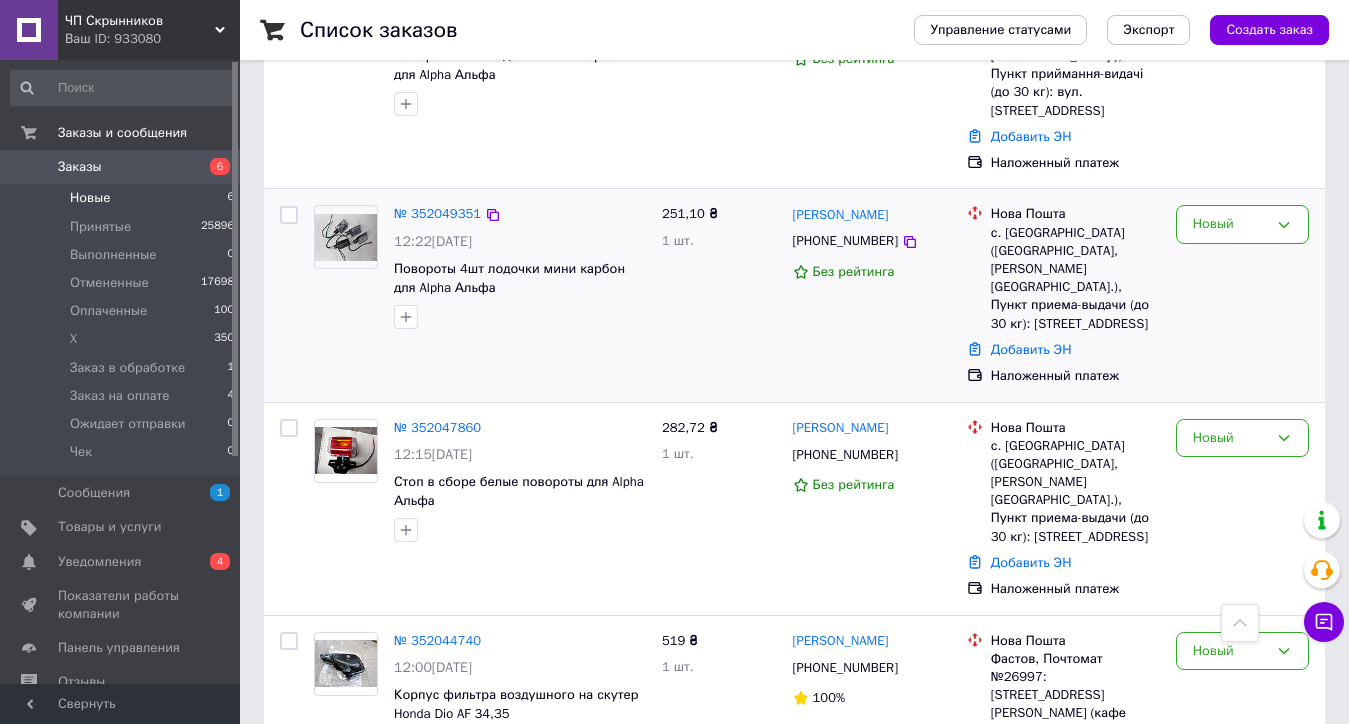 drag, startPoint x: 654, startPoint y: 632, endPoint x: 534, endPoint y: 315, distance: 338.9528 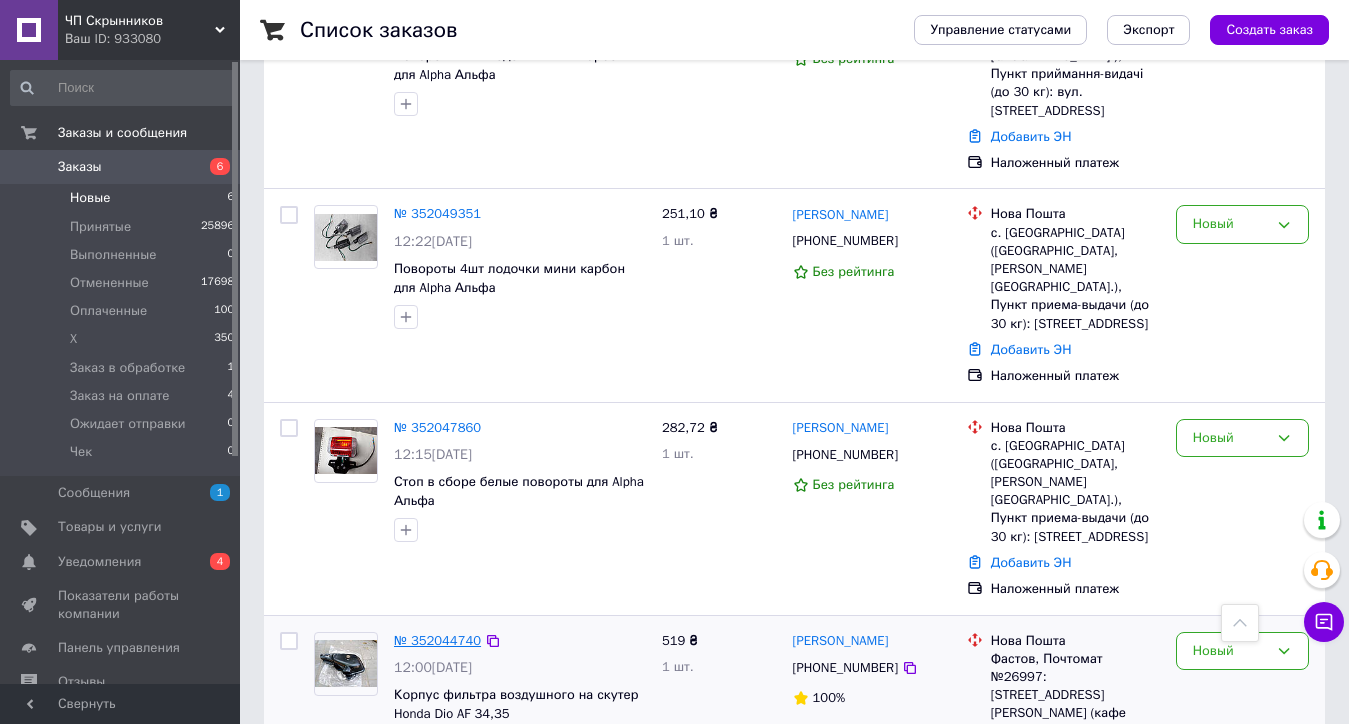 click on "№ 352044740" at bounding box center [437, 640] 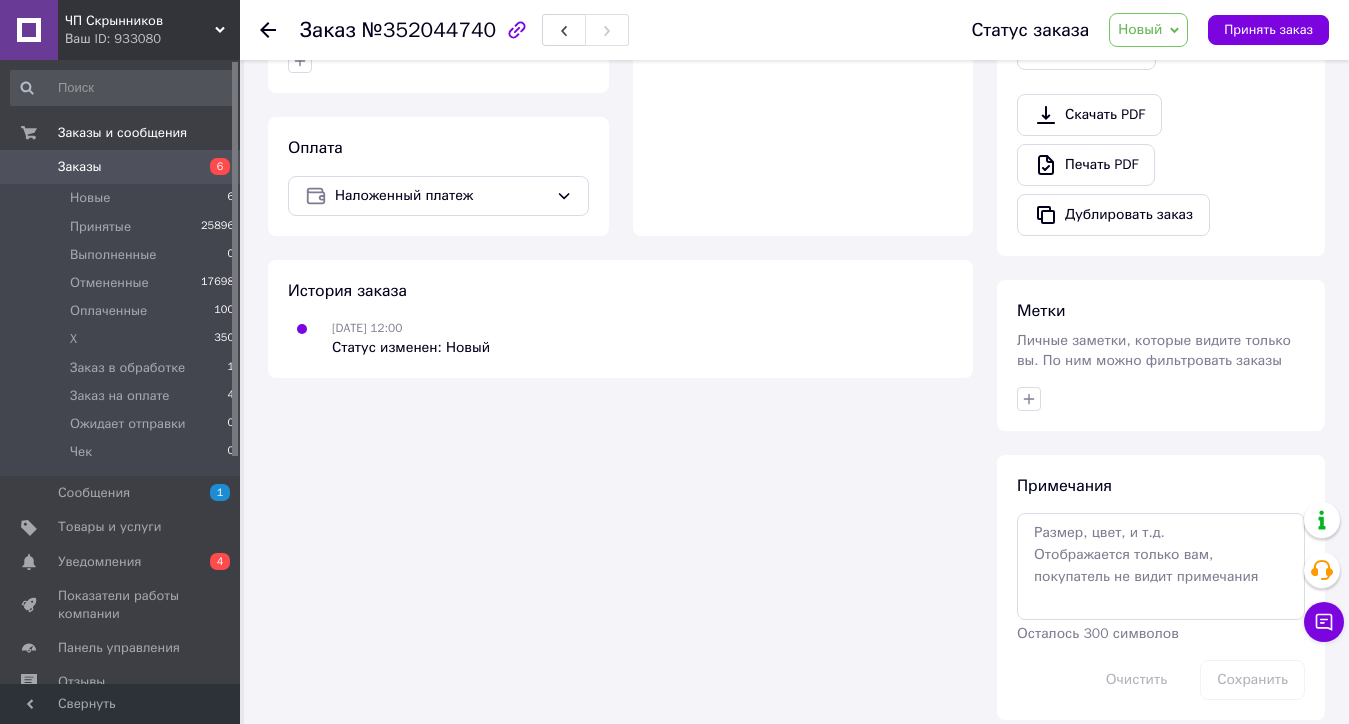 click 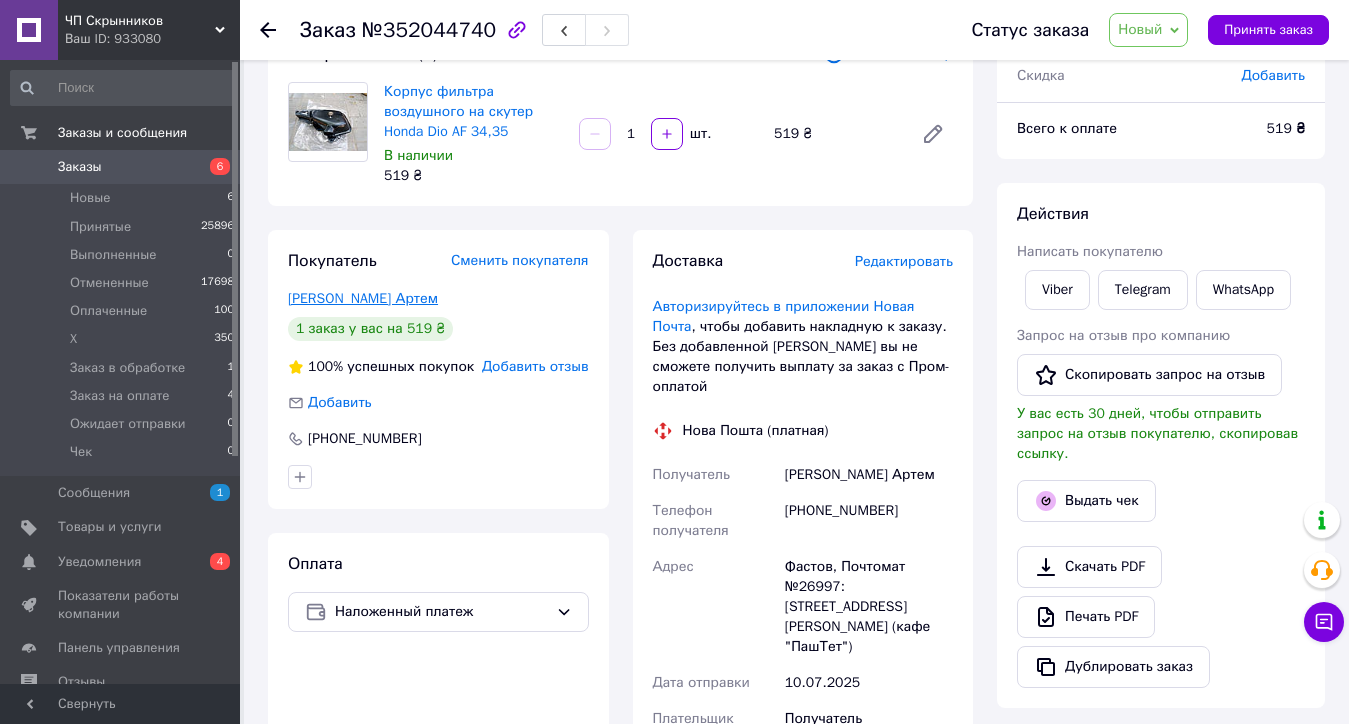 scroll, scrollTop: 65, scrollLeft: 0, axis: vertical 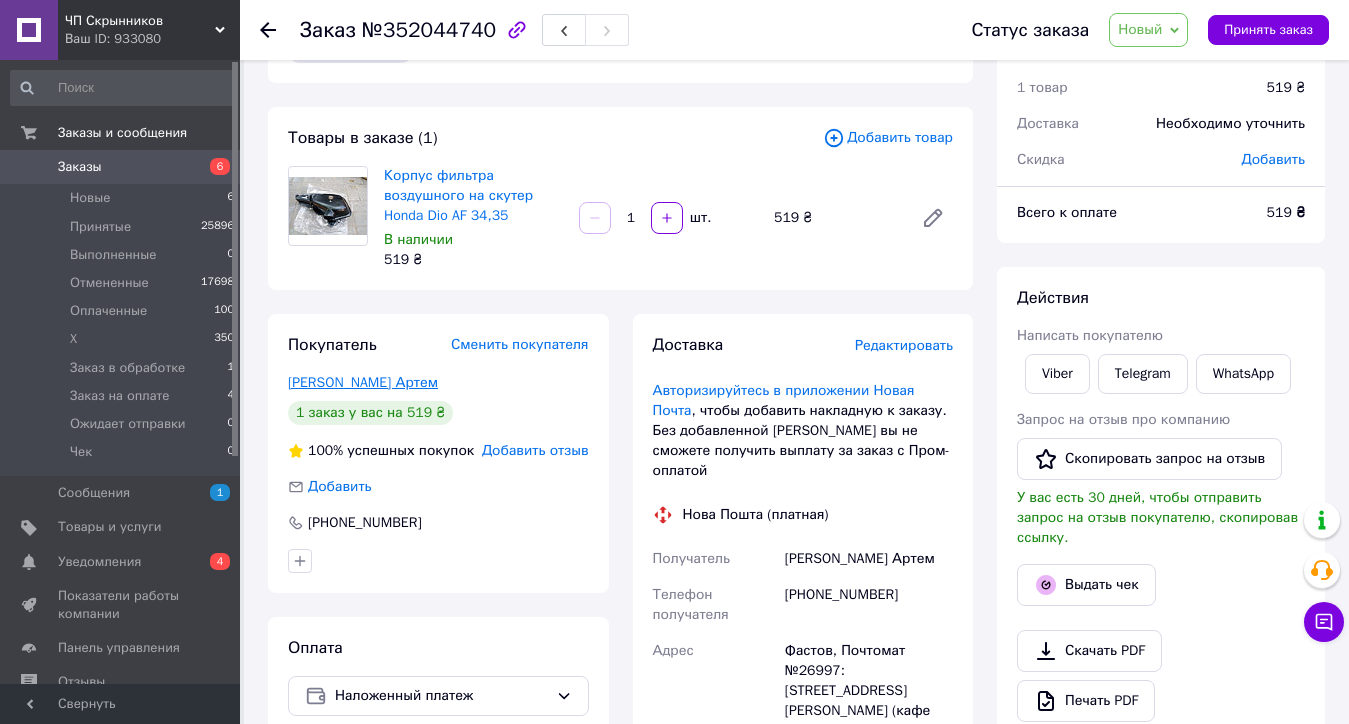 click on "[PERSON_NAME] Артем" at bounding box center [363, 382] 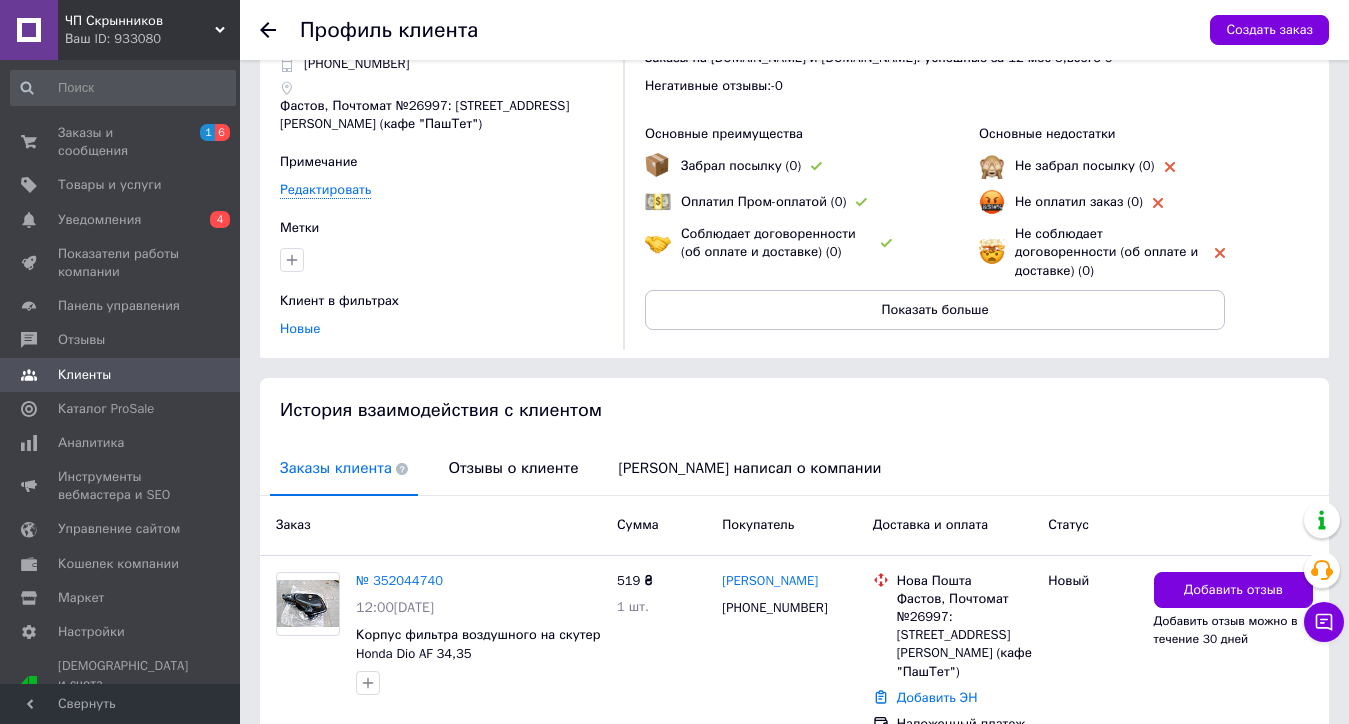 scroll, scrollTop: 172, scrollLeft: 0, axis: vertical 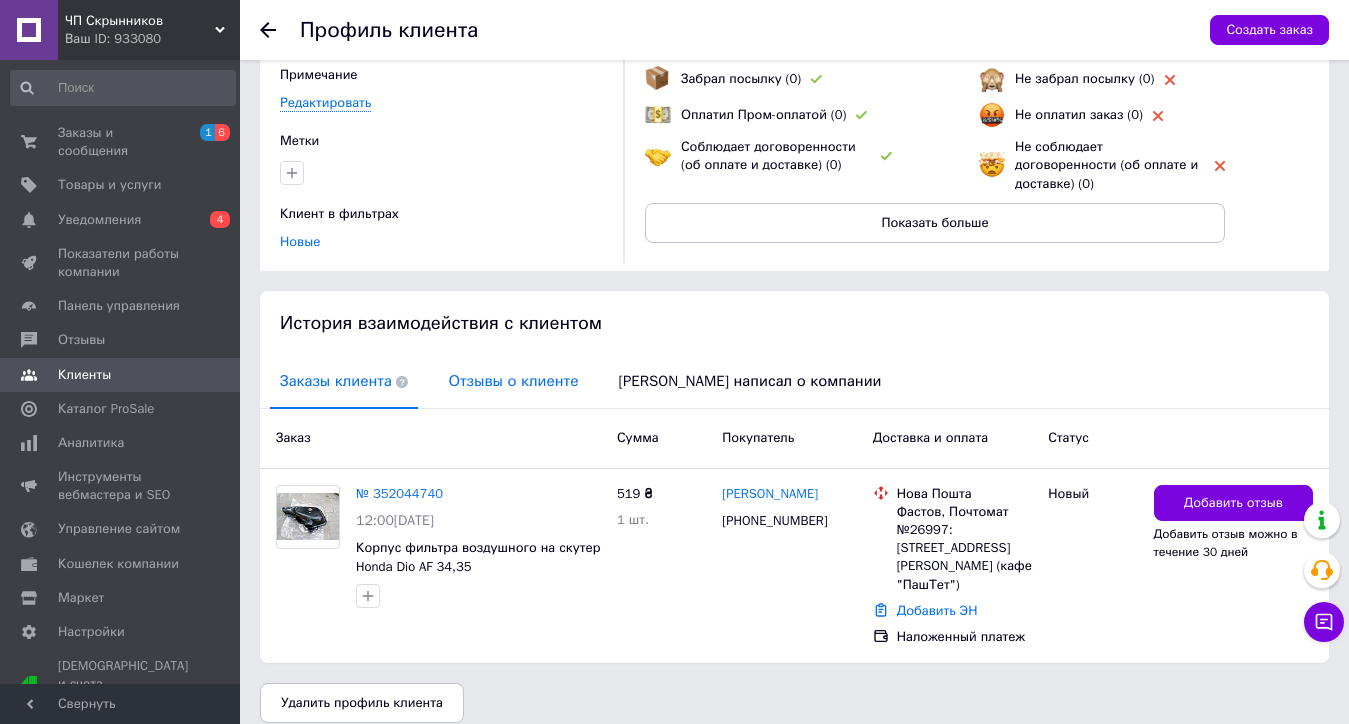 click on "Отзывы о клиенте" at bounding box center [513, 381] 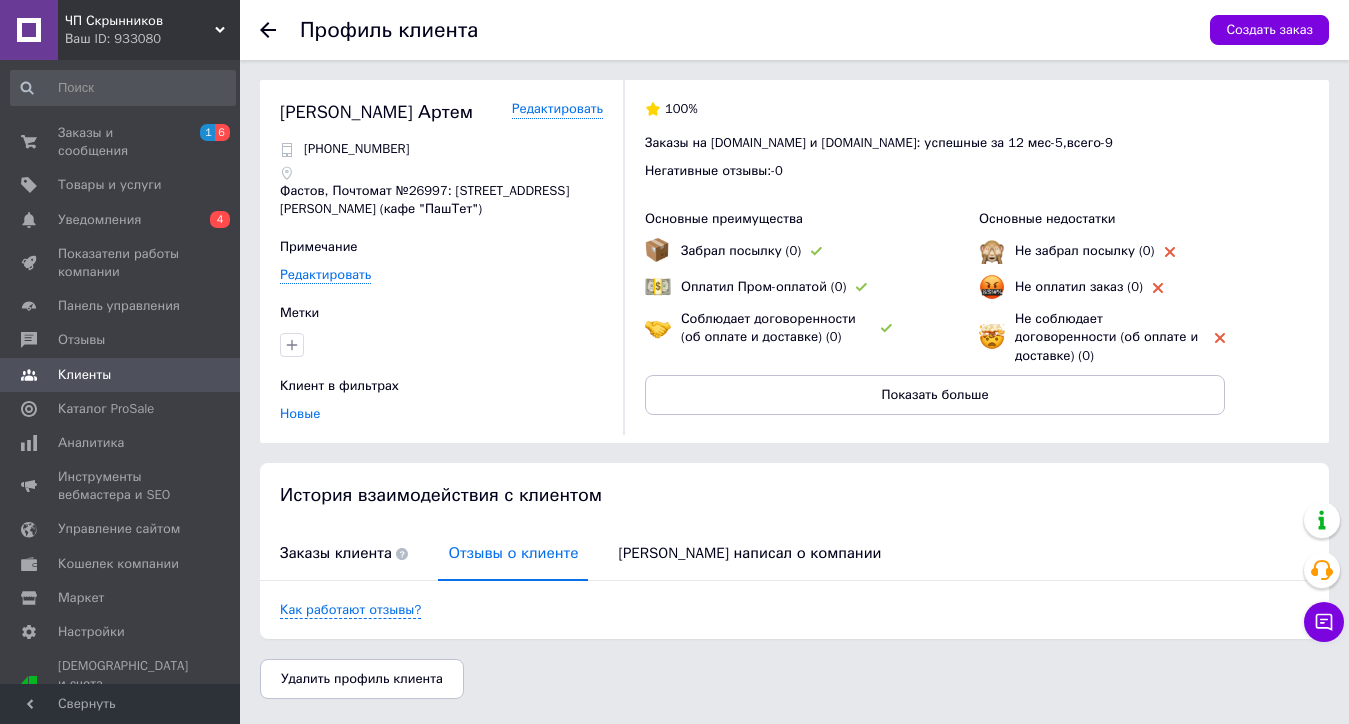 scroll, scrollTop: 0, scrollLeft: 0, axis: both 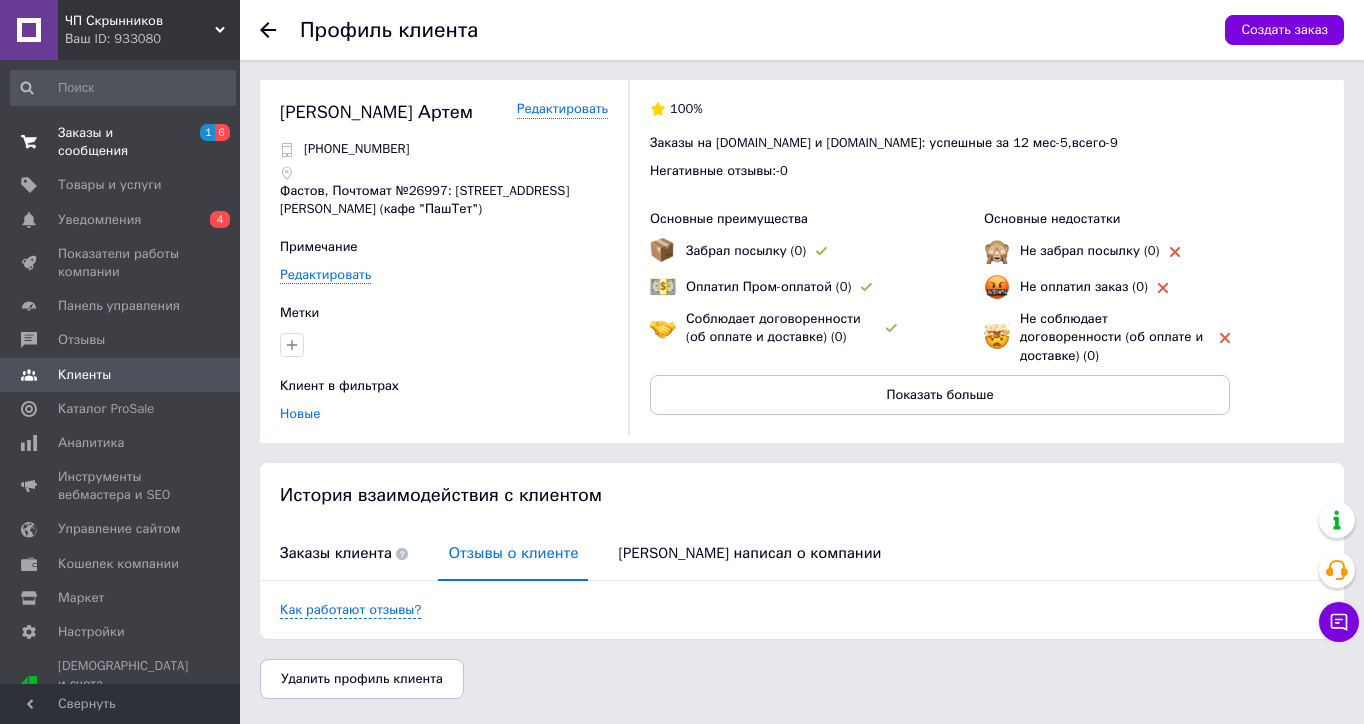 click on "Заказы и сообщения 1 6" at bounding box center [123, 142] 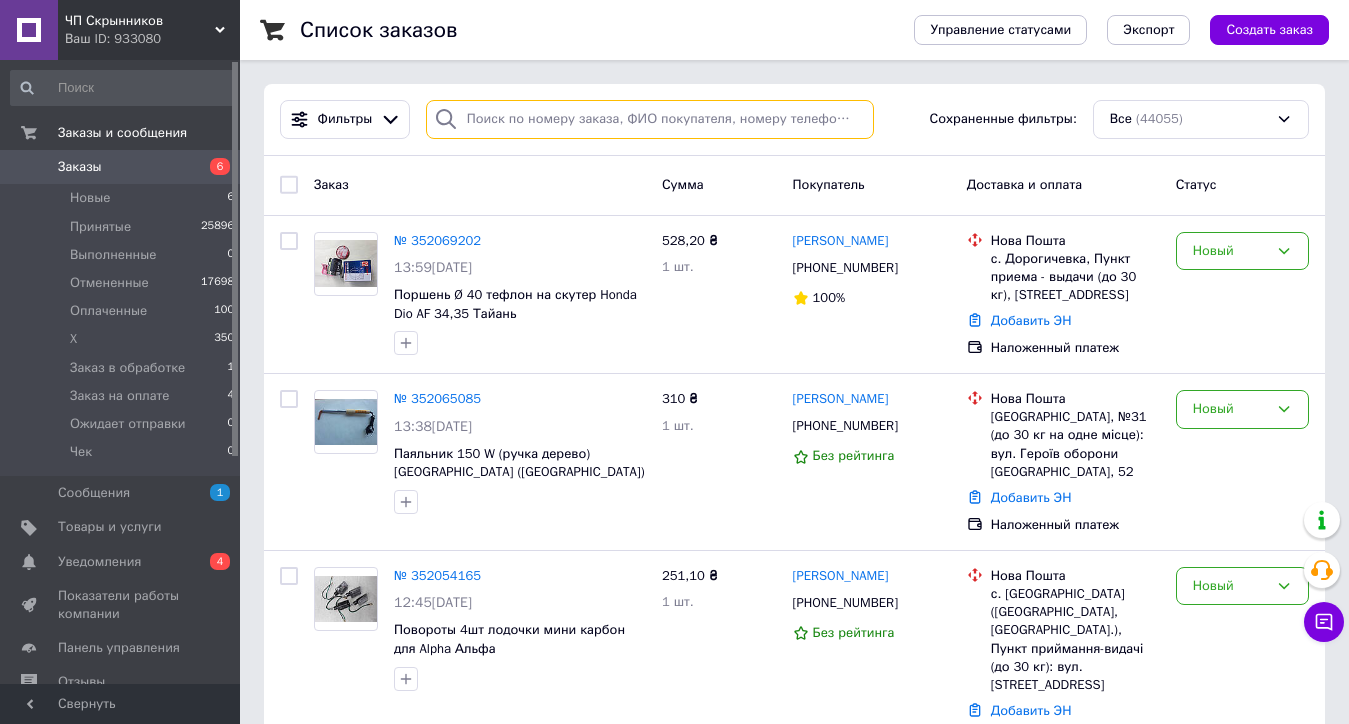 paste on "380968934639" 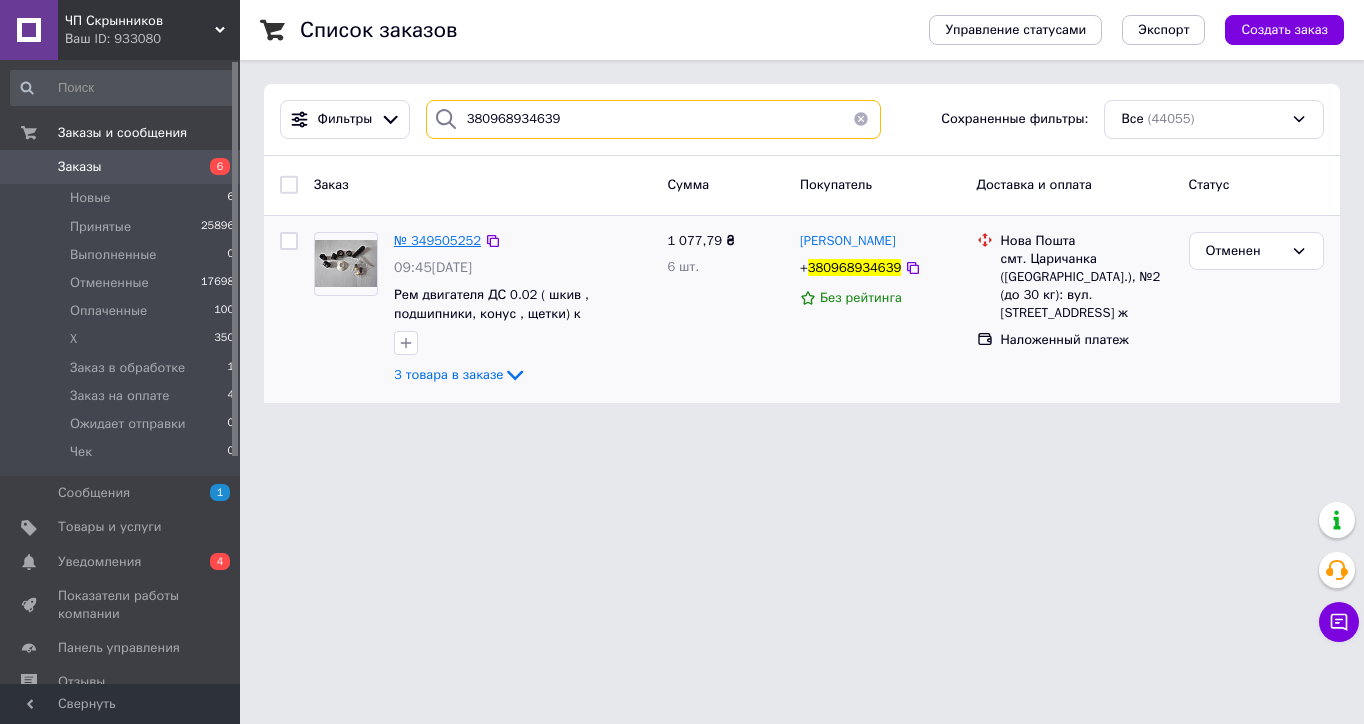 type on "380968934639" 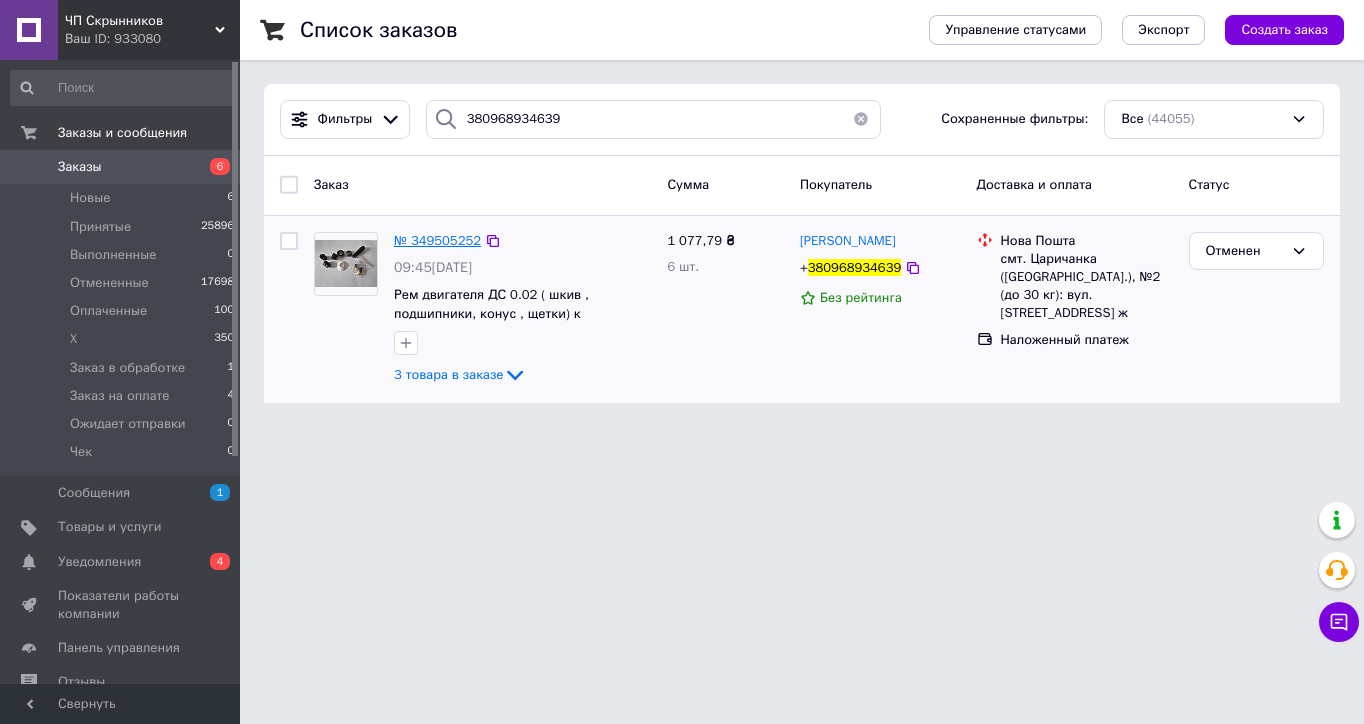 click on "№ 349505252" at bounding box center [437, 240] 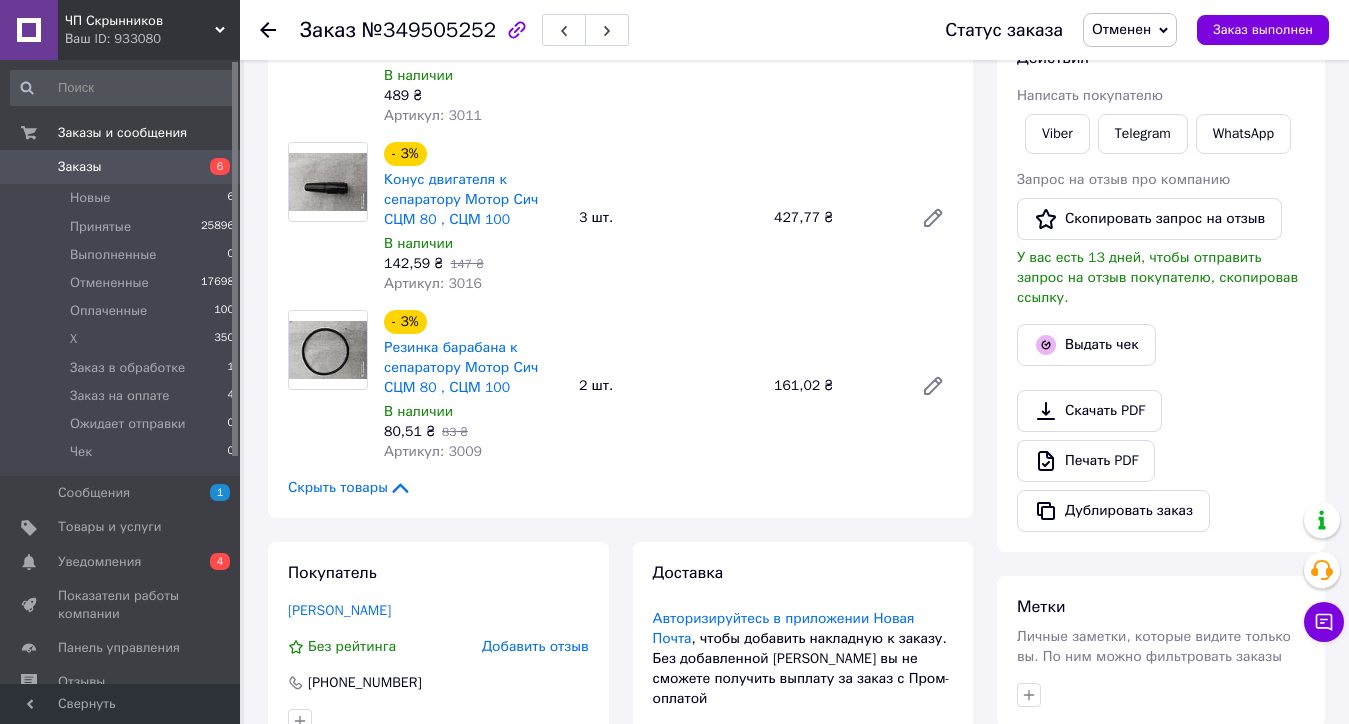 scroll, scrollTop: 600, scrollLeft: 0, axis: vertical 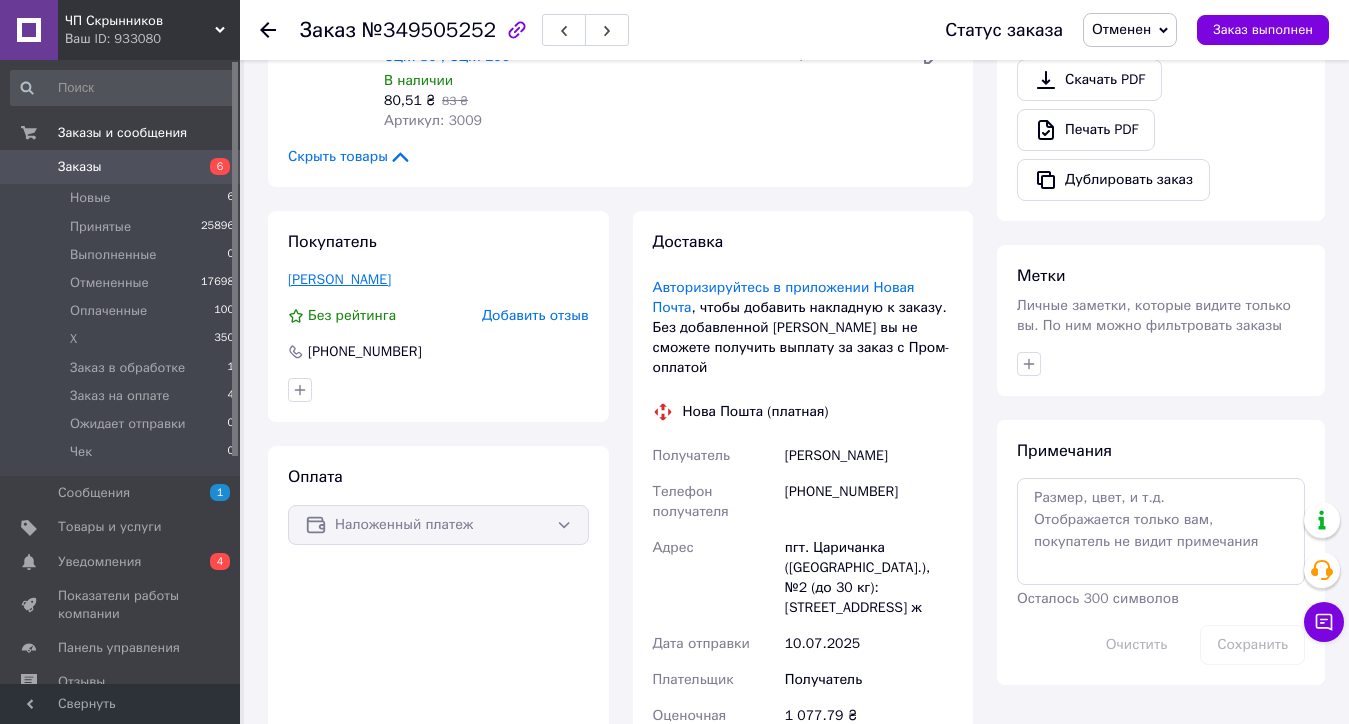 click on "[PERSON_NAME]" at bounding box center (339, 279) 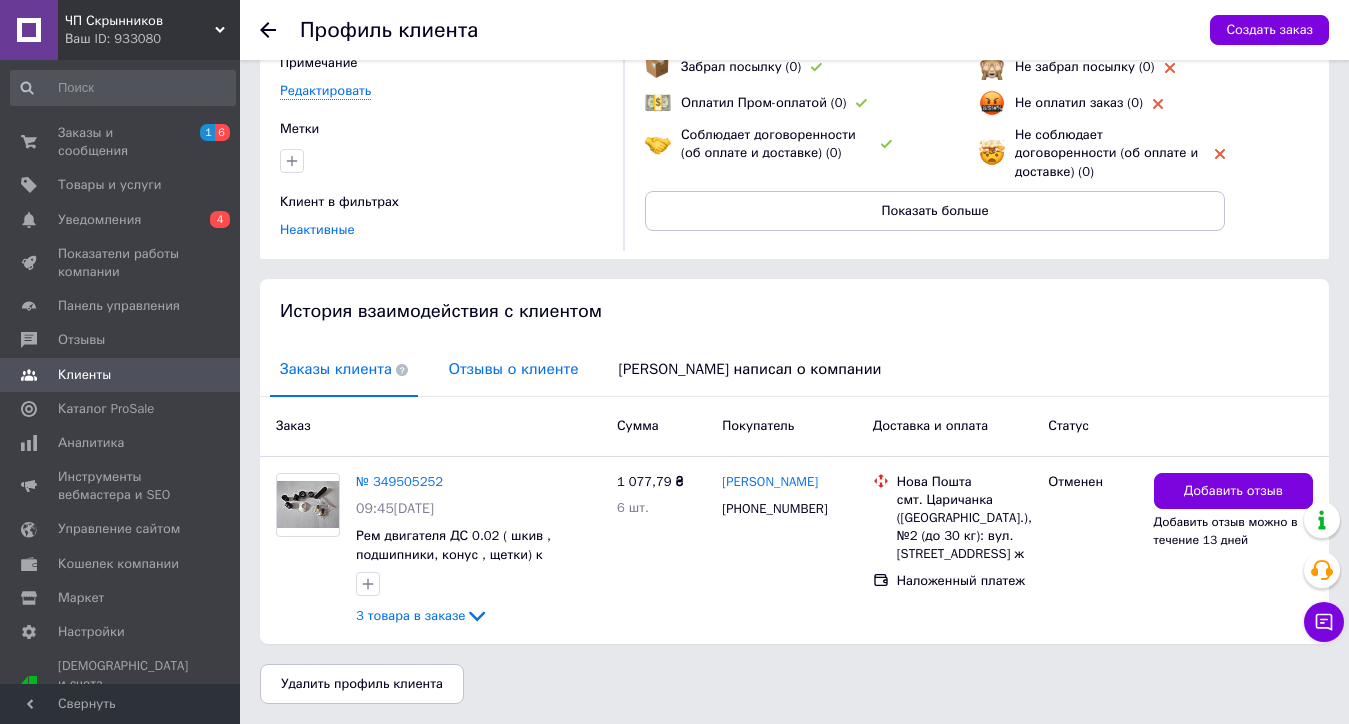 click on "Отзывы о клиенте" at bounding box center (513, 369) 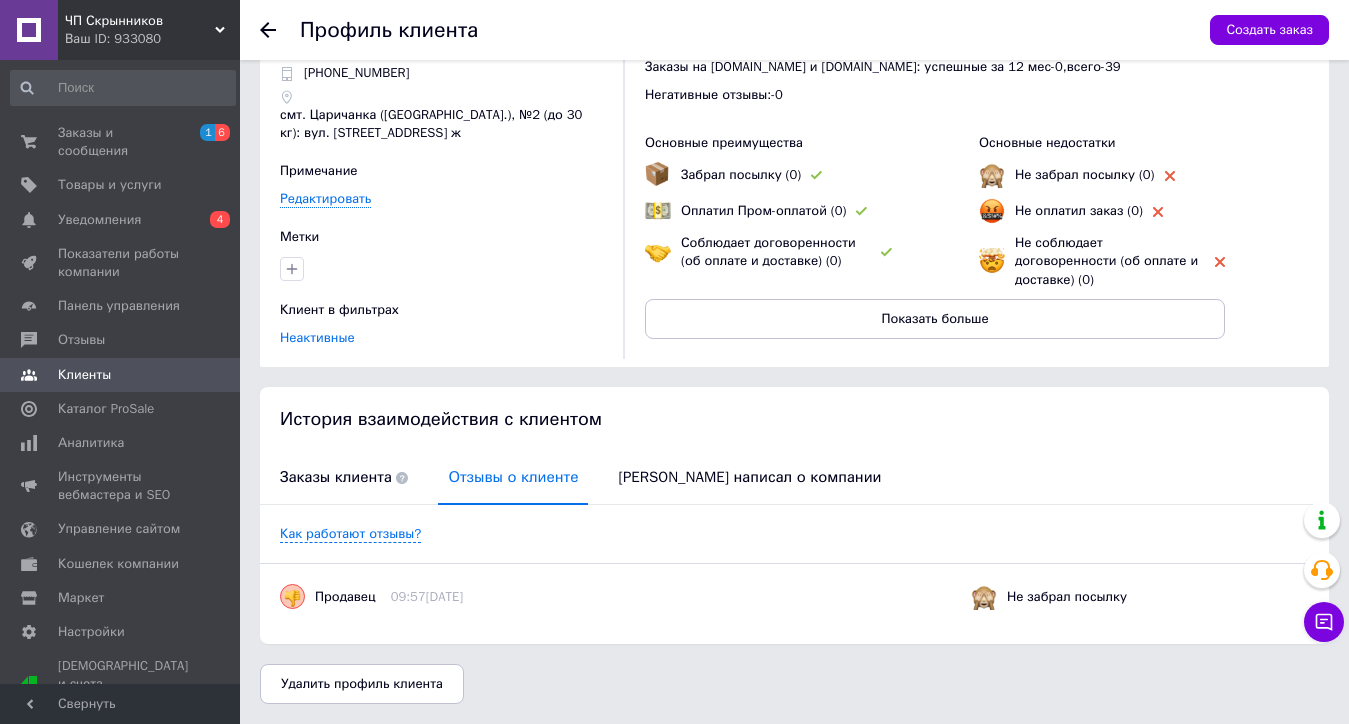 scroll, scrollTop: 76, scrollLeft: 0, axis: vertical 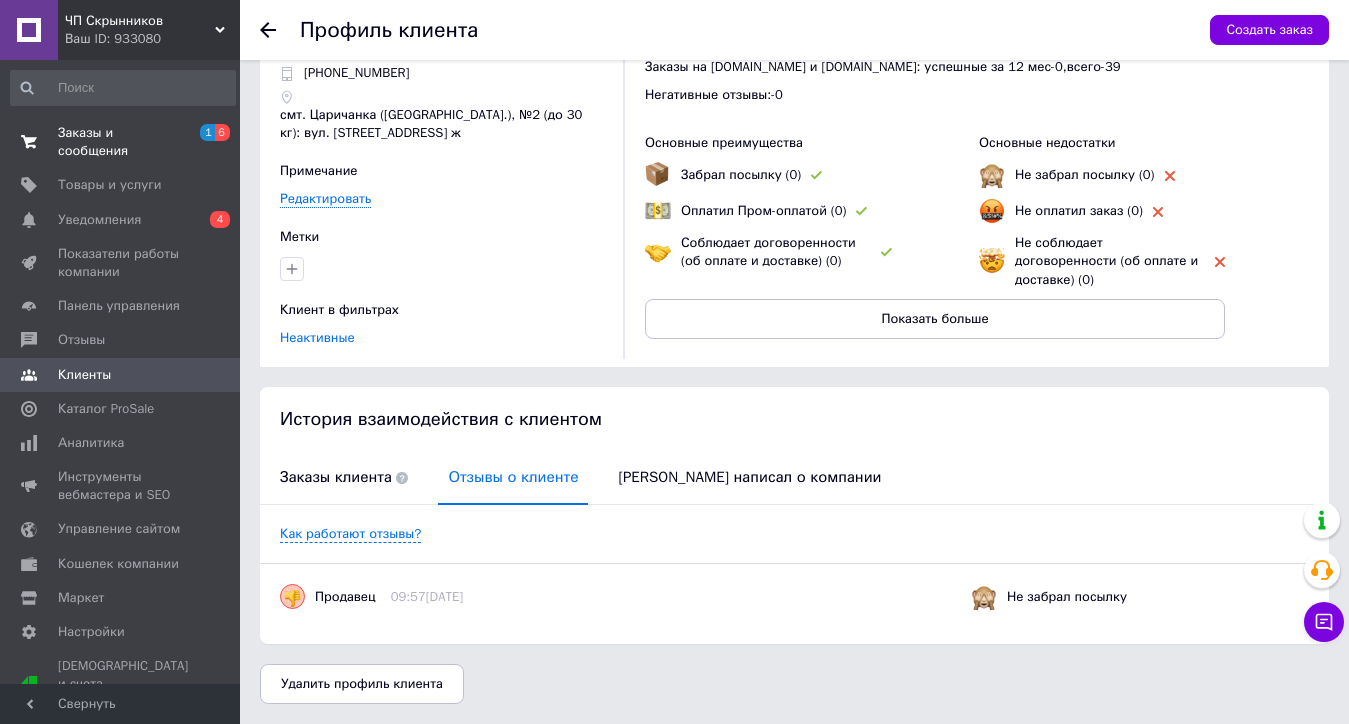 click on "Заказы и сообщения" at bounding box center [121, 142] 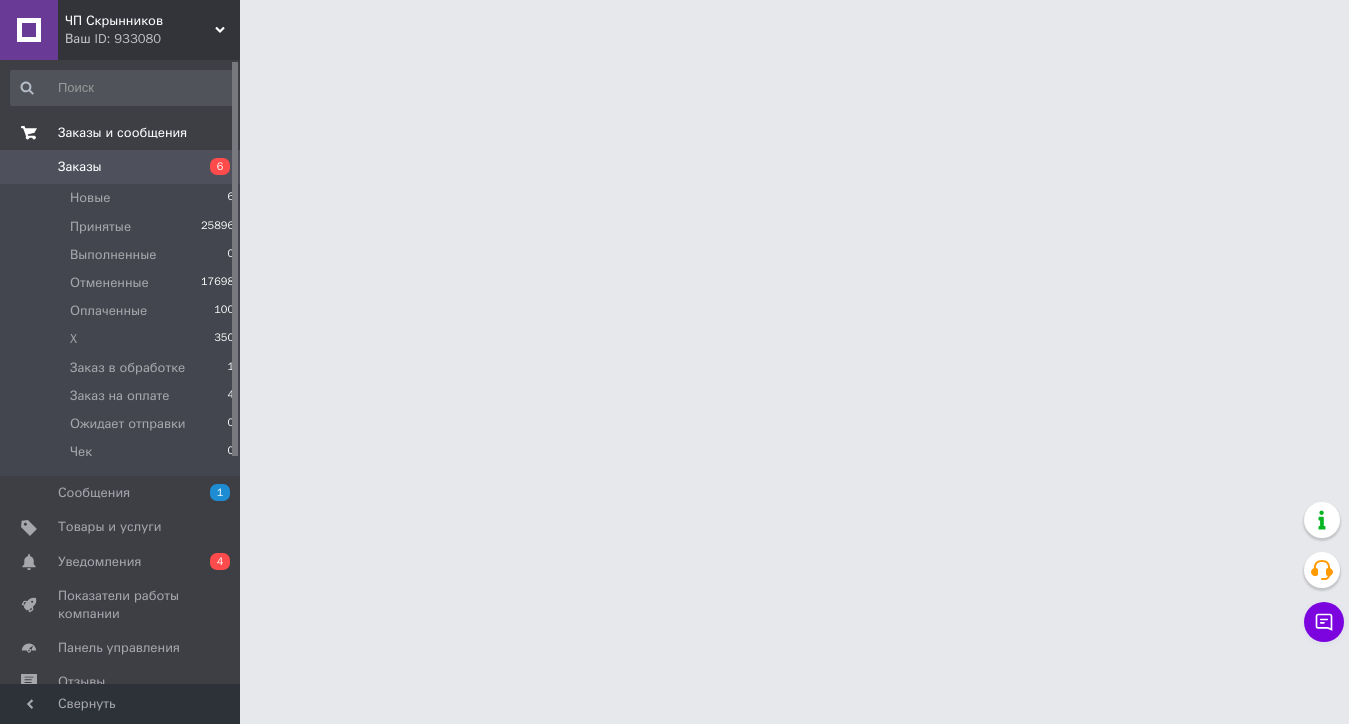 scroll, scrollTop: 0, scrollLeft: 0, axis: both 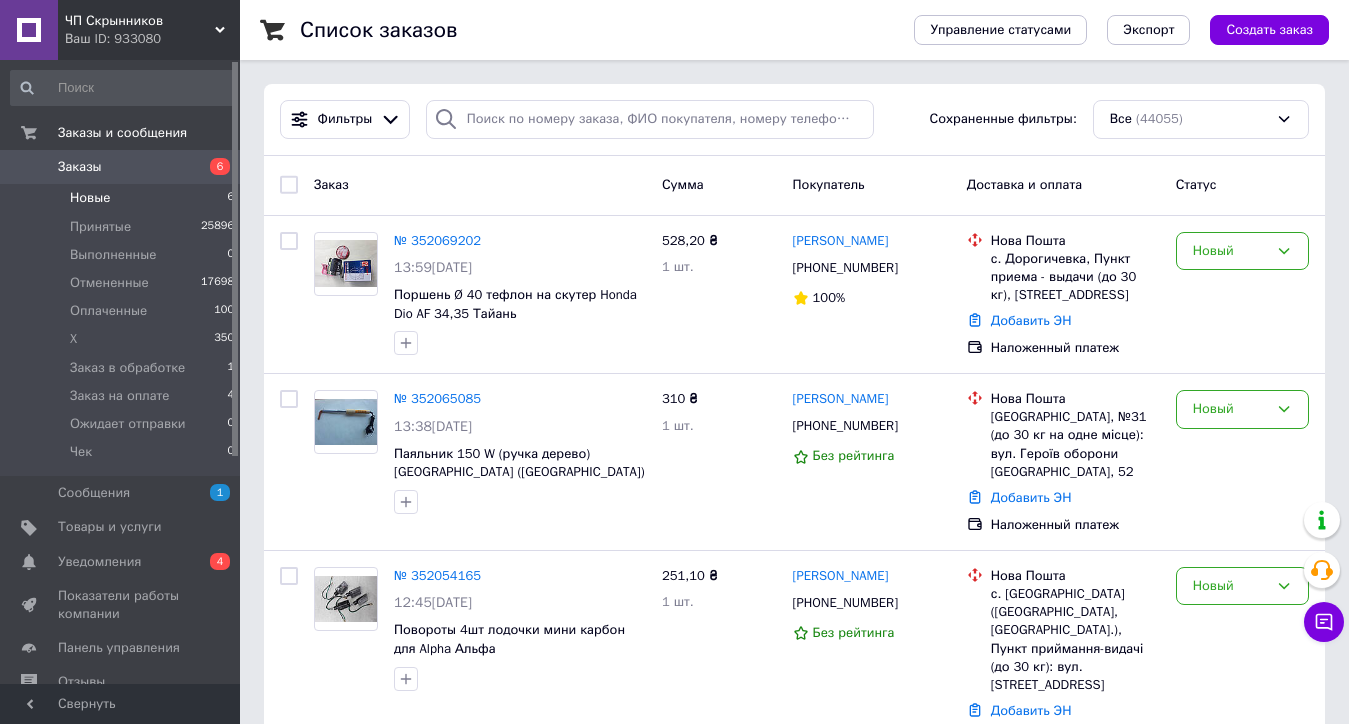 click on "Новые" at bounding box center [90, 198] 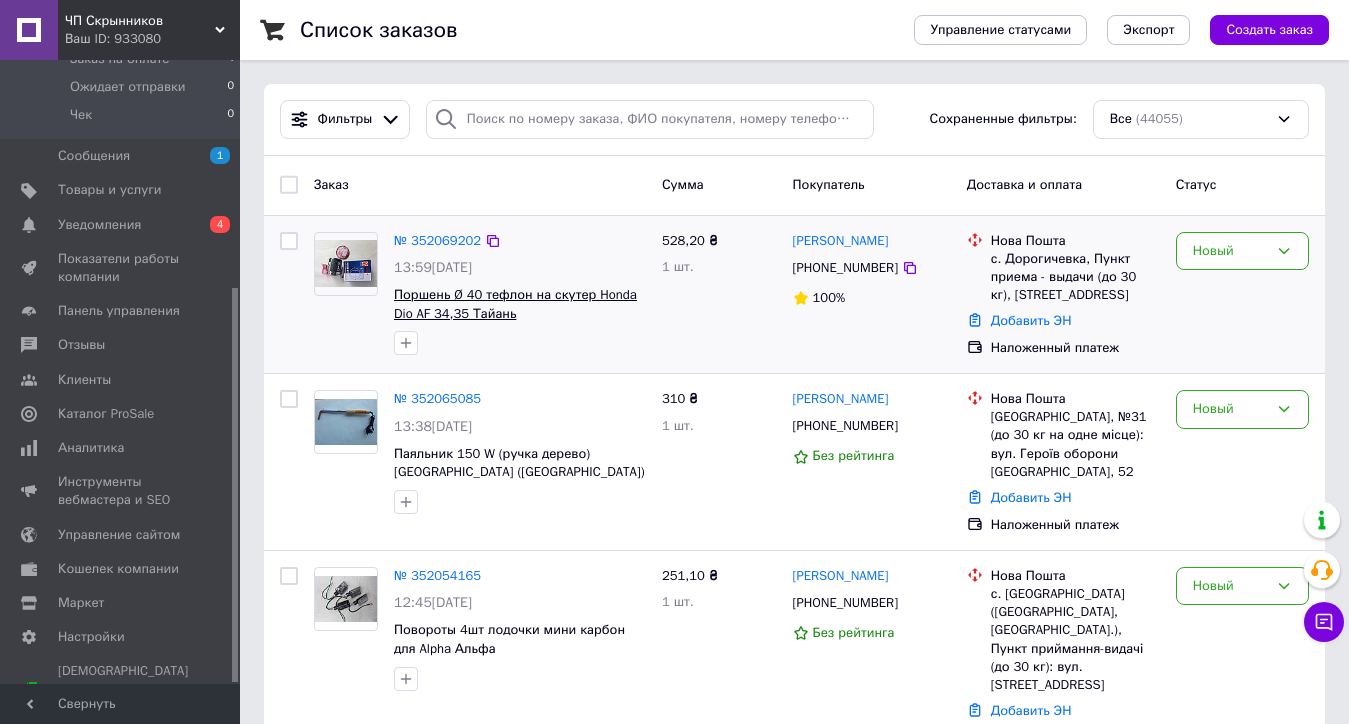 scroll, scrollTop: 360, scrollLeft: 0, axis: vertical 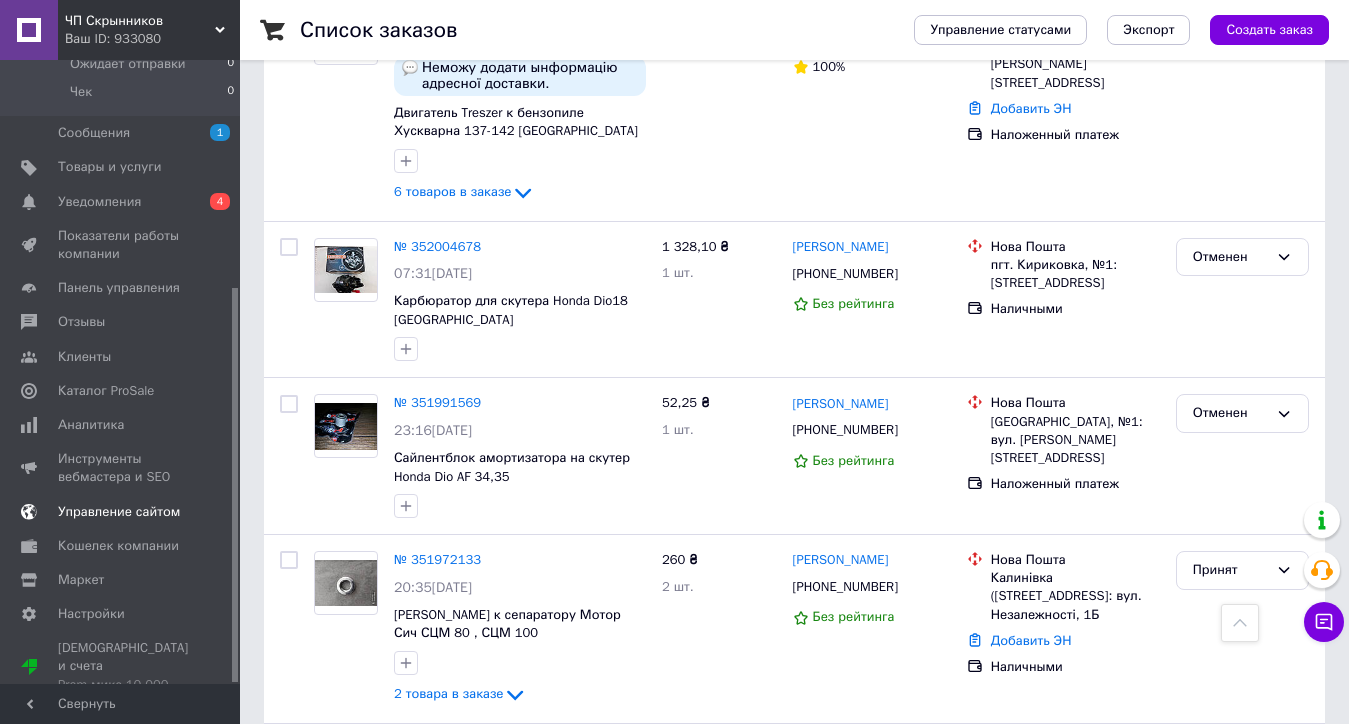click on "Управление сайтом" at bounding box center (123, 512) 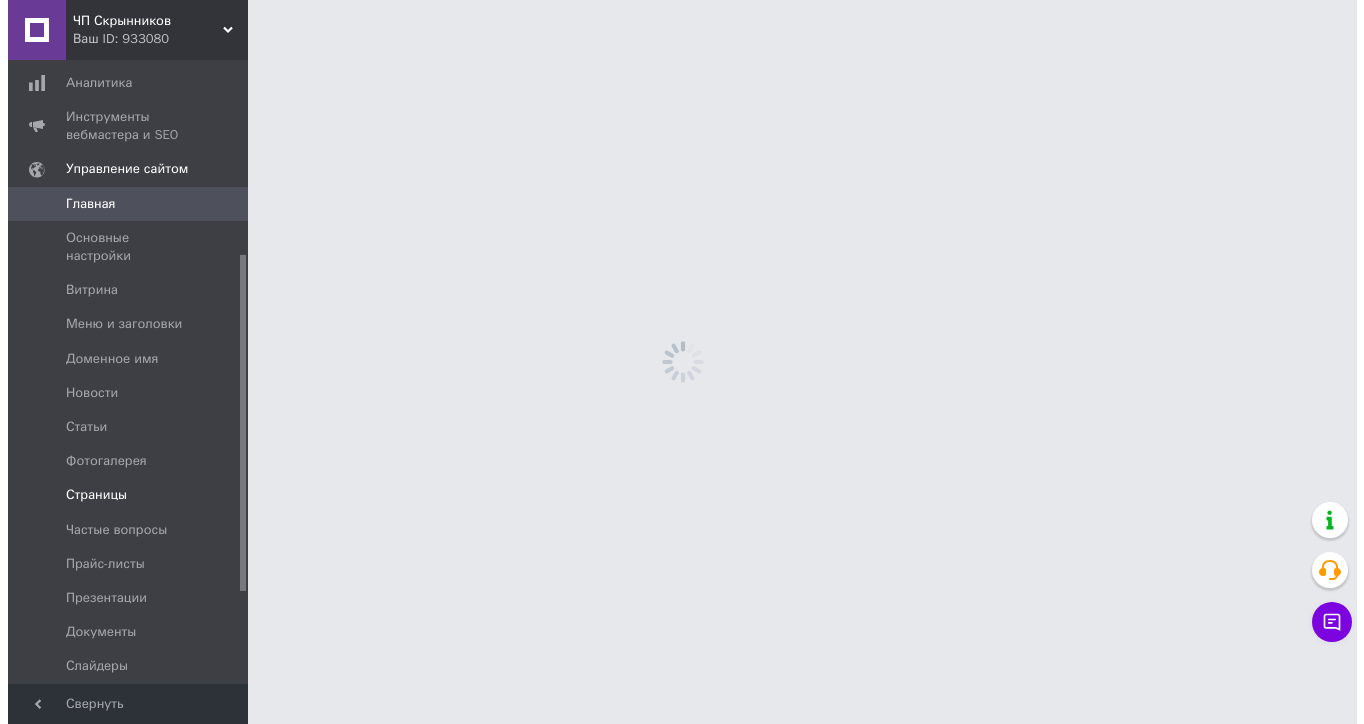 scroll, scrollTop: 0, scrollLeft: 0, axis: both 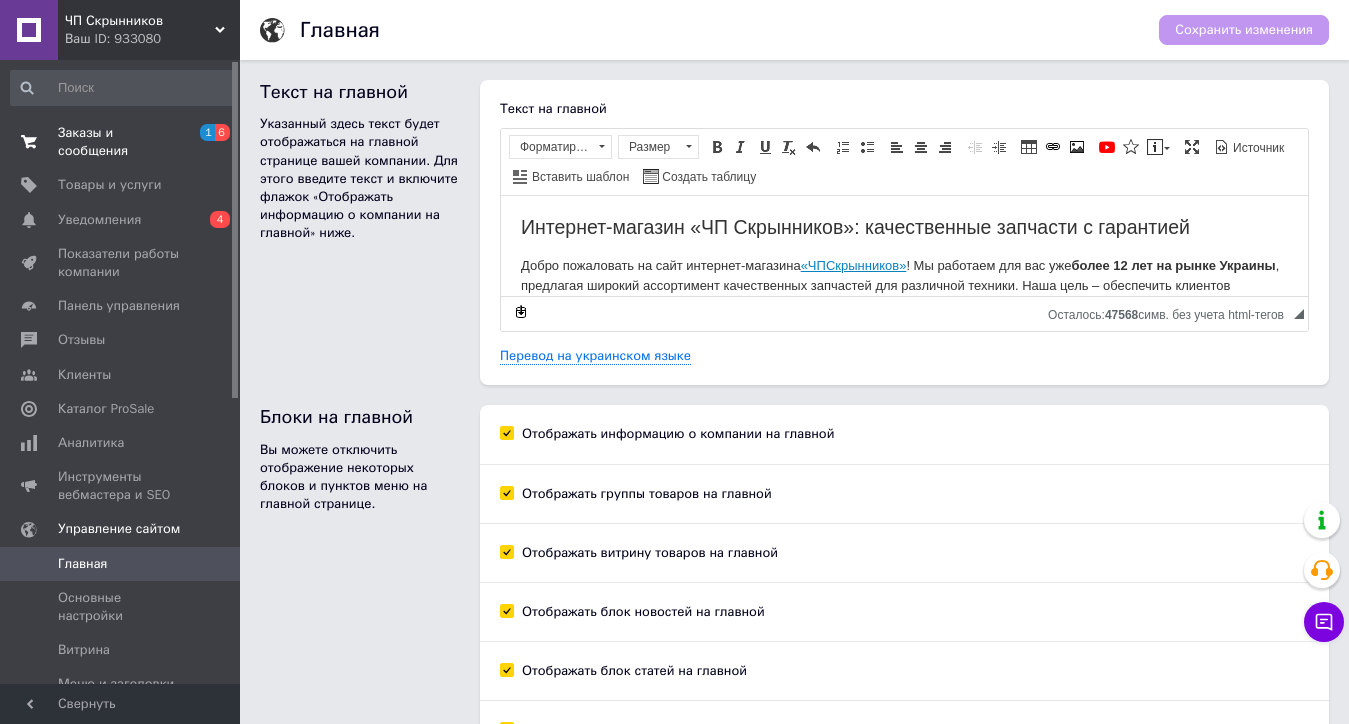 click on "Заказы и сообщения" at bounding box center [121, 142] 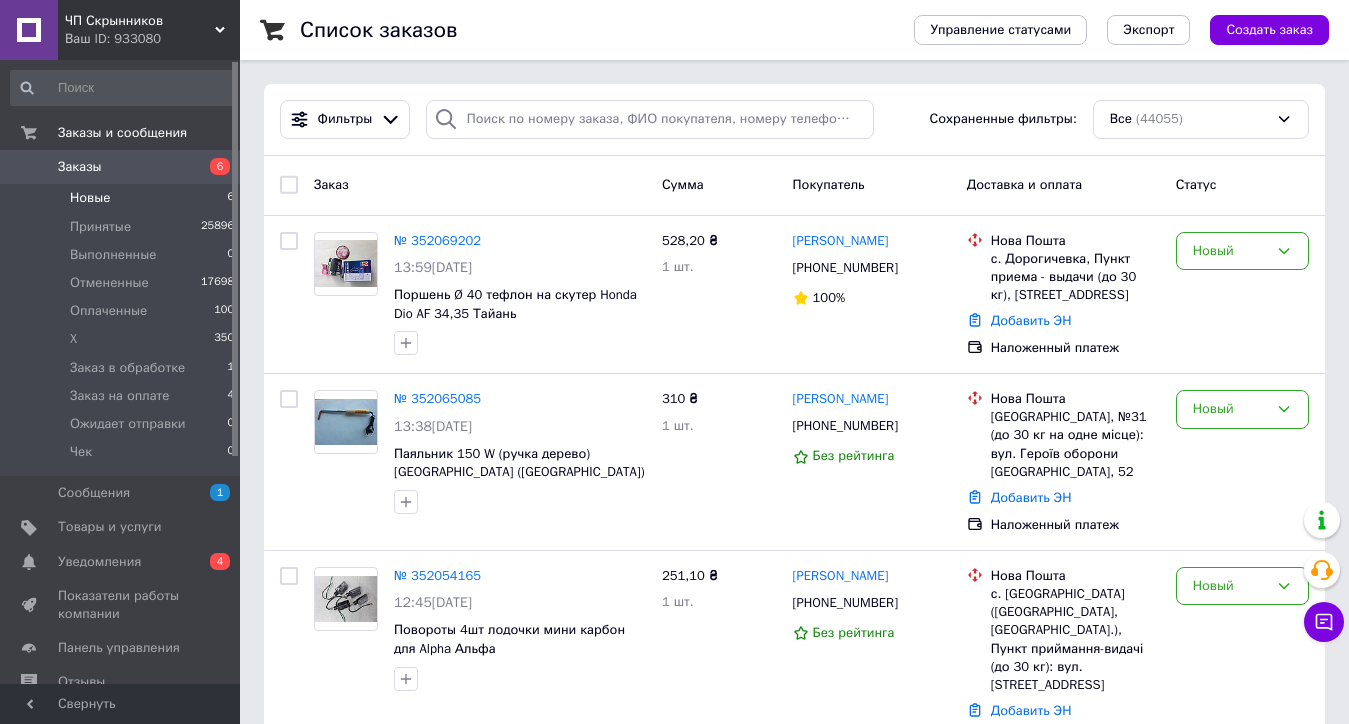 click on "Новые" at bounding box center [90, 198] 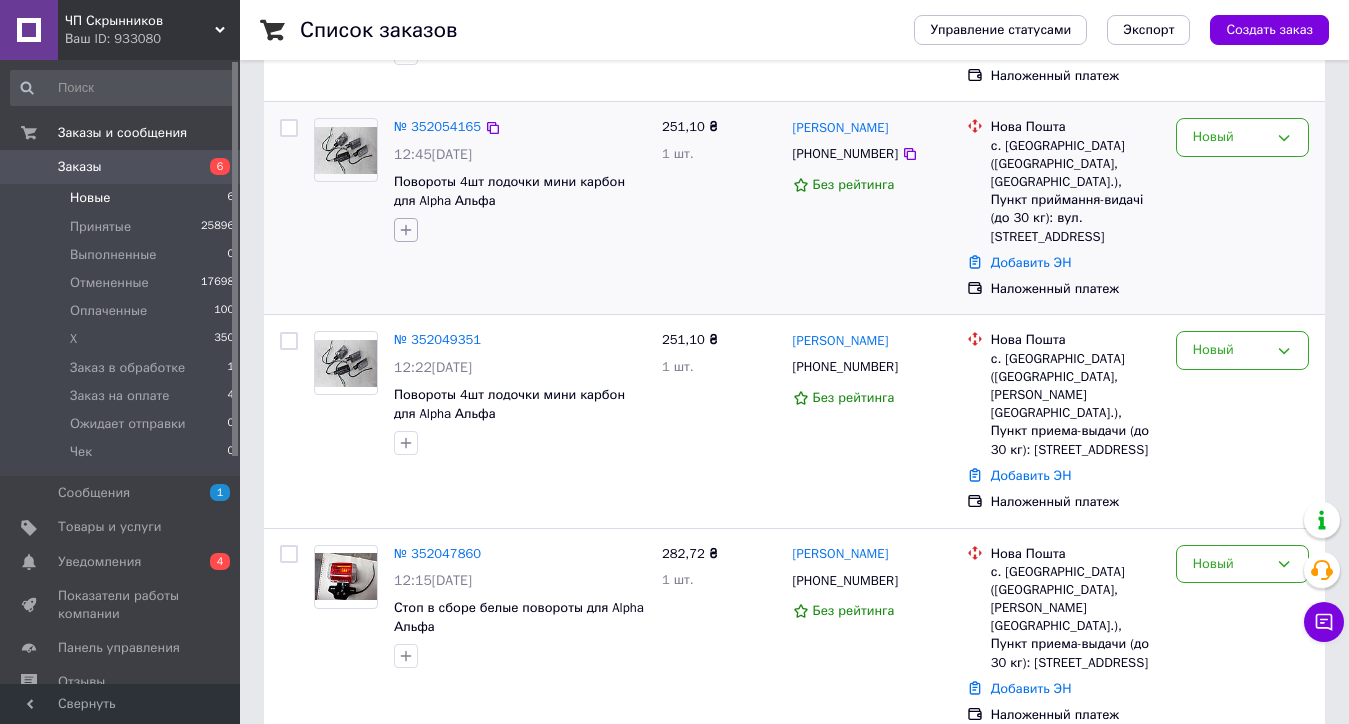 scroll, scrollTop: 646, scrollLeft: 0, axis: vertical 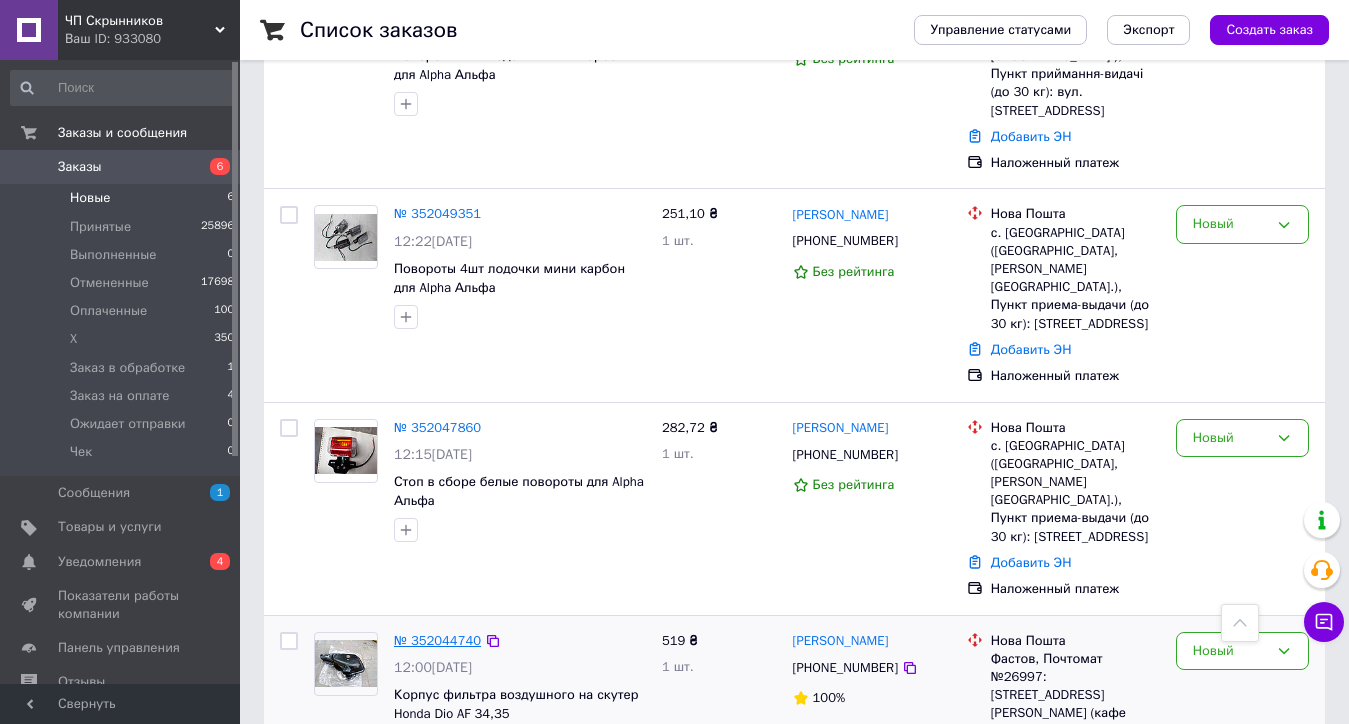 click on "№ 352044740" at bounding box center (437, 640) 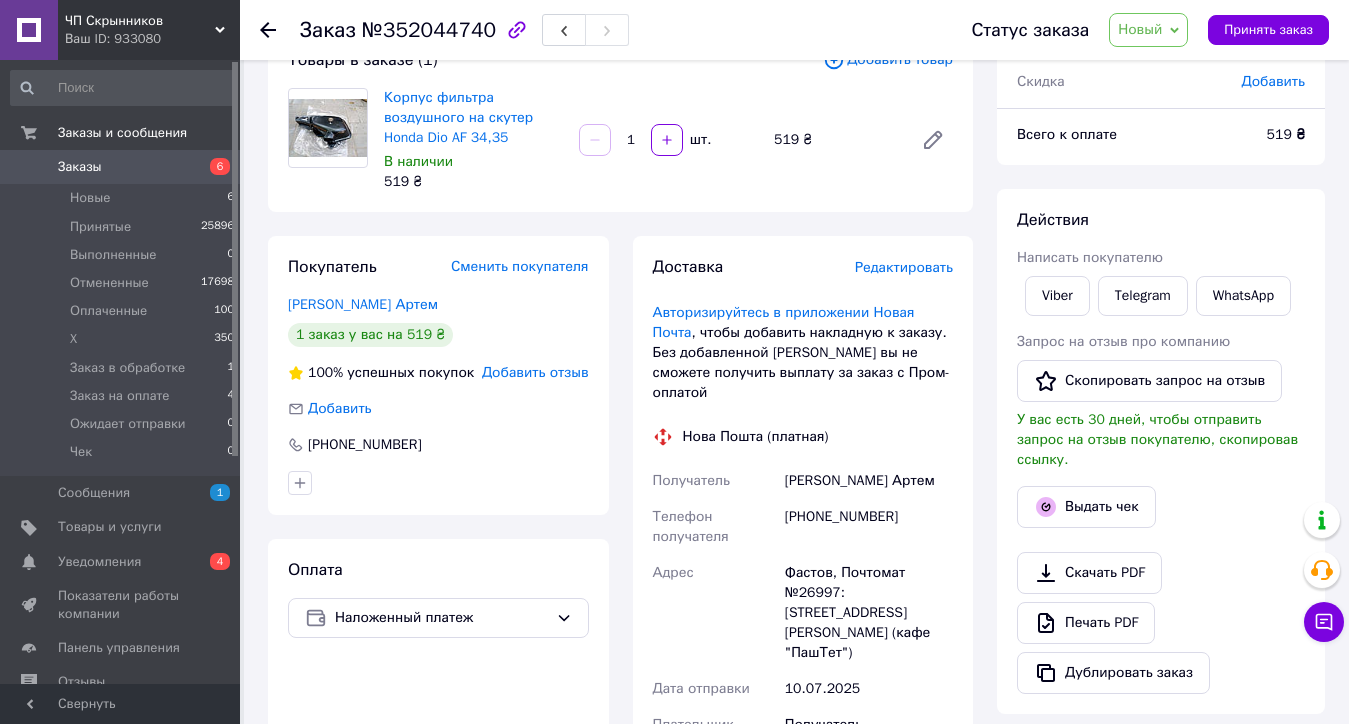 scroll, scrollTop: 109, scrollLeft: 0, axis: vertical 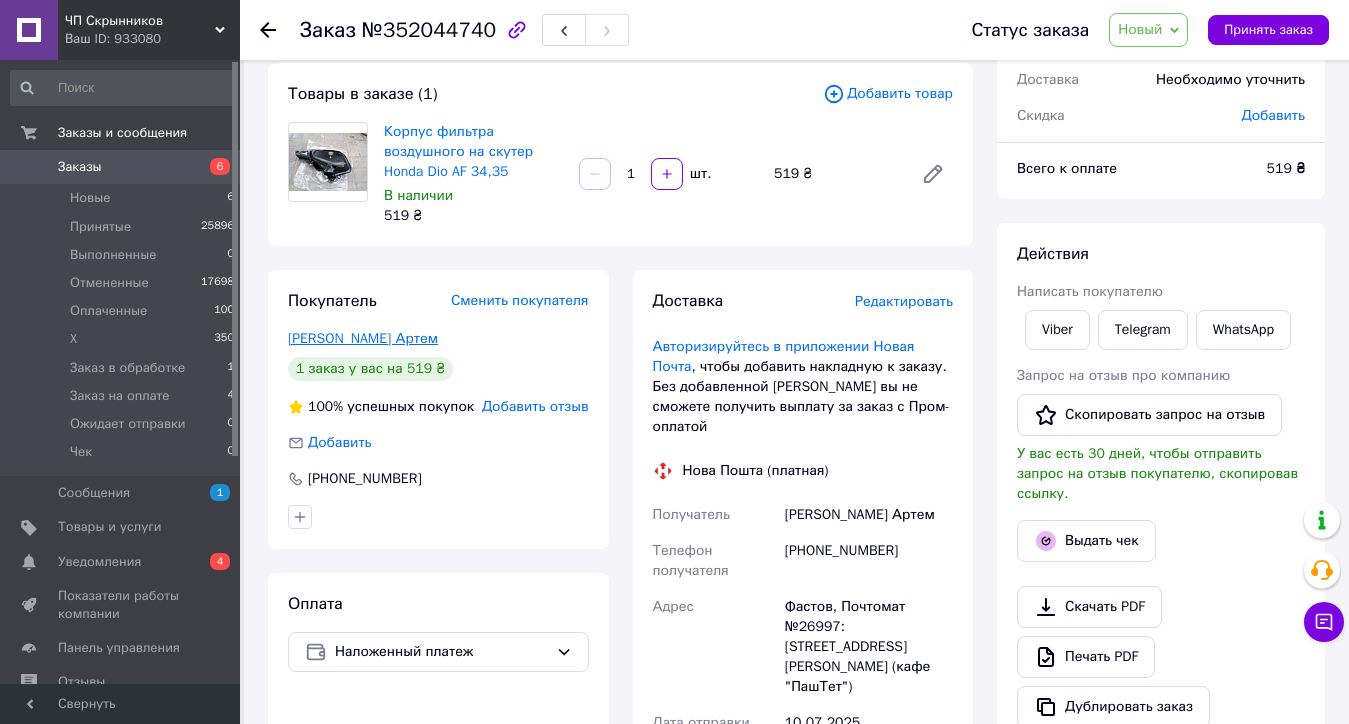 click on "[PERSON_NAME] Артем" at bounding box center (363, 338) 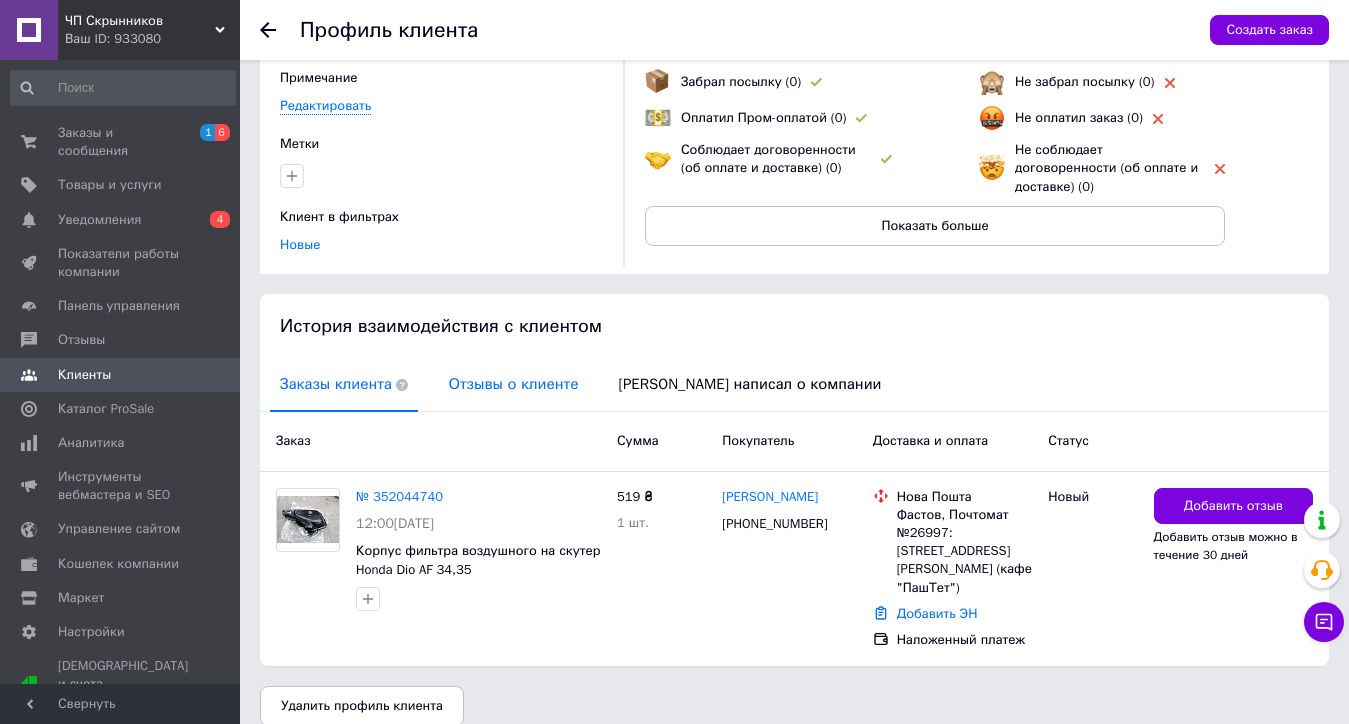 scroll, scrollTop: 172, scrollLeft: 0, axis: vertical 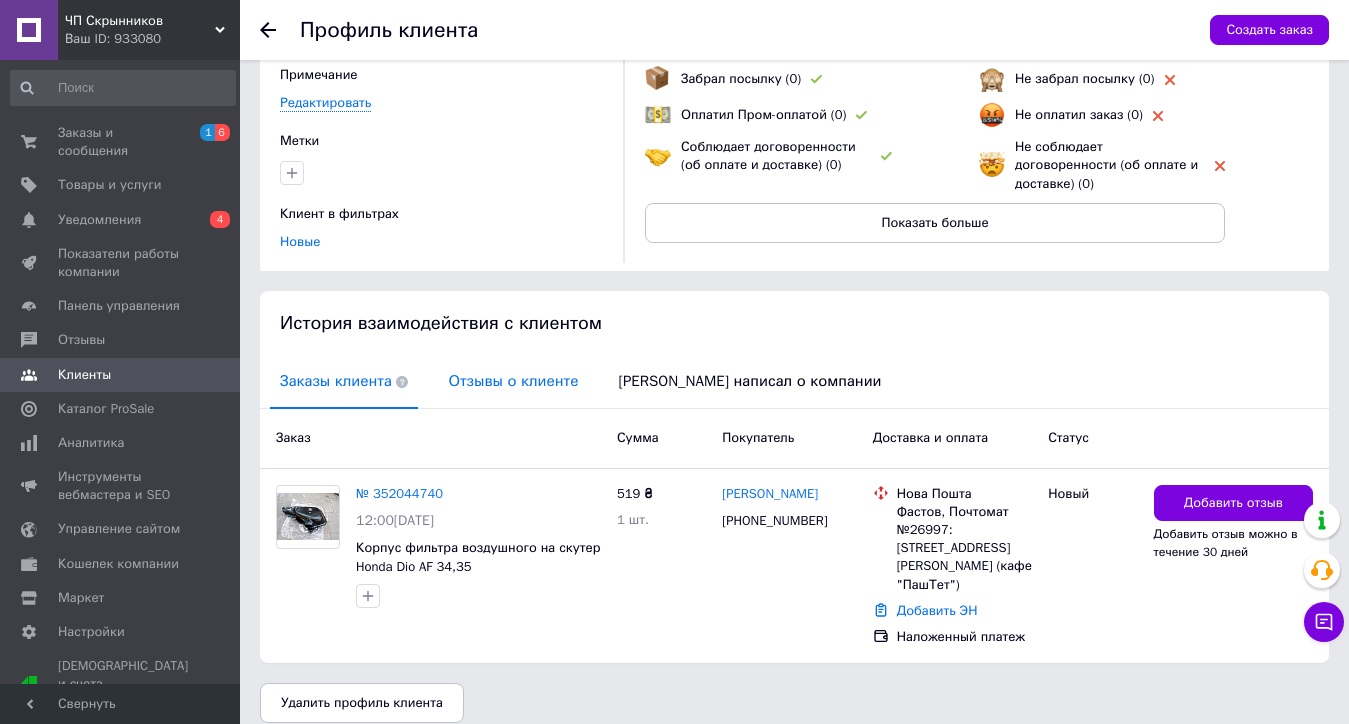 click on "Отзывы о клиенте" at bounding box center (513, 381) 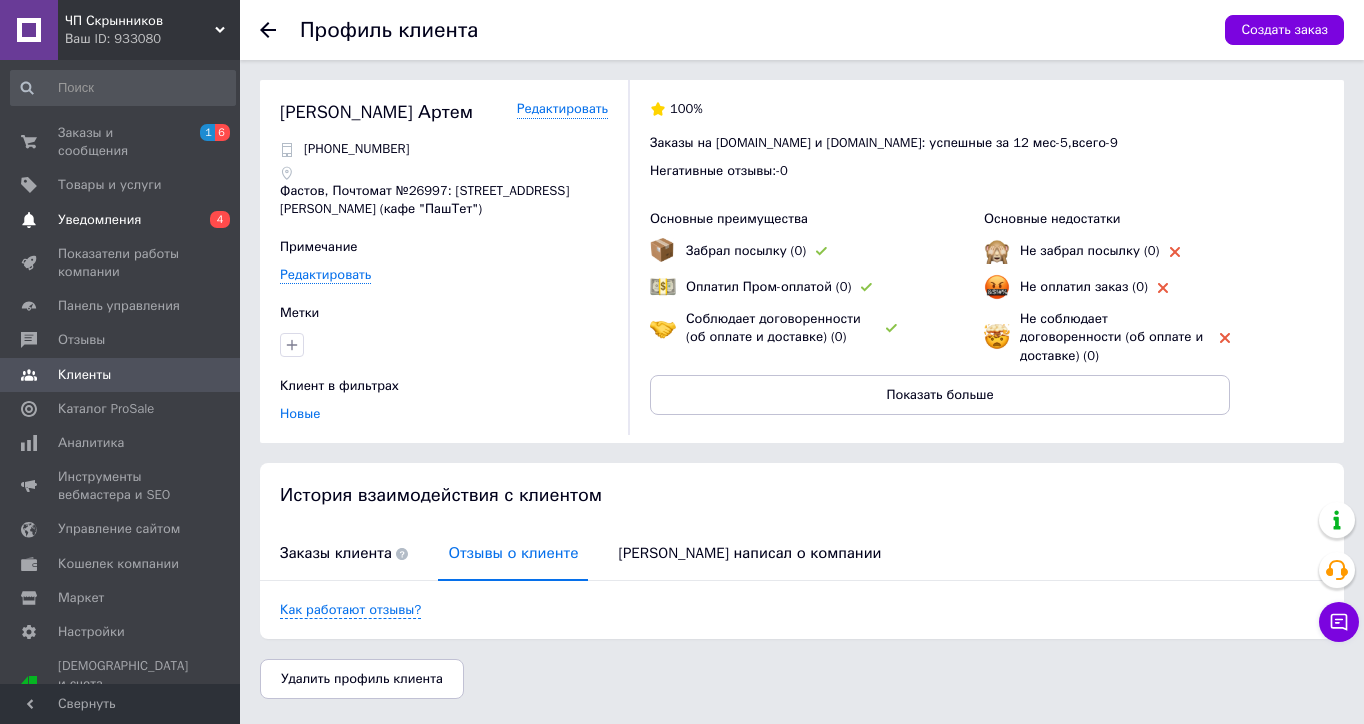 click on "Уведомления" at bounding box center [99, 220] 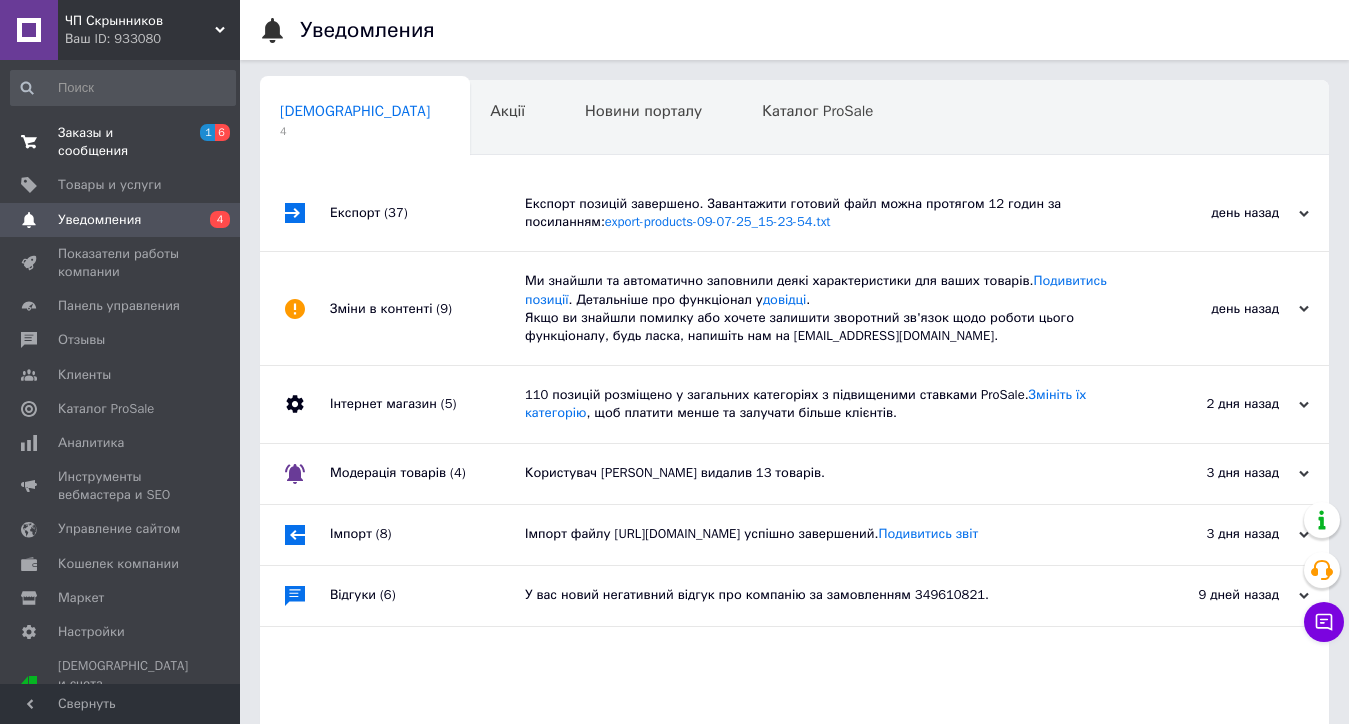 click on "Заказы и сообщения 1 6" at bounding box center [123, 142] 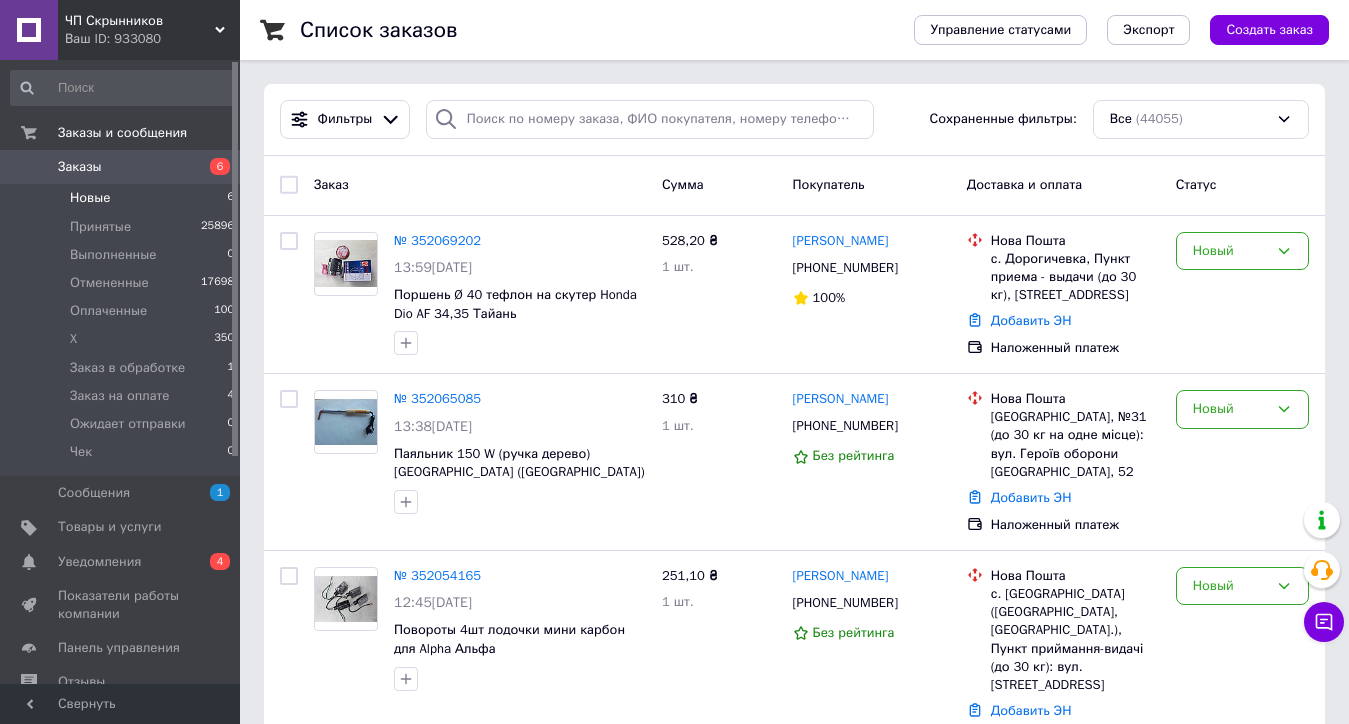 click on "Новые" at bounding box center [90, 198] 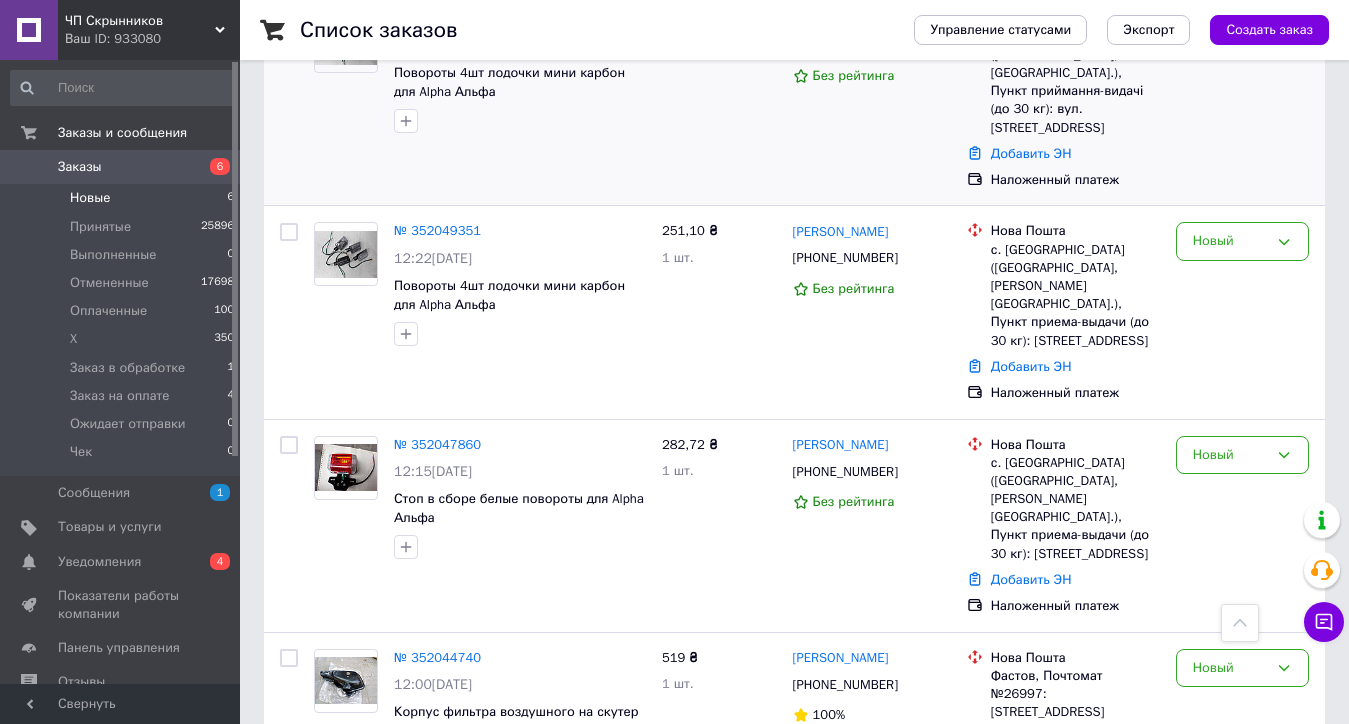 scroll, scrollTop: 646, scrollLeft: 0, axis: vertical 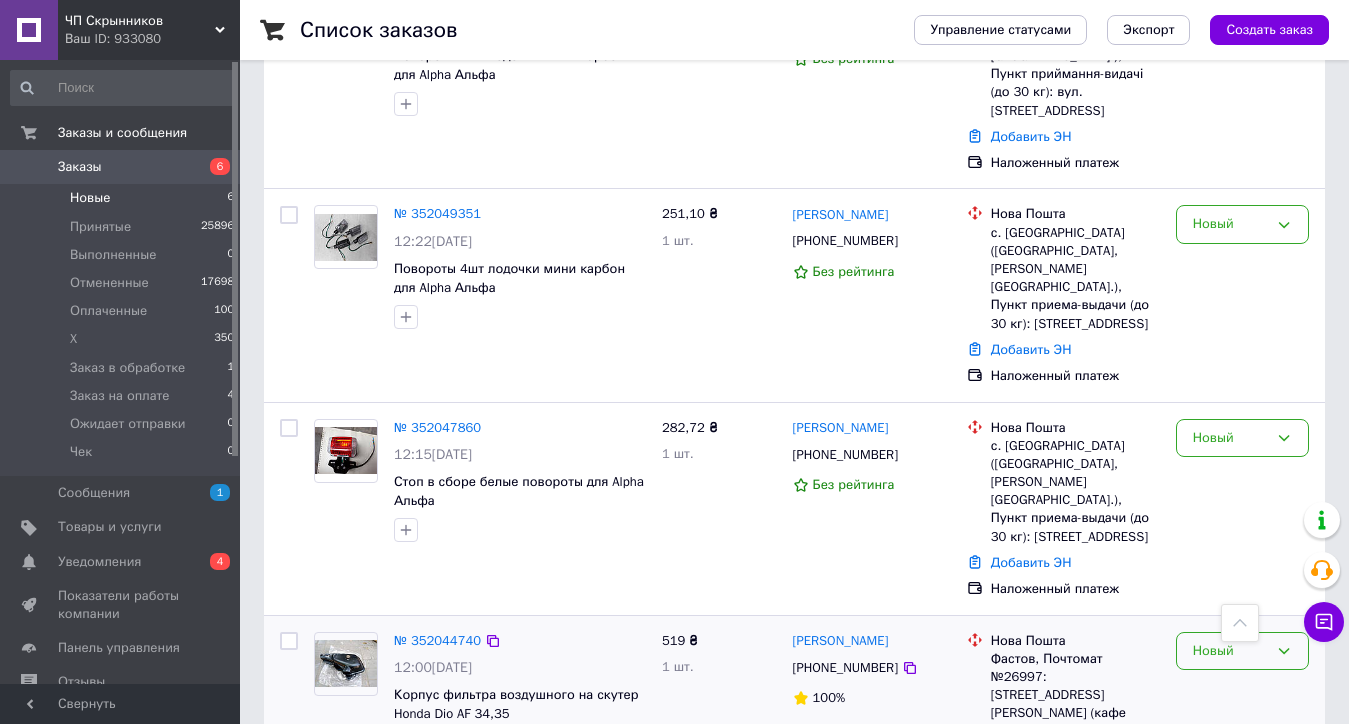 click on "Новый" at bounding box center [1242, 651] 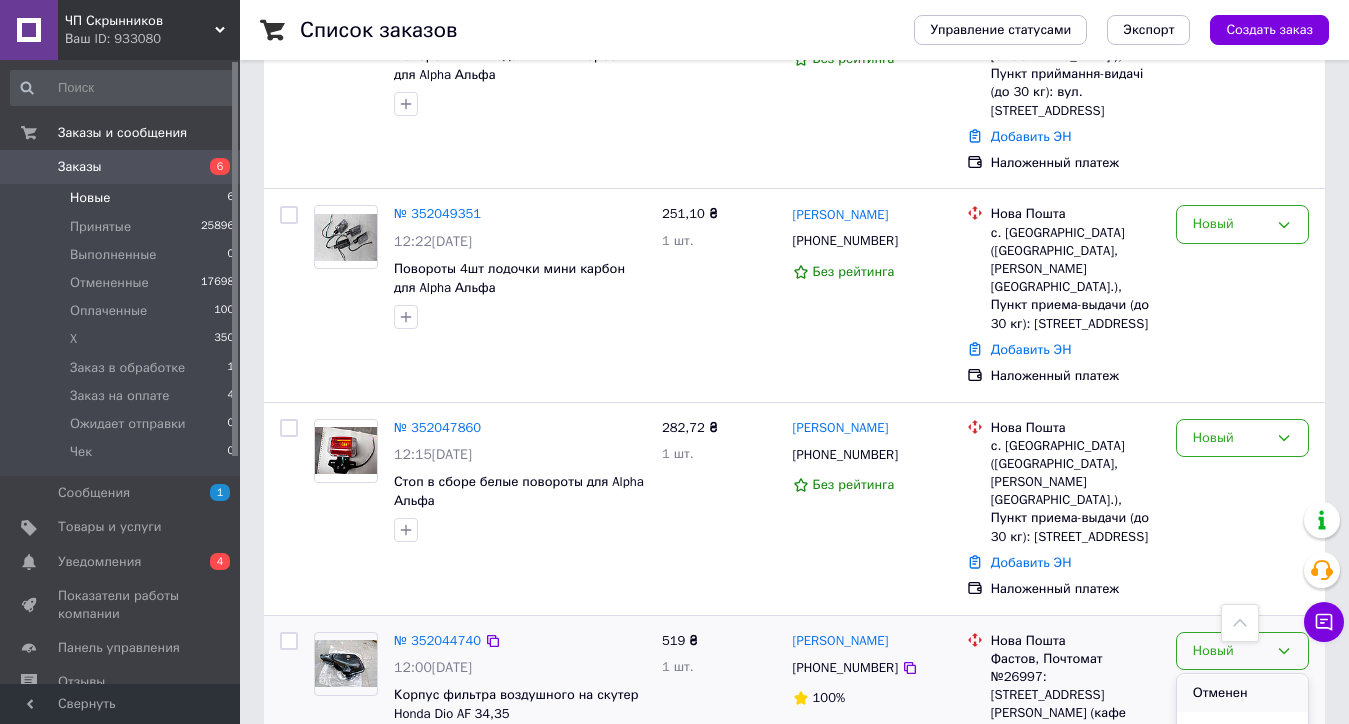 scroll, scrollTop: 200, scrollLeft: 0, axis: vertical 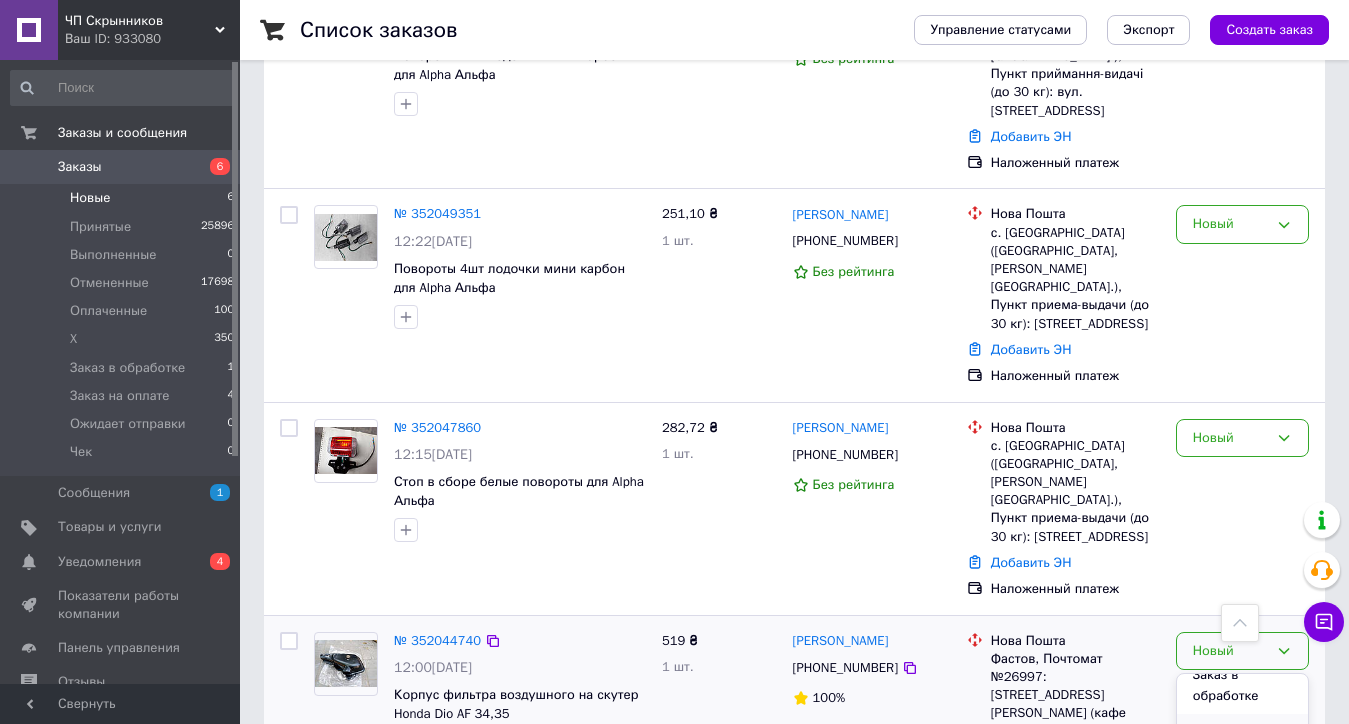 click on "Заказ на оплате" at bounding box center [1242, 742] 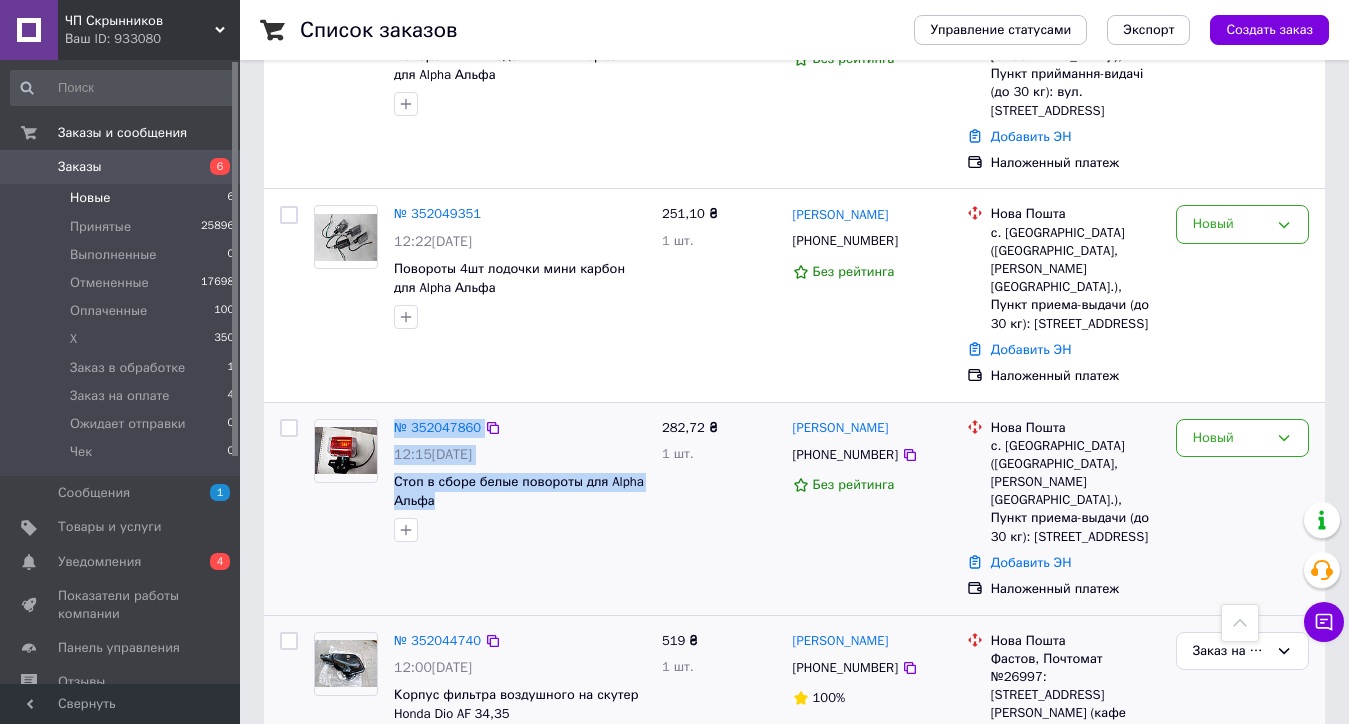 drag, startPoint x: 443, startPoint y: 444, endPoint x: 383, endPoint y: 433, distance: 61 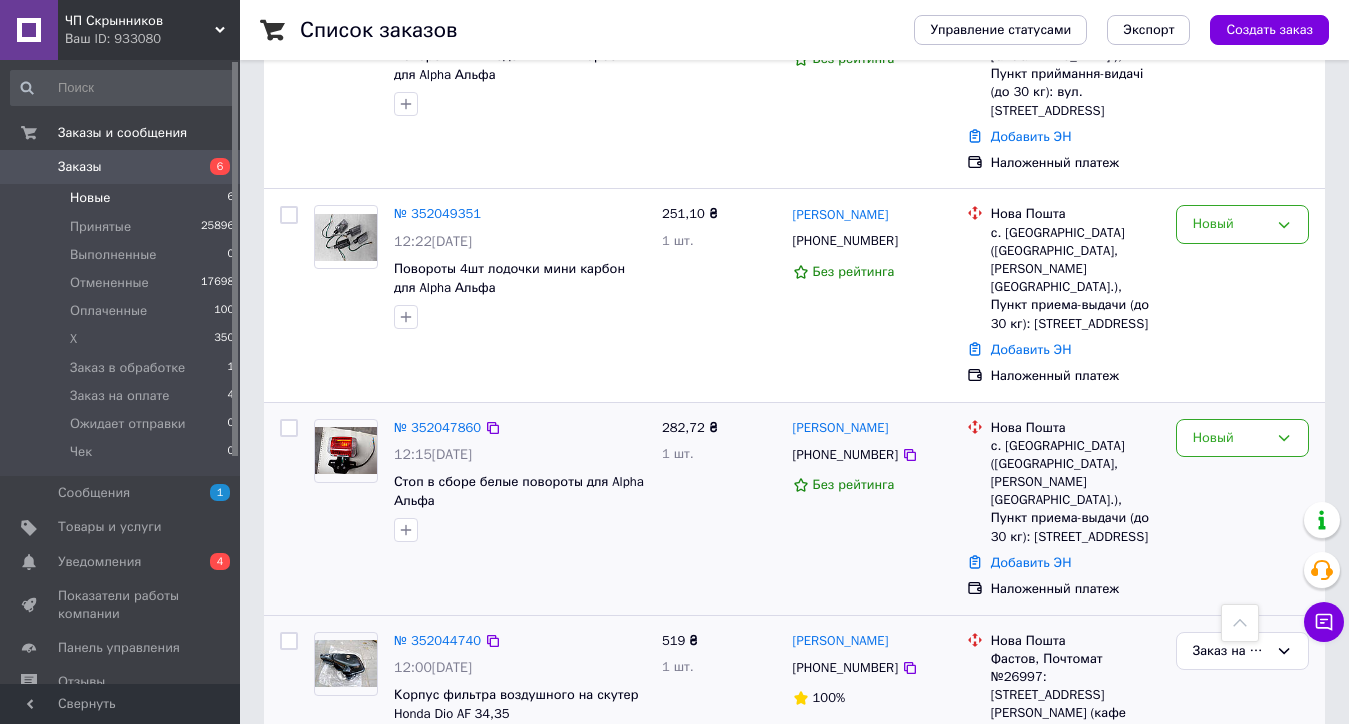 click at bounding box center [520, 530] 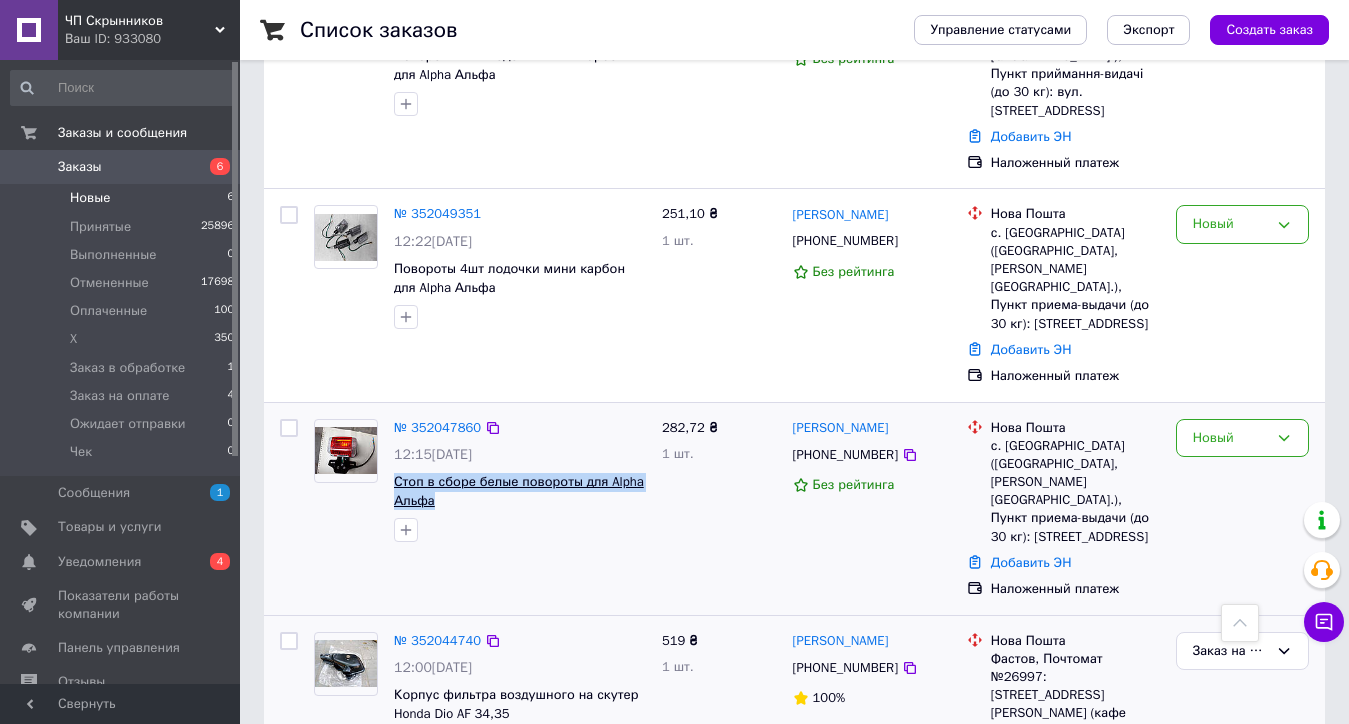 drag, startPoint x: 451, startPoint y: 451, endPoint x: 405, endPoint y: 430, distance: 50.566788 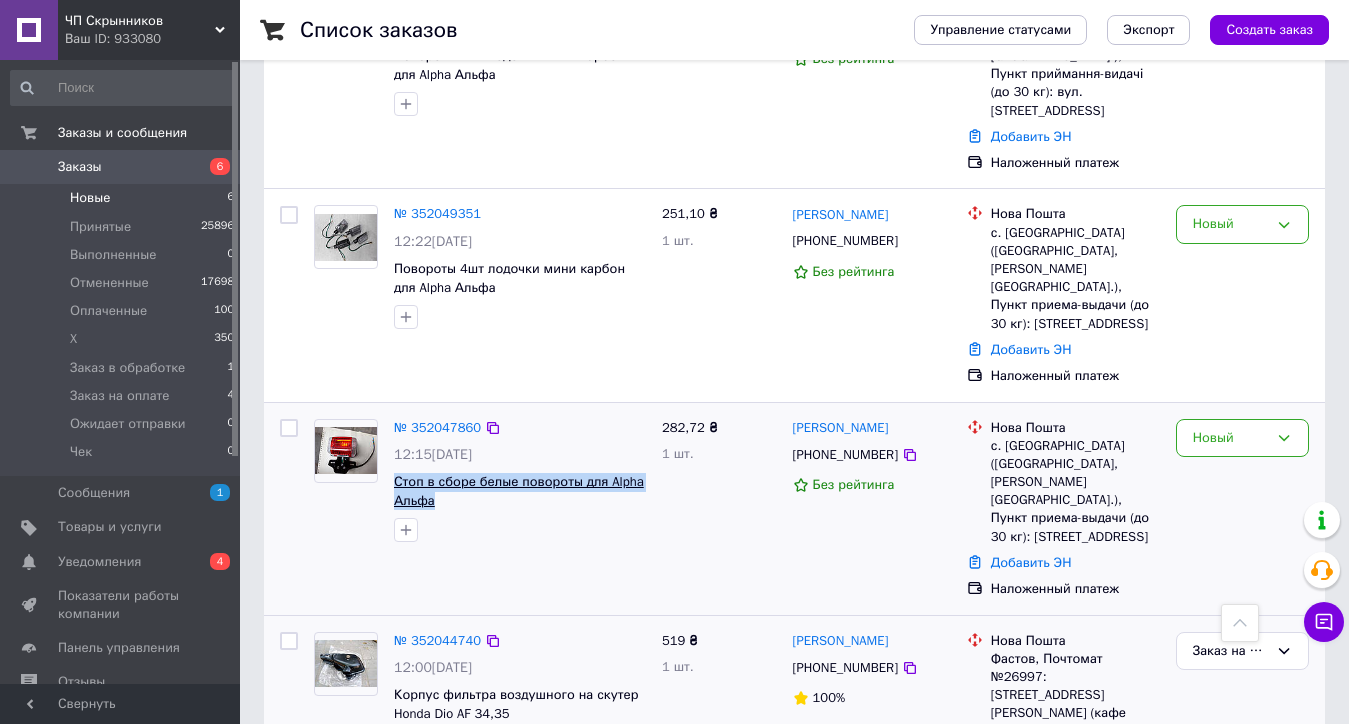 copy on "Стоп в сборе белые повороты для  Alpha Альфа" 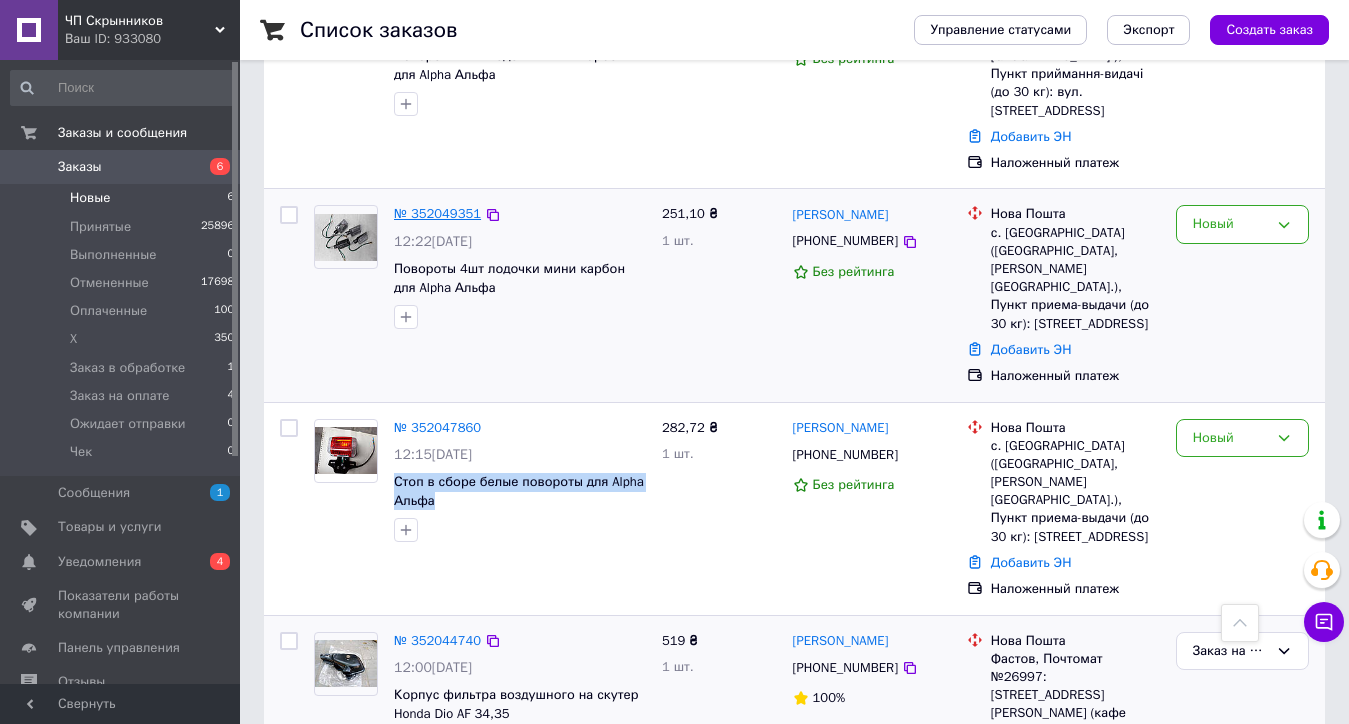 click on "№ 352049351" at bounding box center [437, 213] 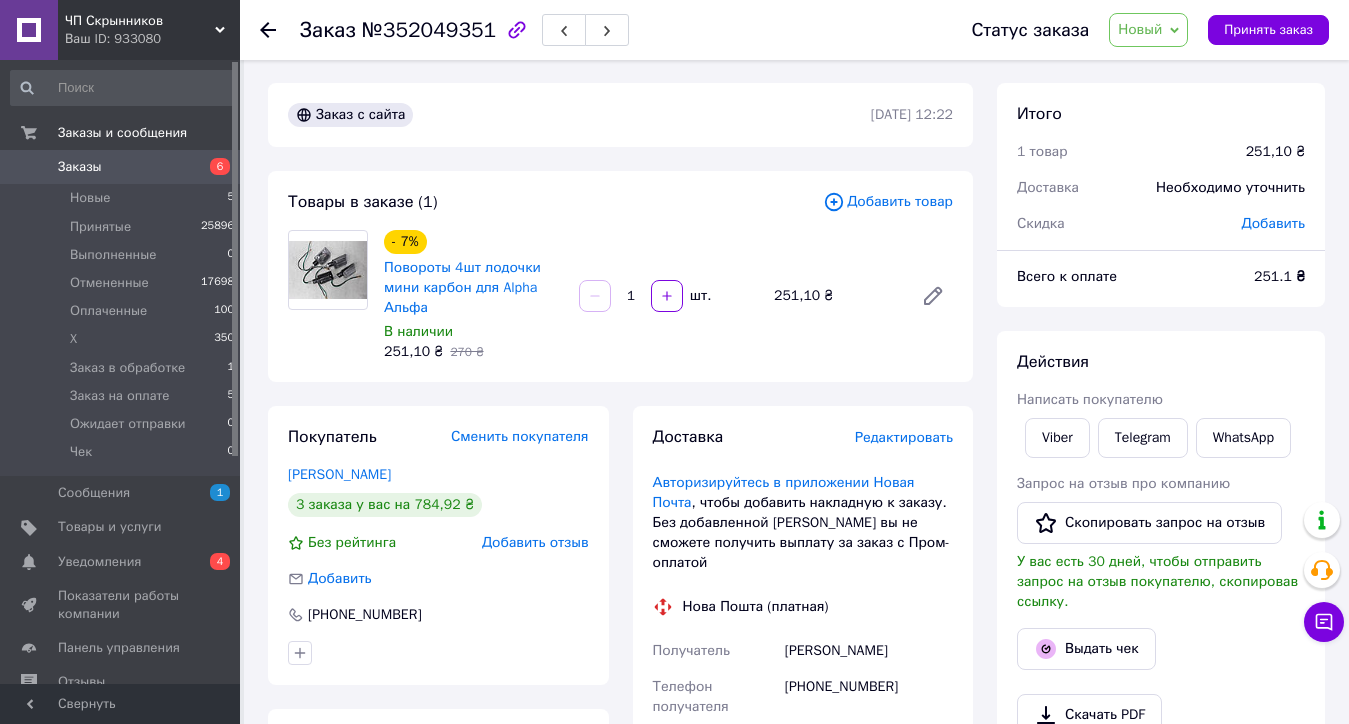 scroll, scrollTop: 0, scrollLeft: 0, axis: both 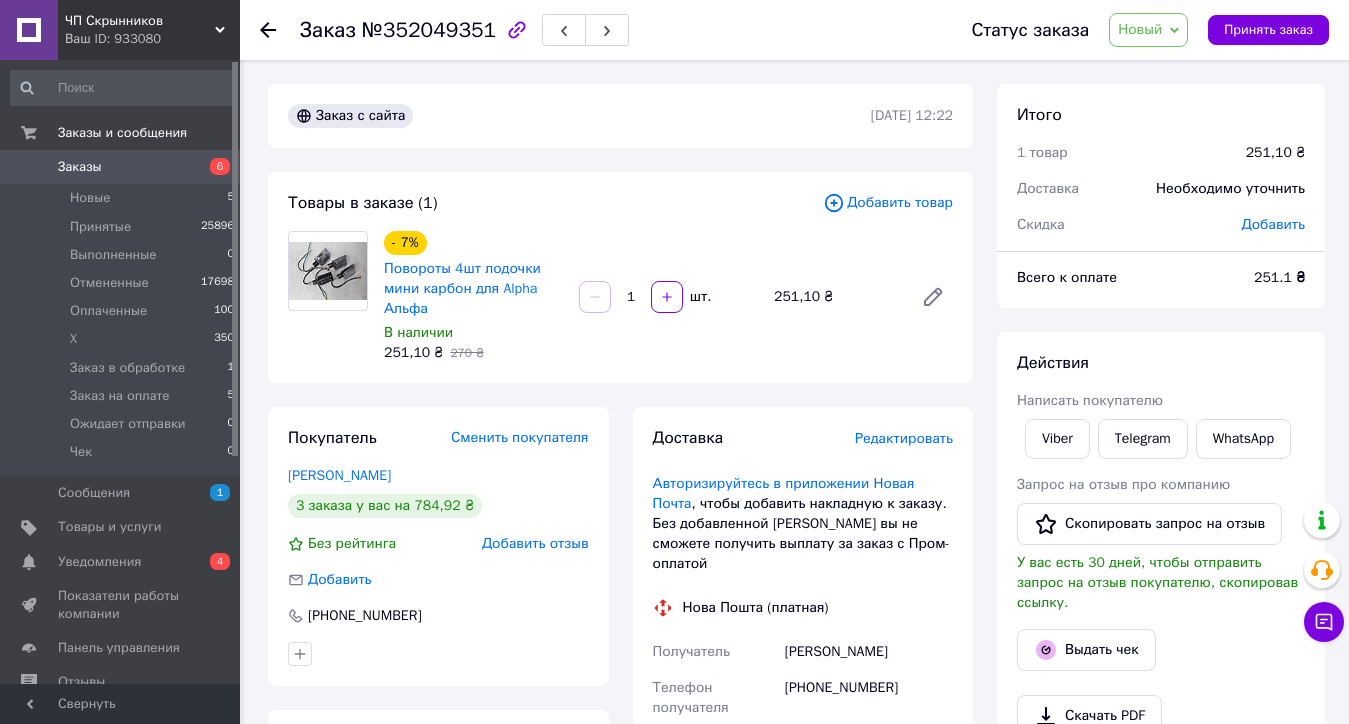 click on "Товары в заказе (1) Добавить товар - 7% Повороты 4шт лодочки мини карбон для Alpha Альфа В наличии 251,10 ₴   270 ₴ 1   шт. 251,10 ₴" at bounding box center [620, 277] 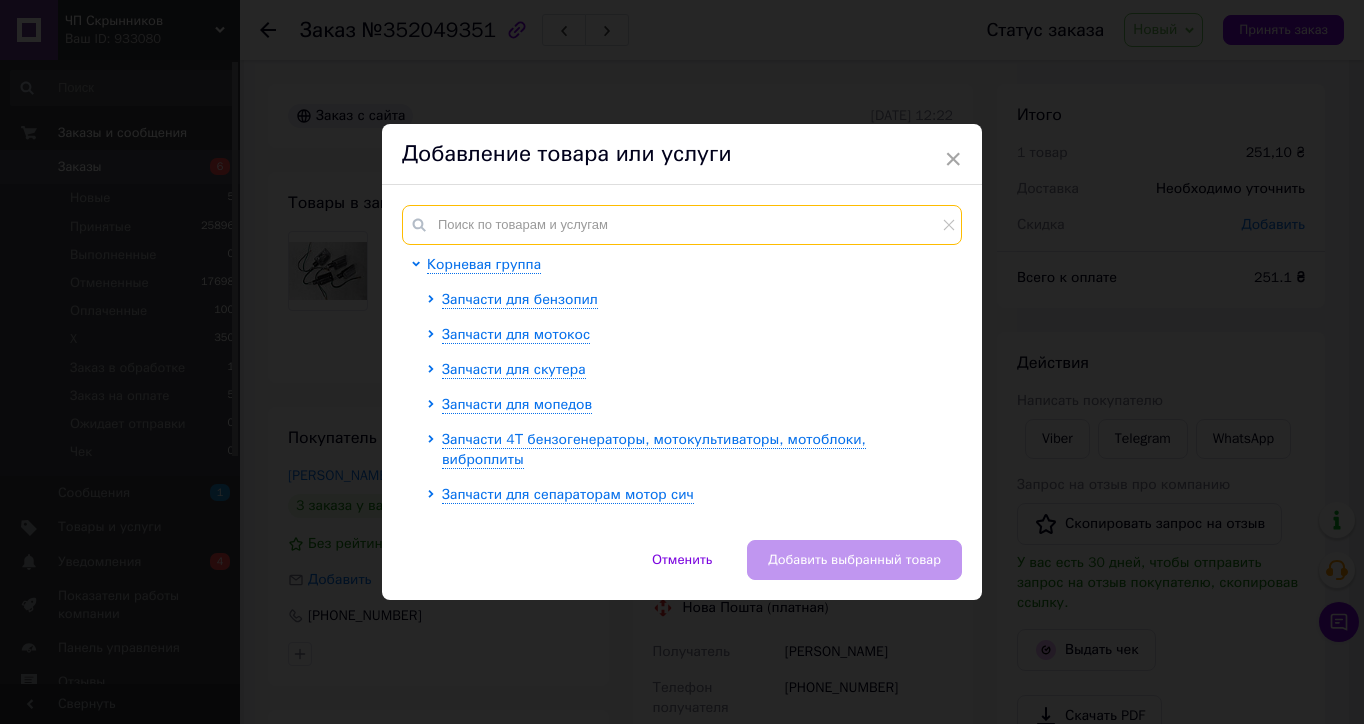 paste on "Стоп в сборе белые повороты для Alpha Альфа" 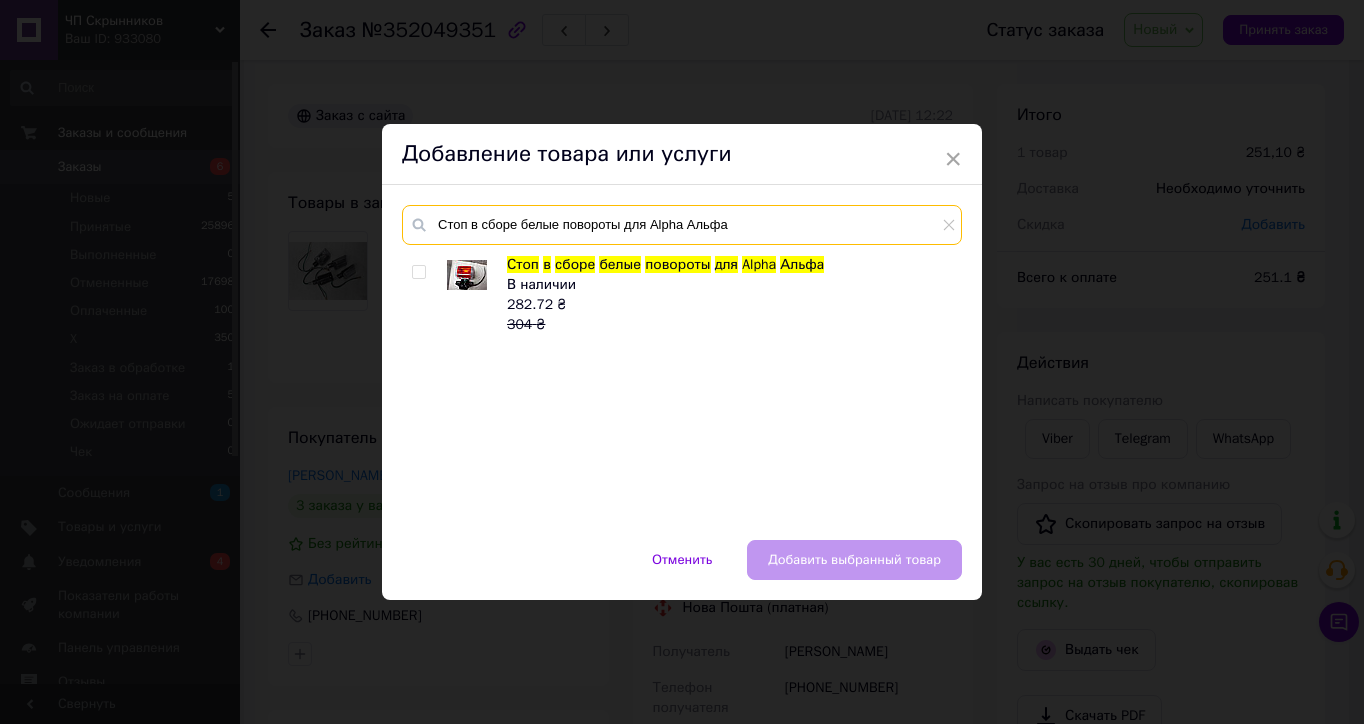 type on "Стоп в сборе белые повороты для Alpha Альфа" 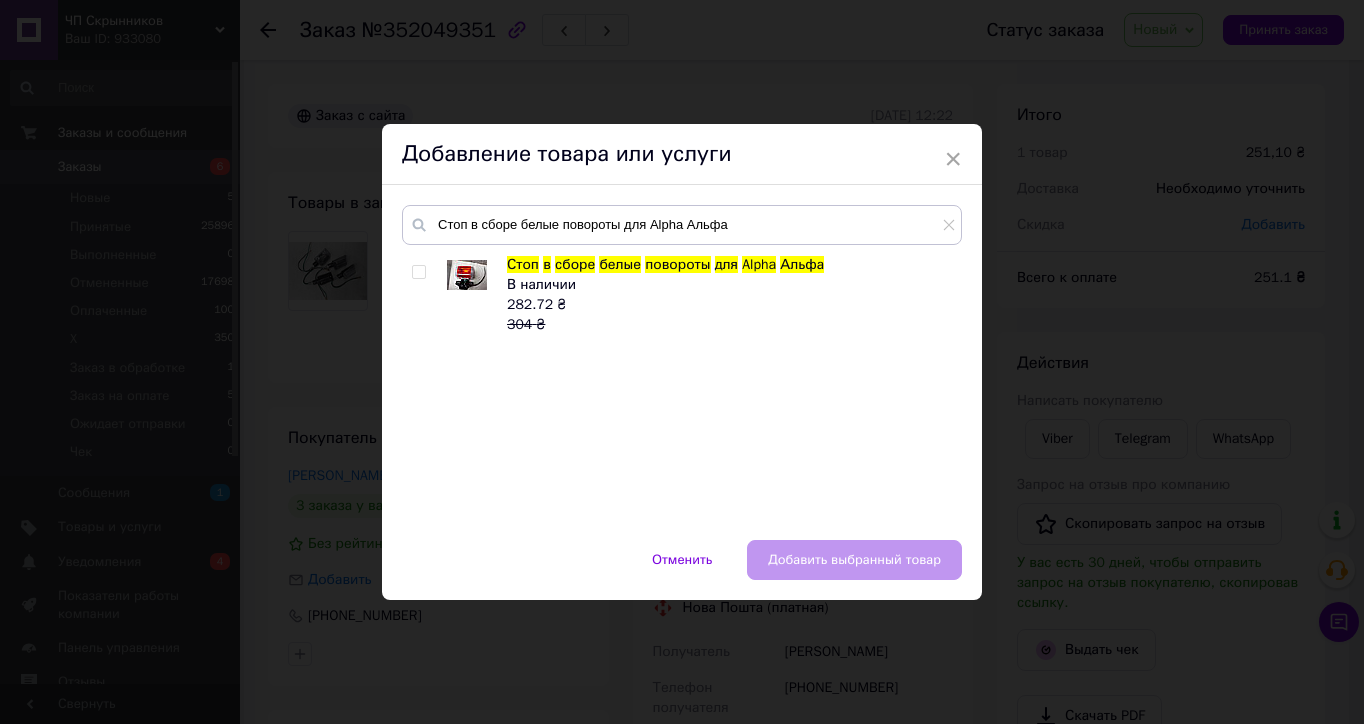 click at bounding box center [422, 295] 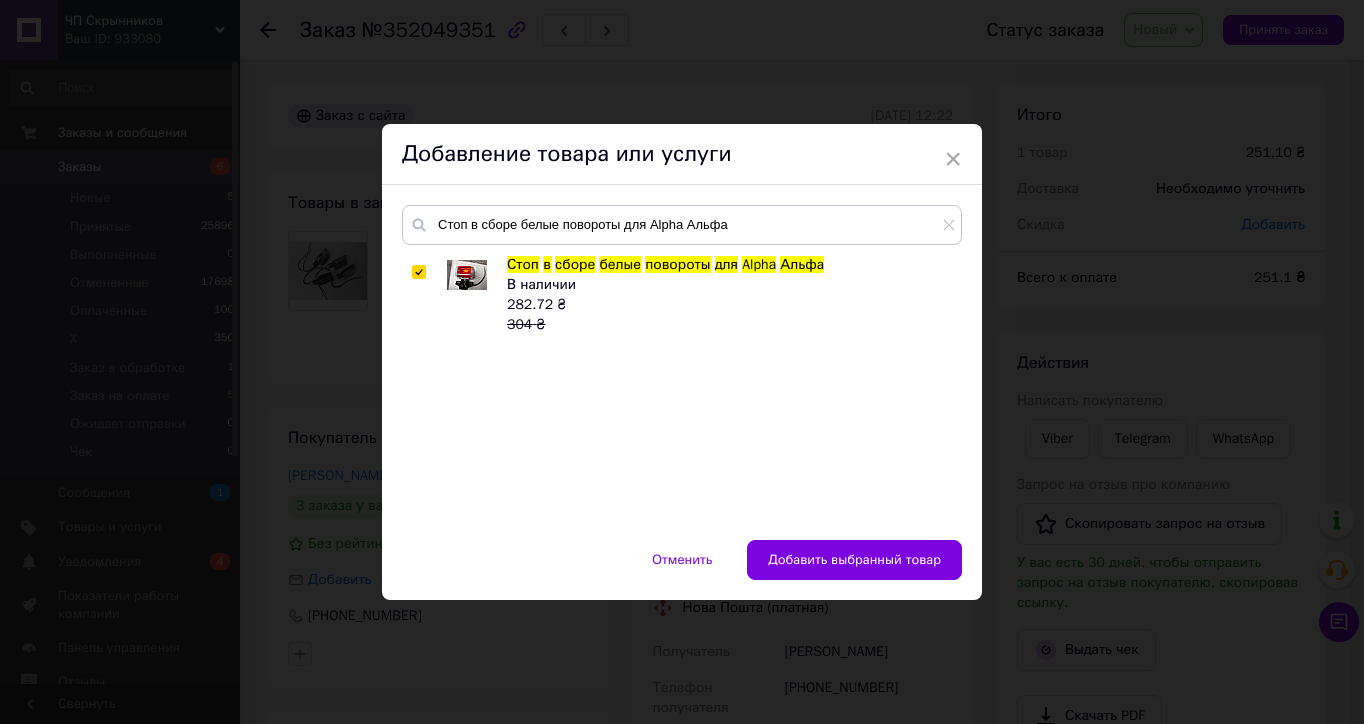 click on "Добавить выбранный товар" at bounding box center (854, 560) 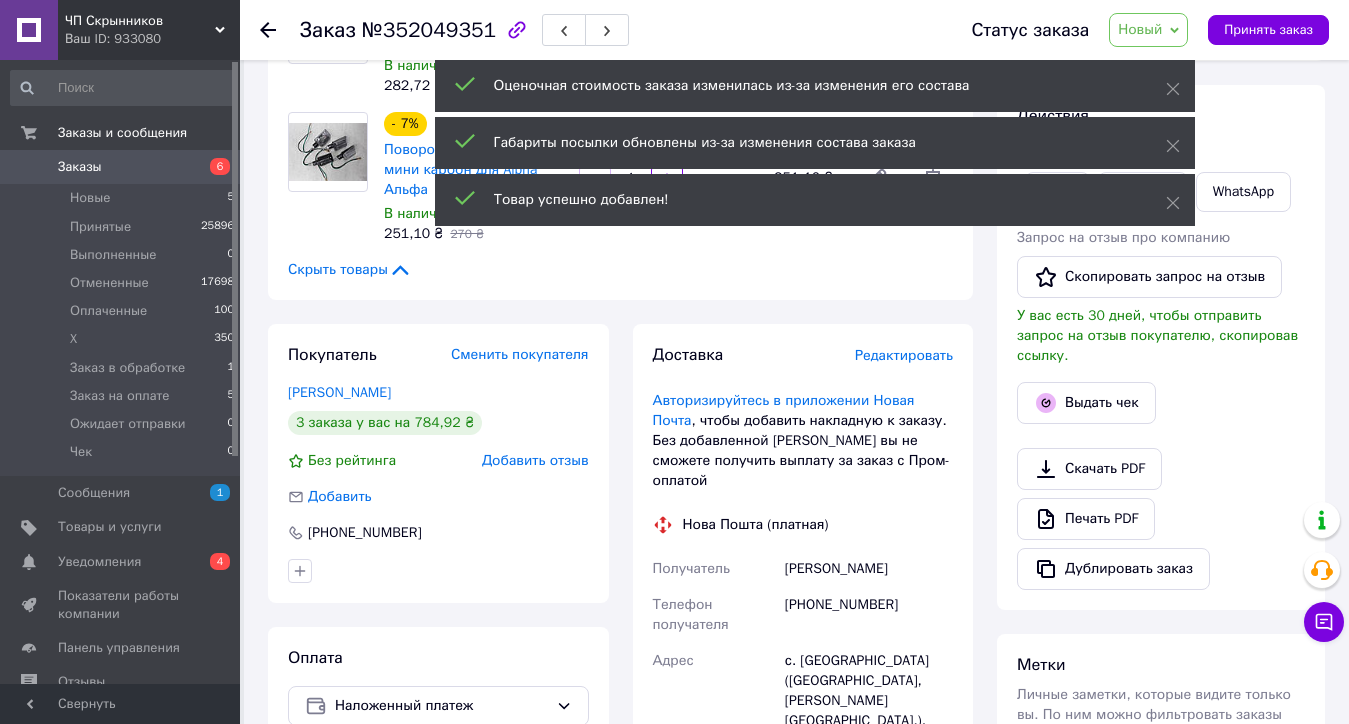 scroll, scrollTop: 300, scrollLeft: 0, axis: vertical 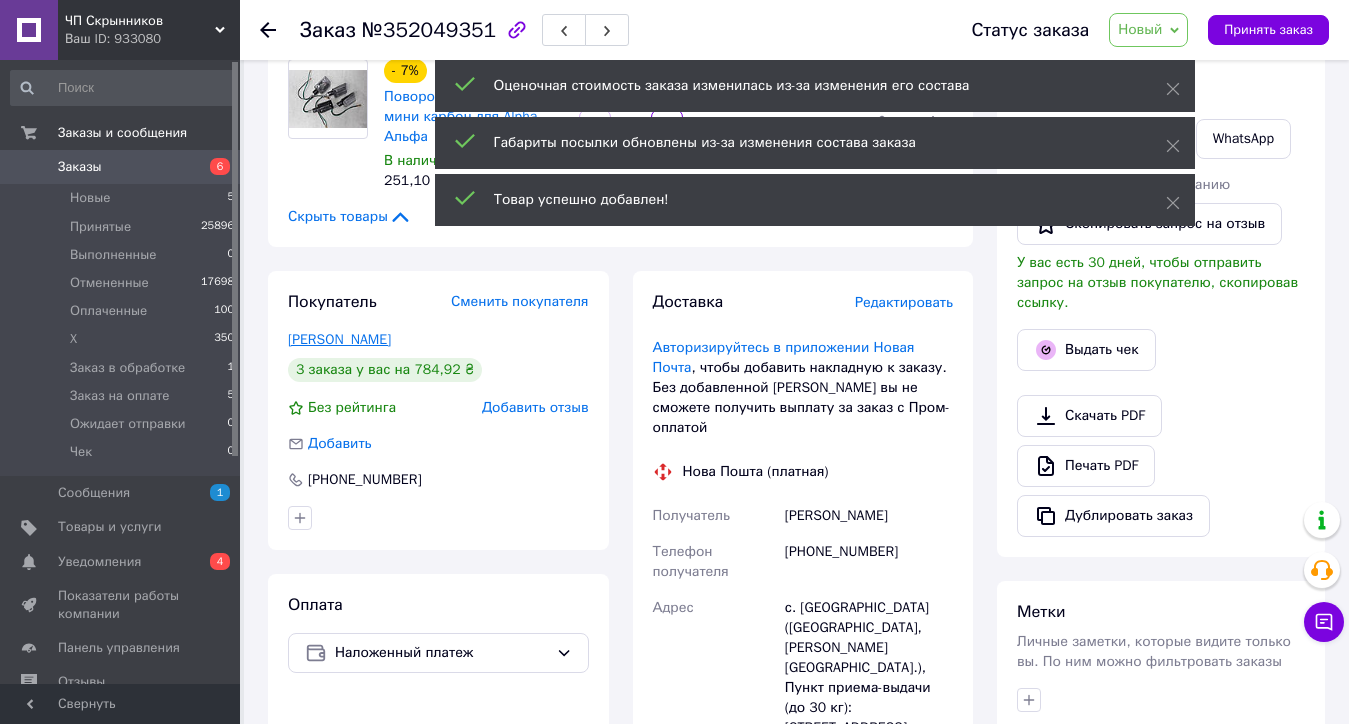 click on "[PERSON_NAME]" at bounding box center (339, 339) 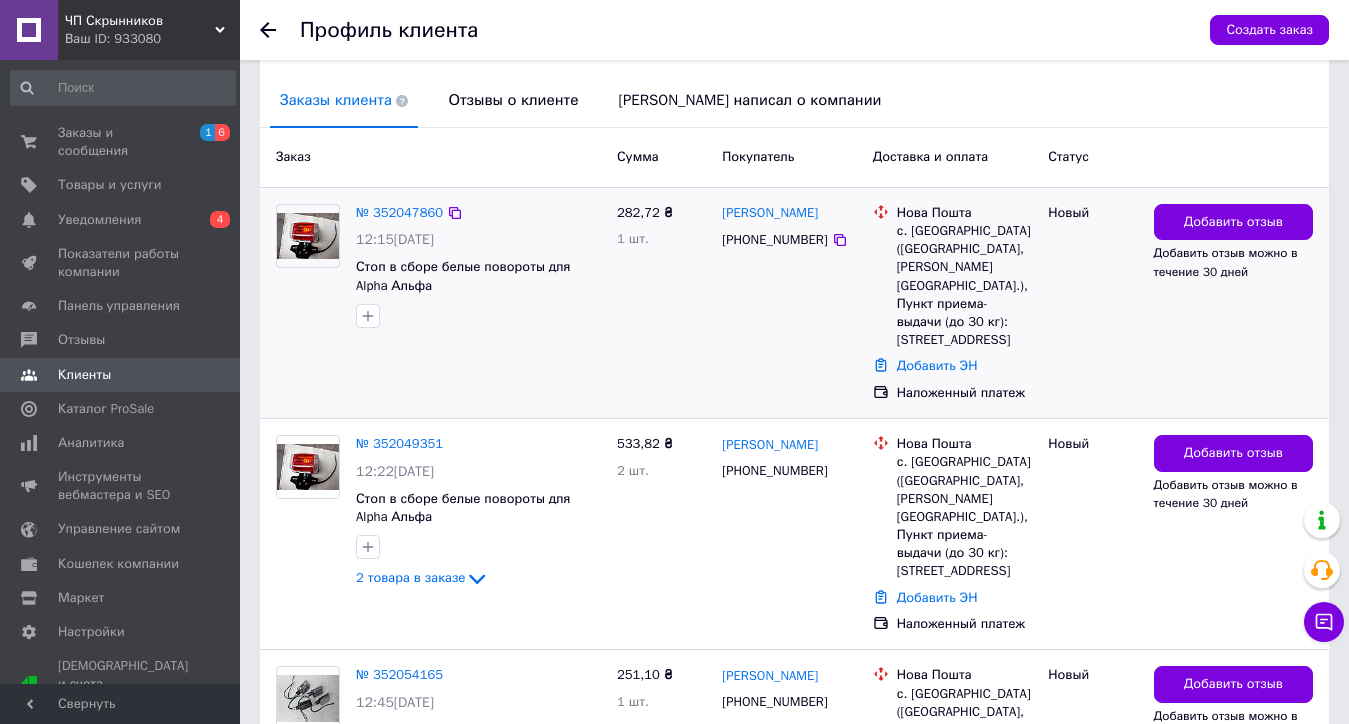 scroll, scrollTop: 453, scrollLeft: 0, axis: vertical 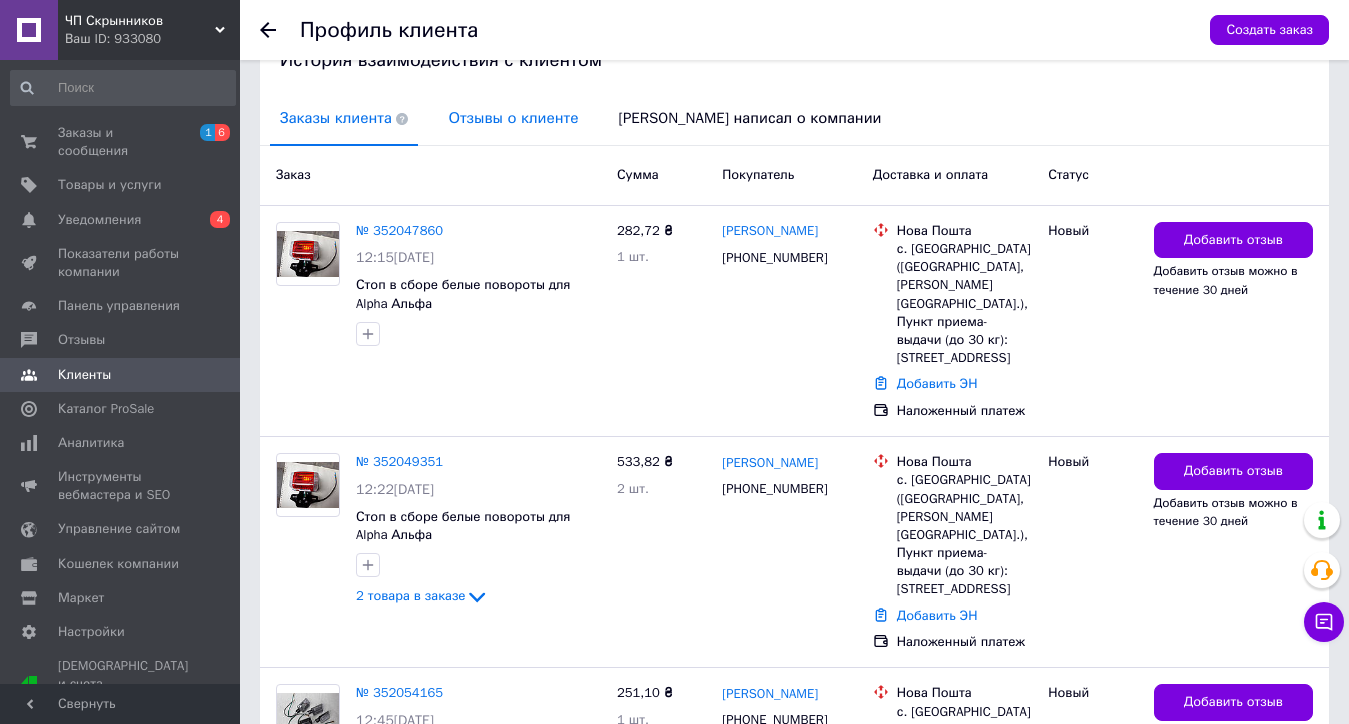 click on "Отзывы о клиенте" at bounding box center [513, 118] 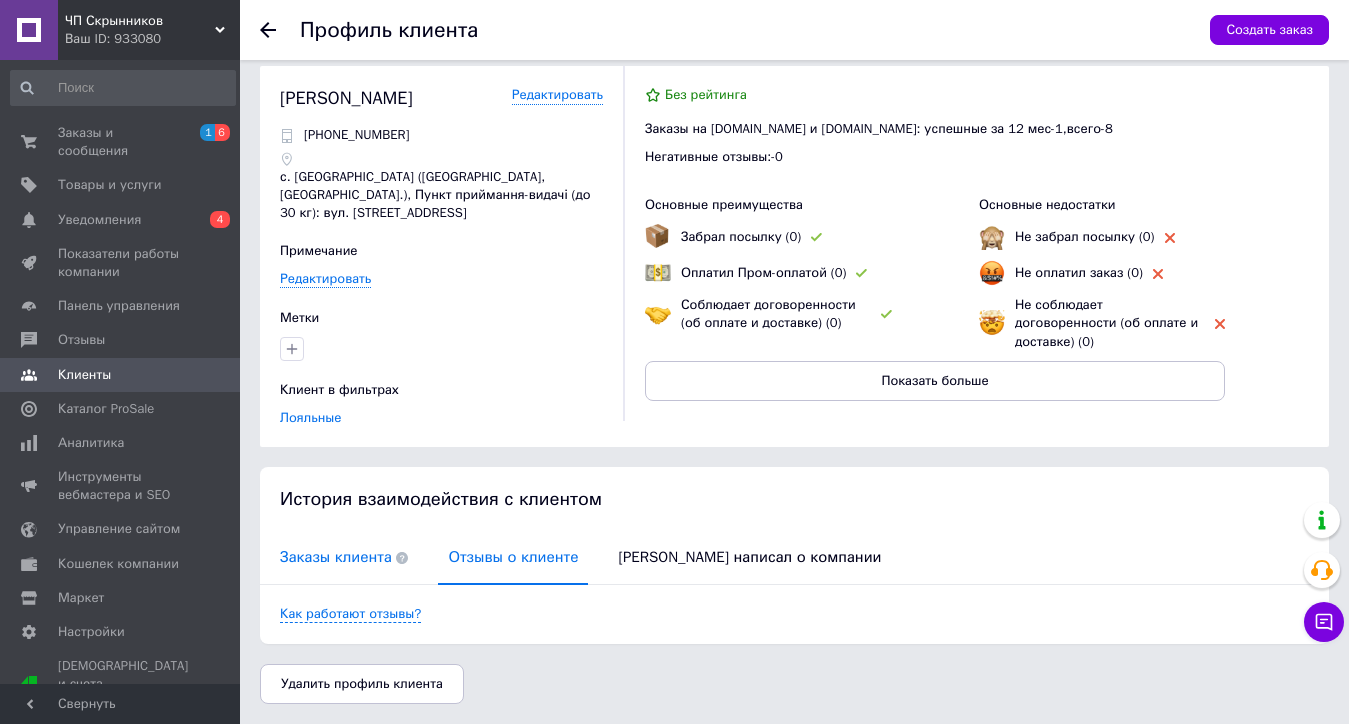 click on "Заказы клиента" at bounding box center (344, 557) 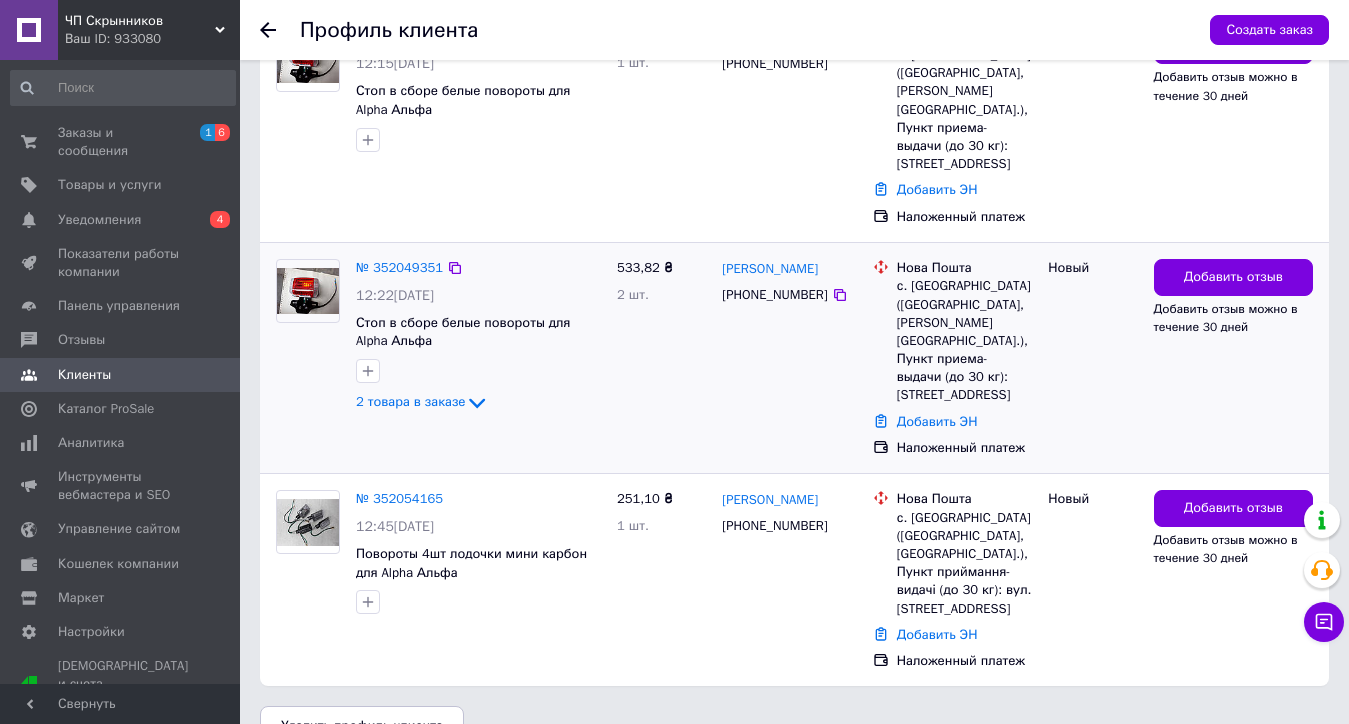 scroll, scrollTop: 653, scrollLeft: 0, axis: vertical 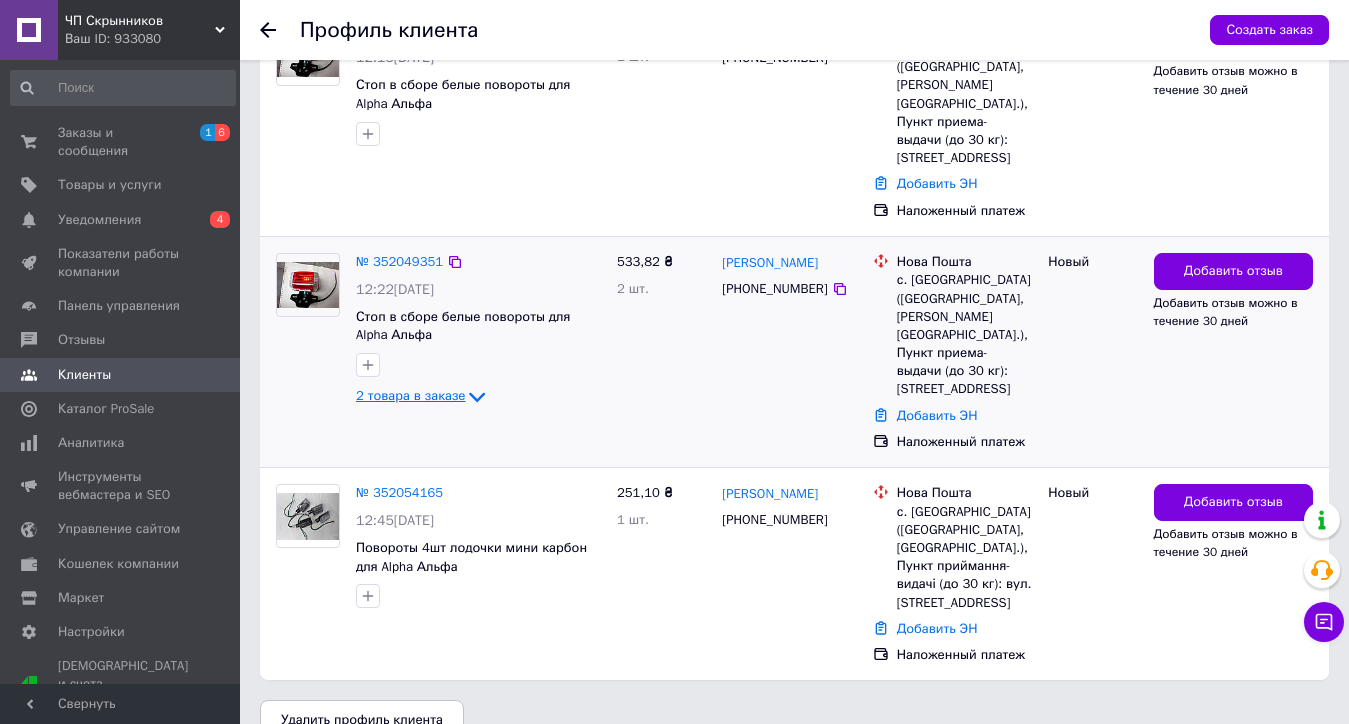 click 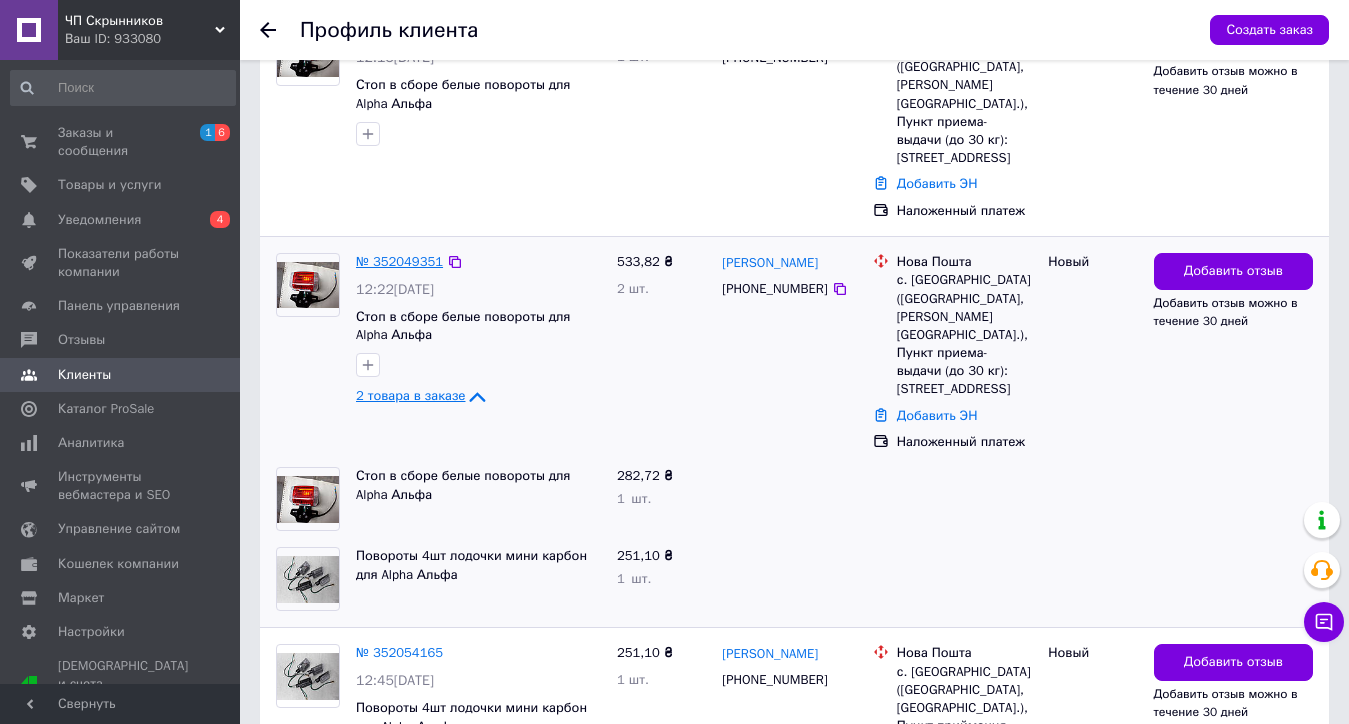 click on "№ 352049351" at bounding box center (399, 261) 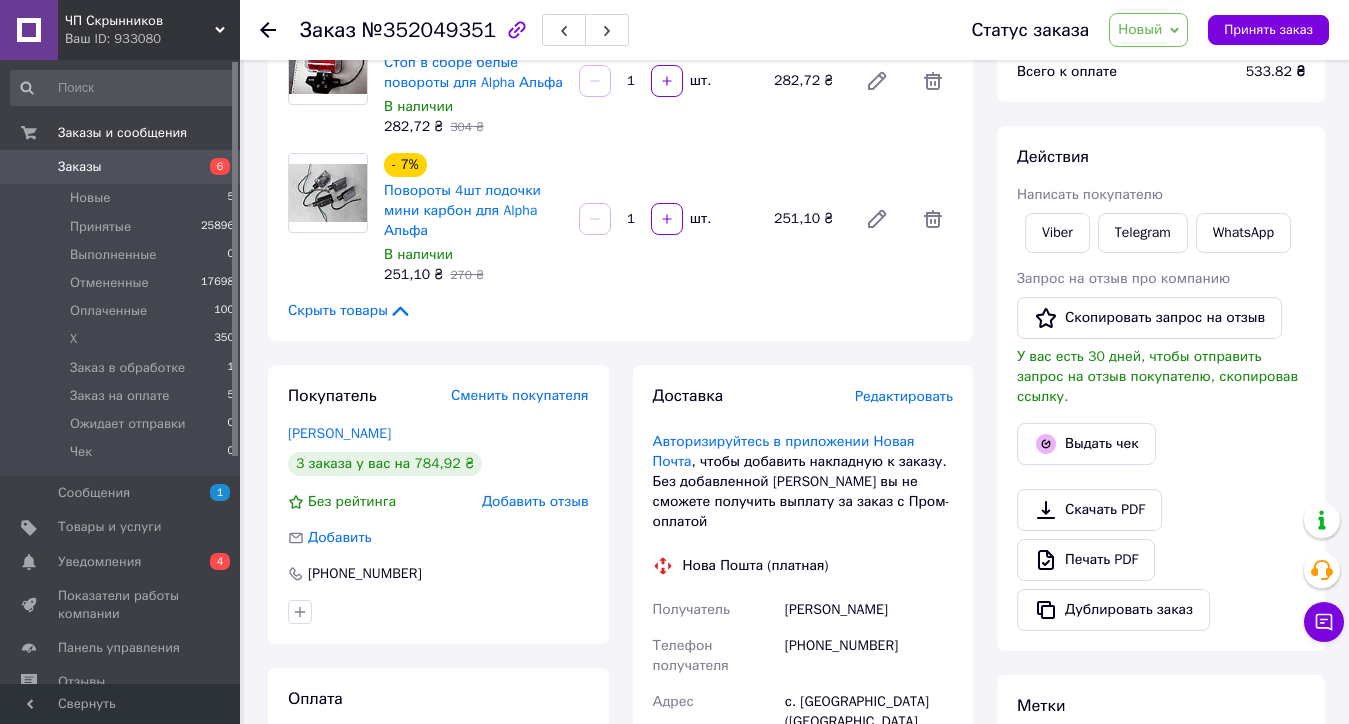 scroll, scrollTop: 300, scrollLeft: 0, axis: vertical 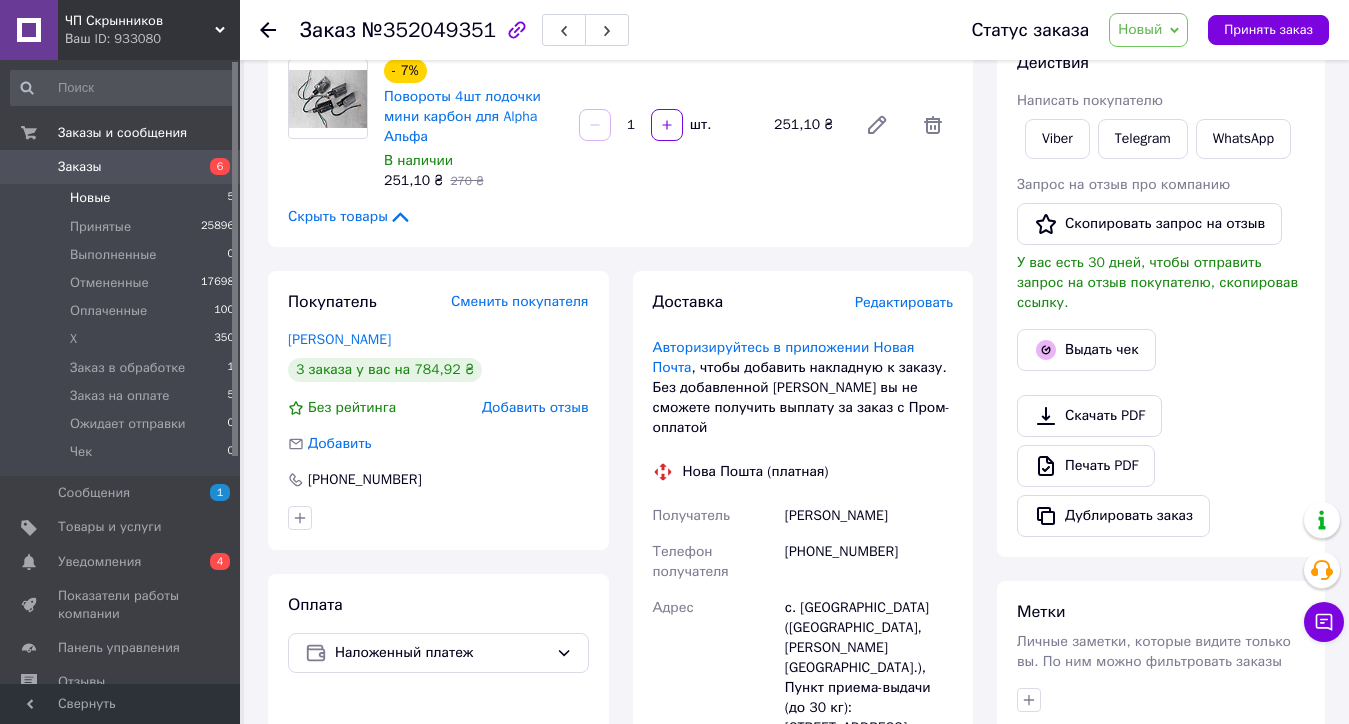 click on "Новые 5" at bounding box center (123, 198) 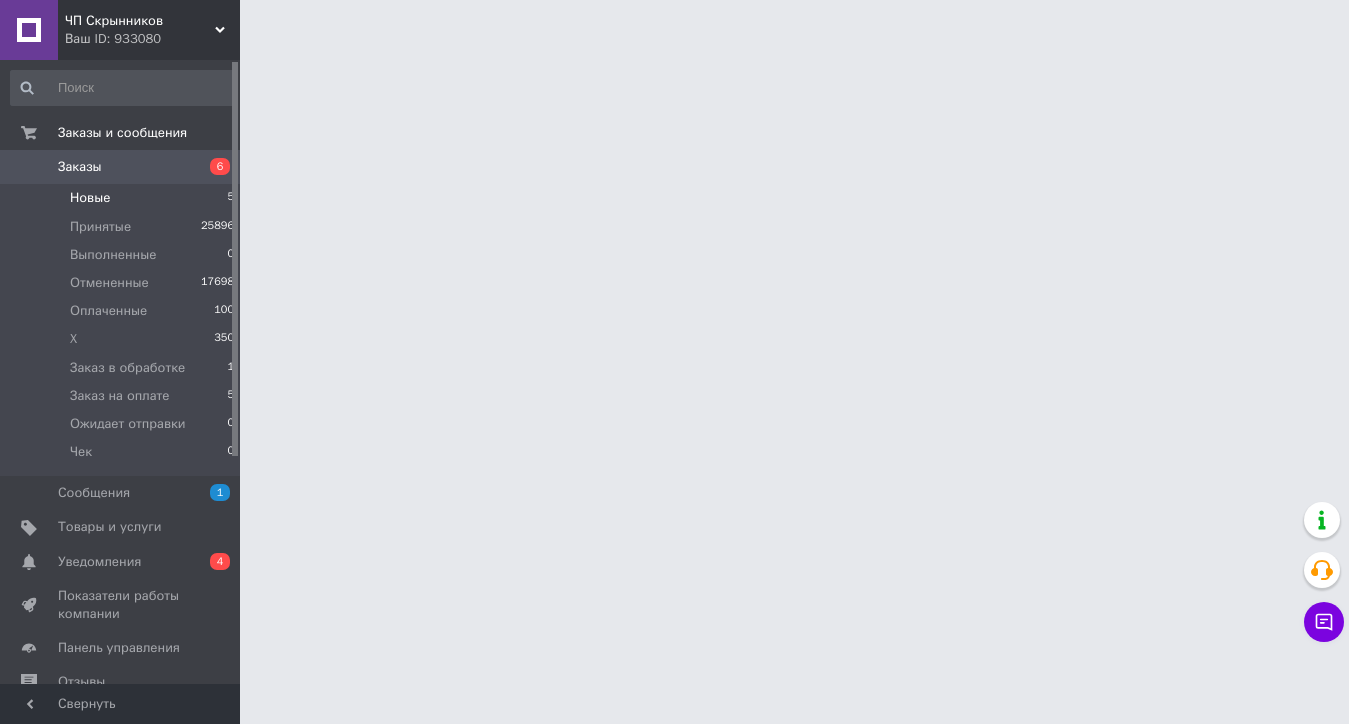 scroll, scrollTop: 0, scrollLeft: 0, axis: both 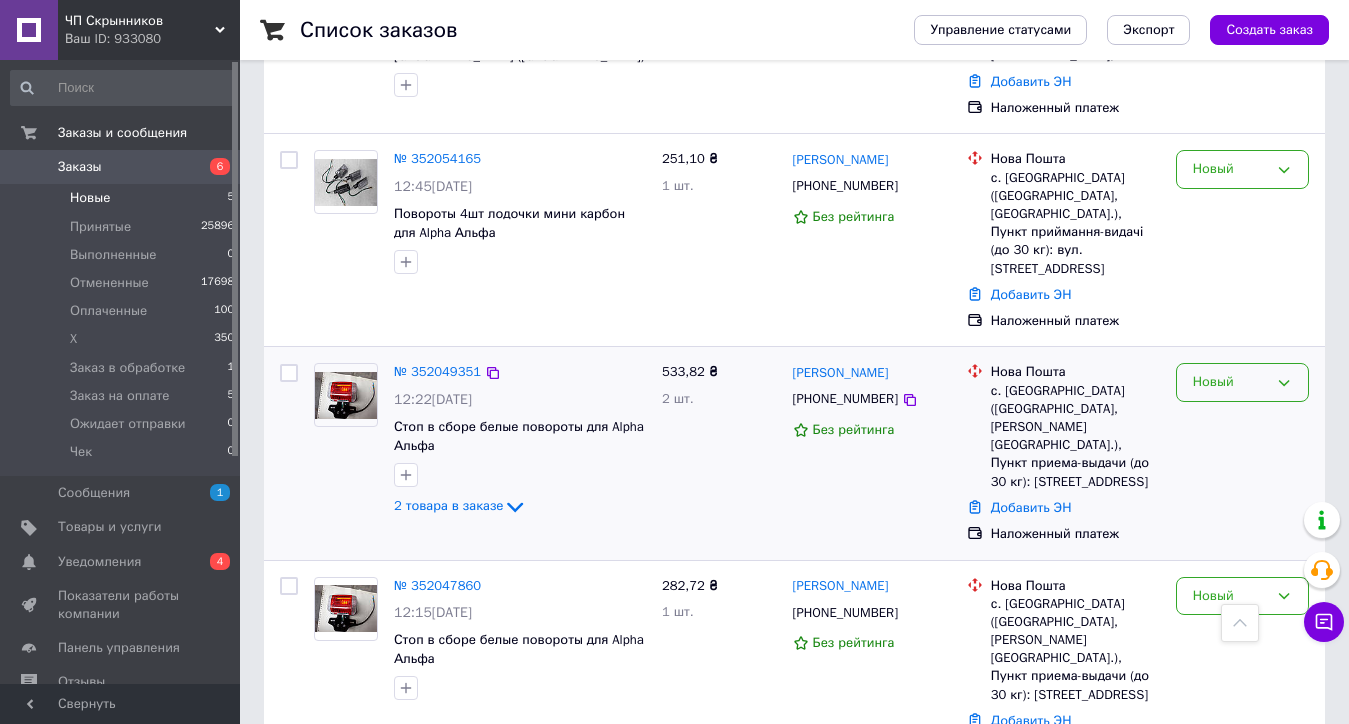 click on "Новый" at bounding box center (1242, 382) 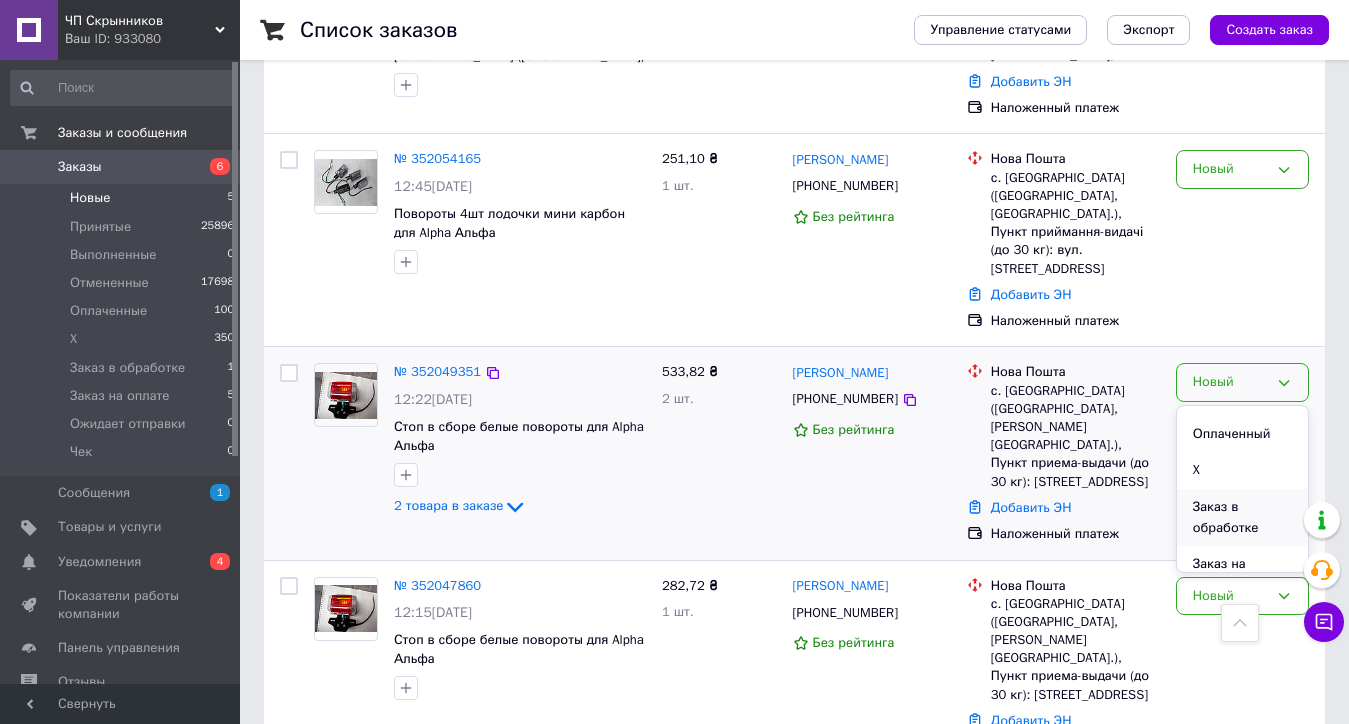 scroll, scrollTop: 200, scrollLeft: 0, axis: vertical 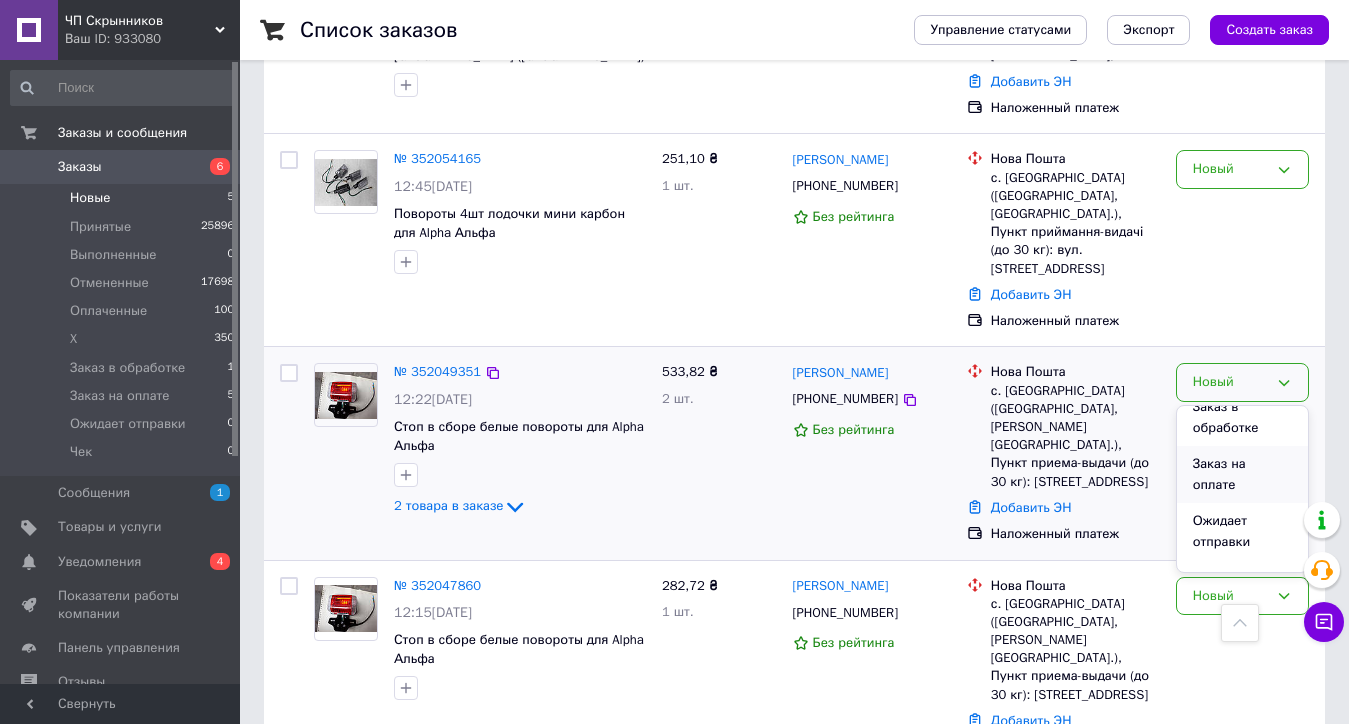 click on "Заказ на оплате" at bounding box center (1242, 474) 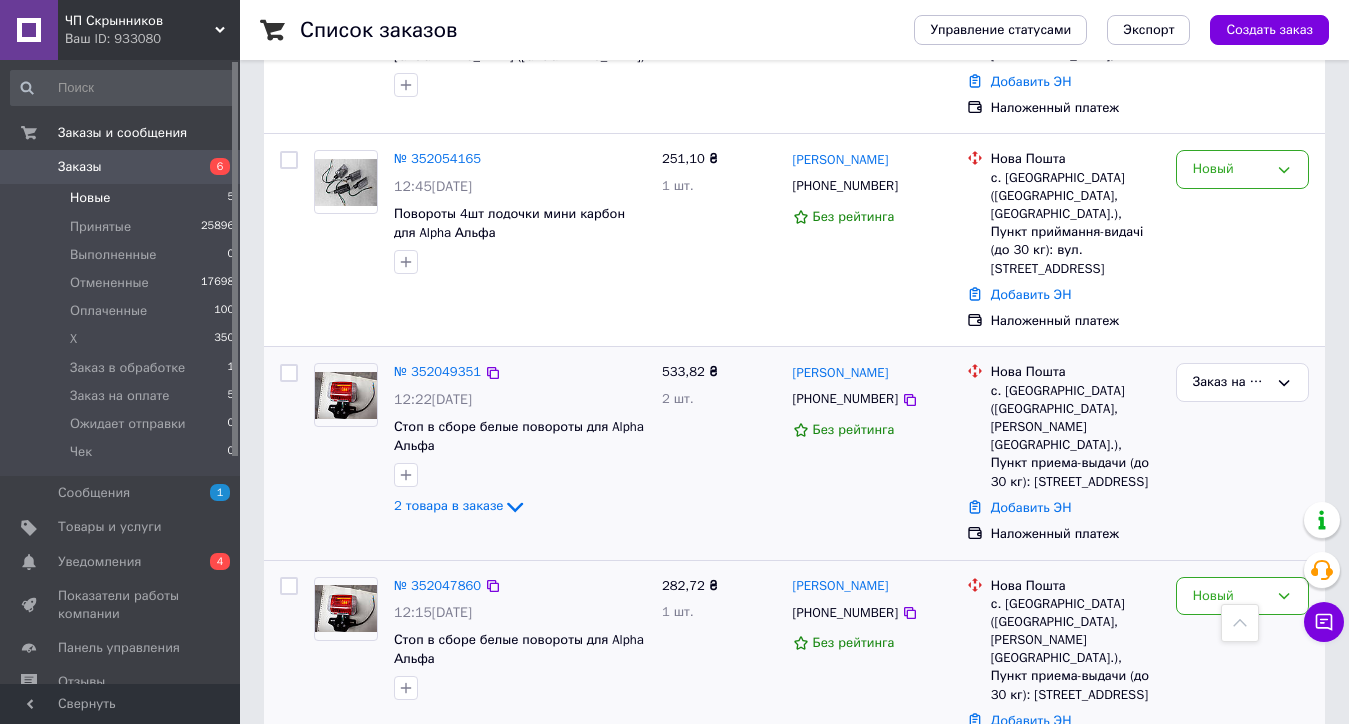 click on "Новый" at bounding box center (1242, 667) 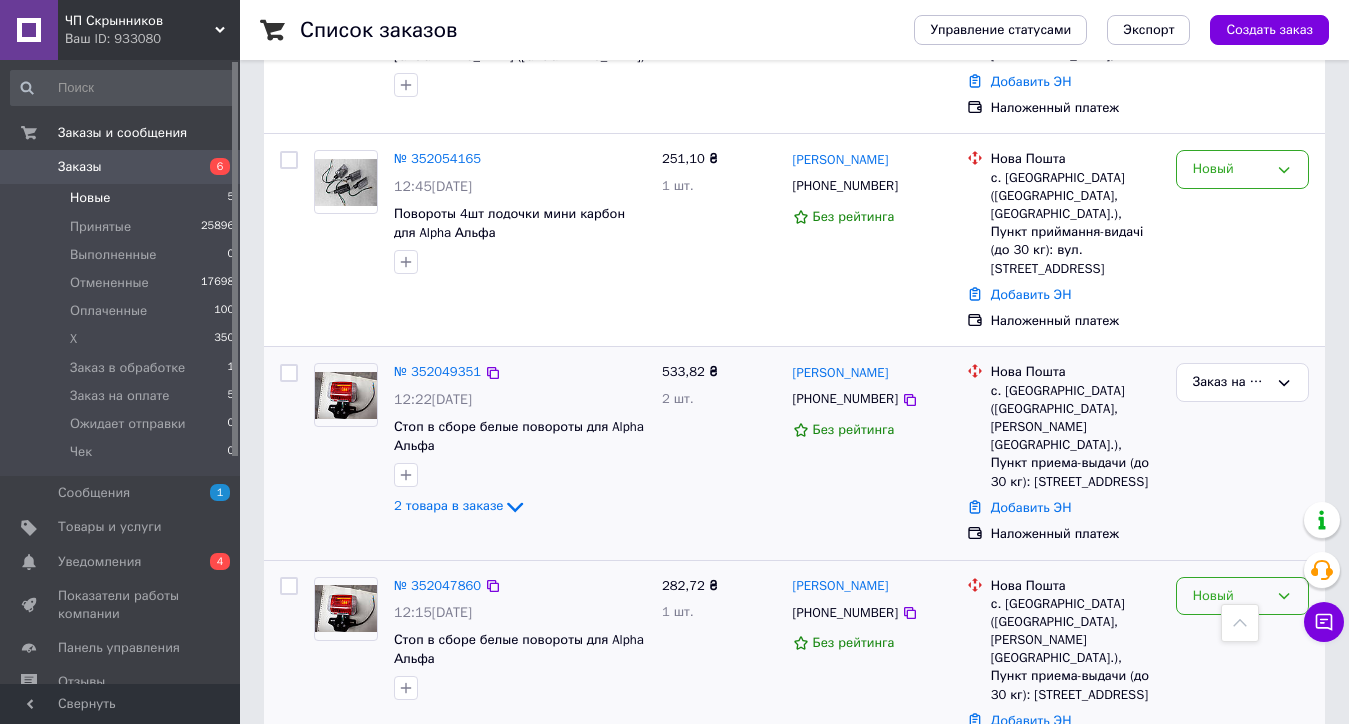 click on "Новый" at bounding box center [1230, 596] 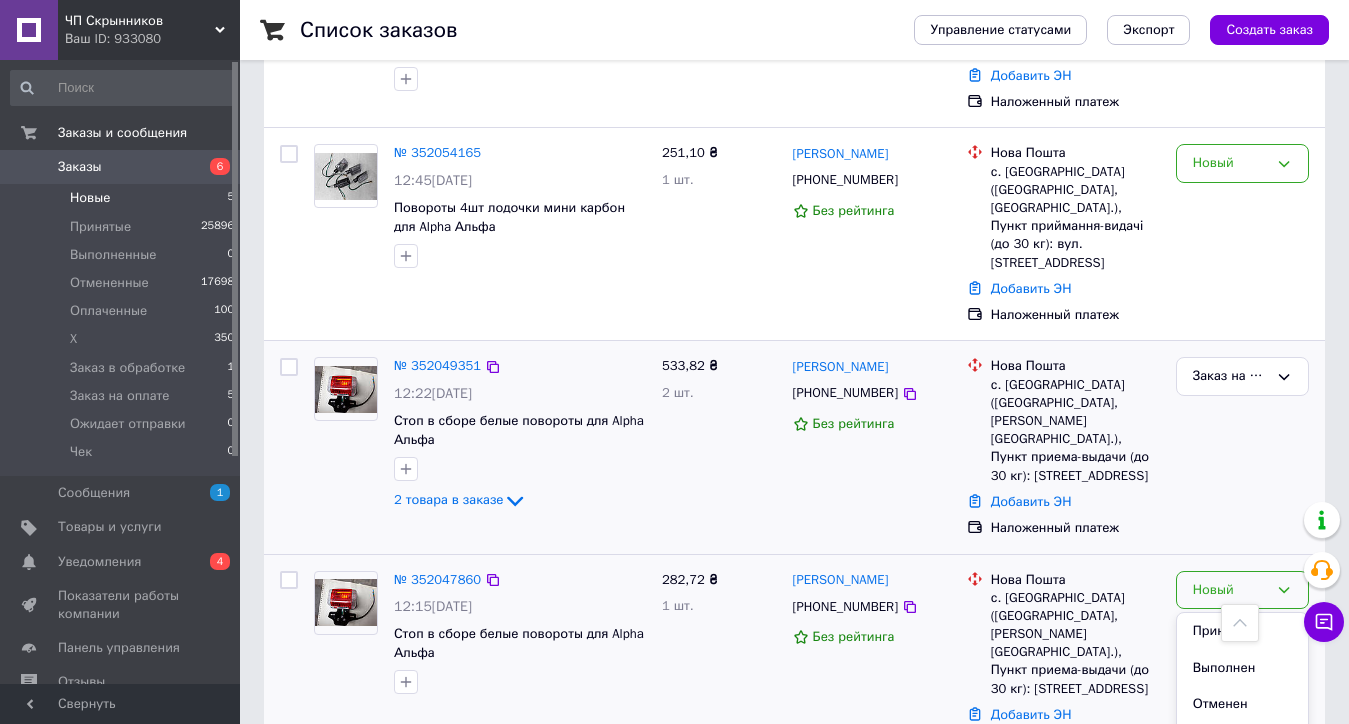 scroll, scrollTop: 495, scrollLeft: 0, axis: vertical 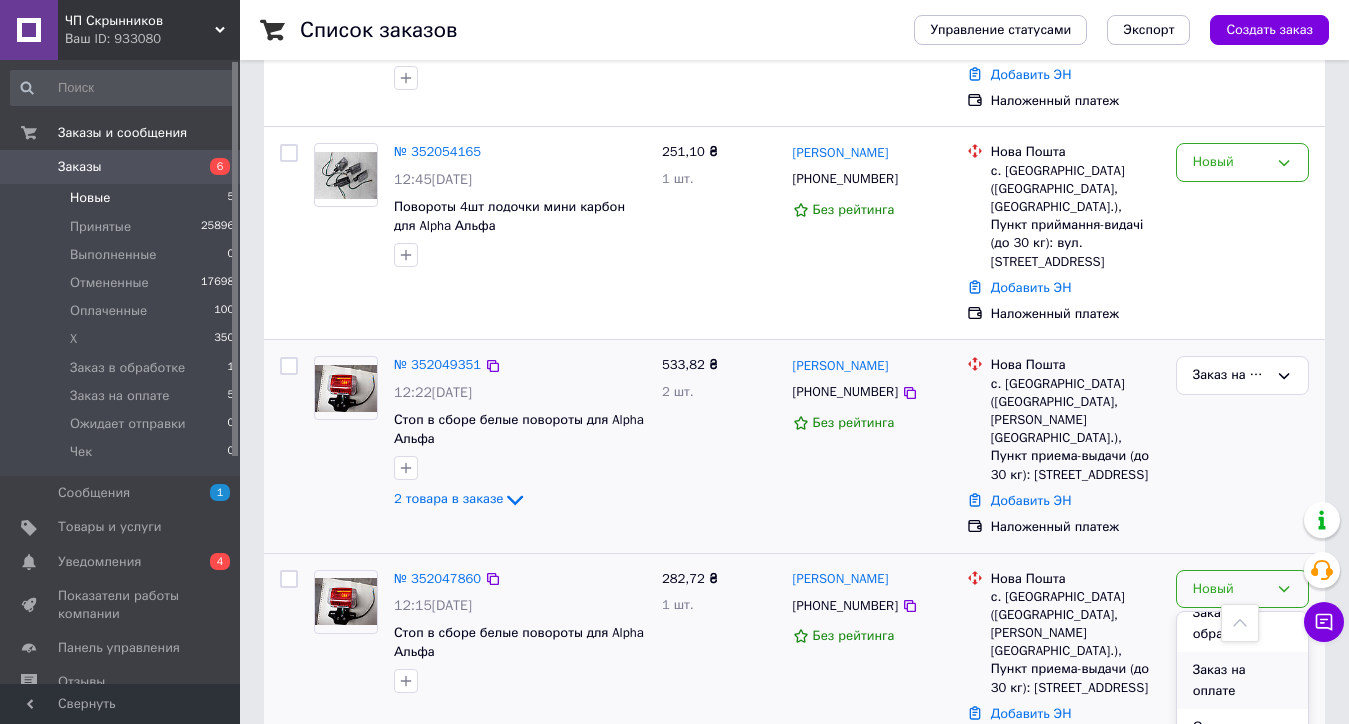 click on "Заказ на оплате" at bounding box center [1242, 680] 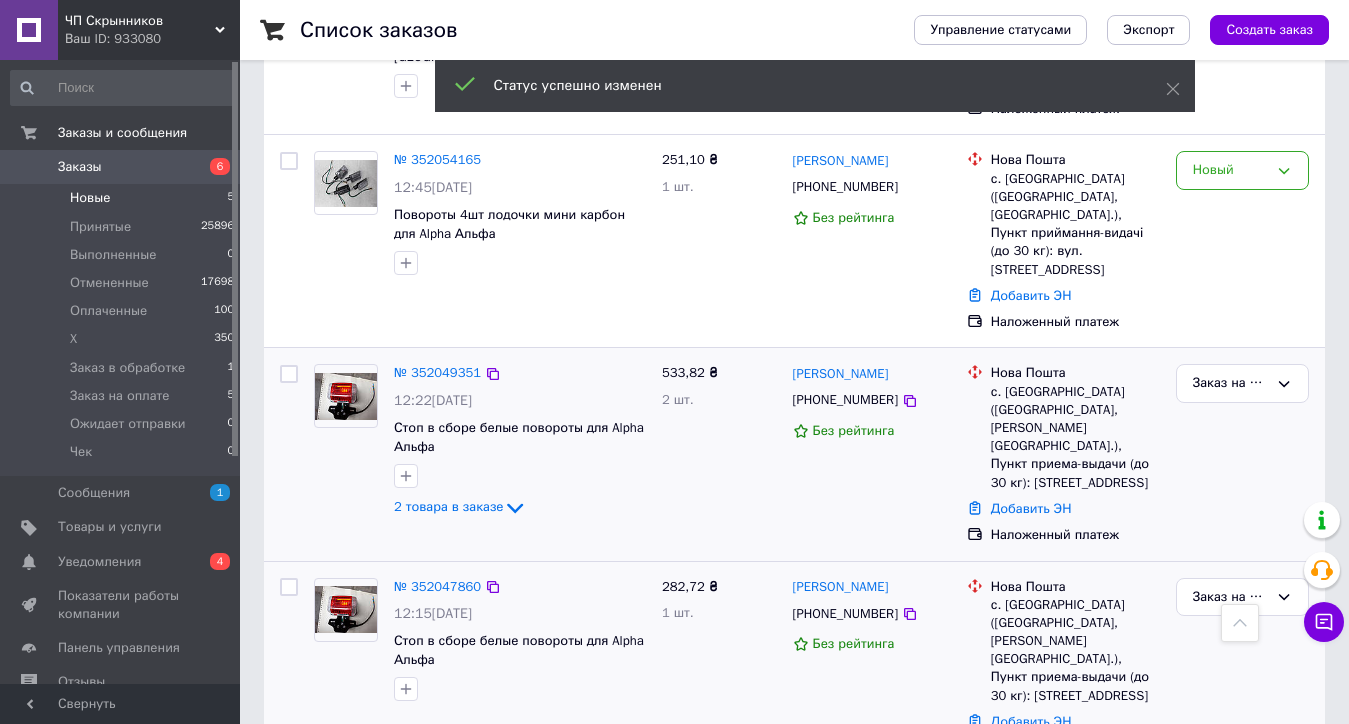 scroll, scrollTop: 388, scrollLeft: 0, axis: vertical 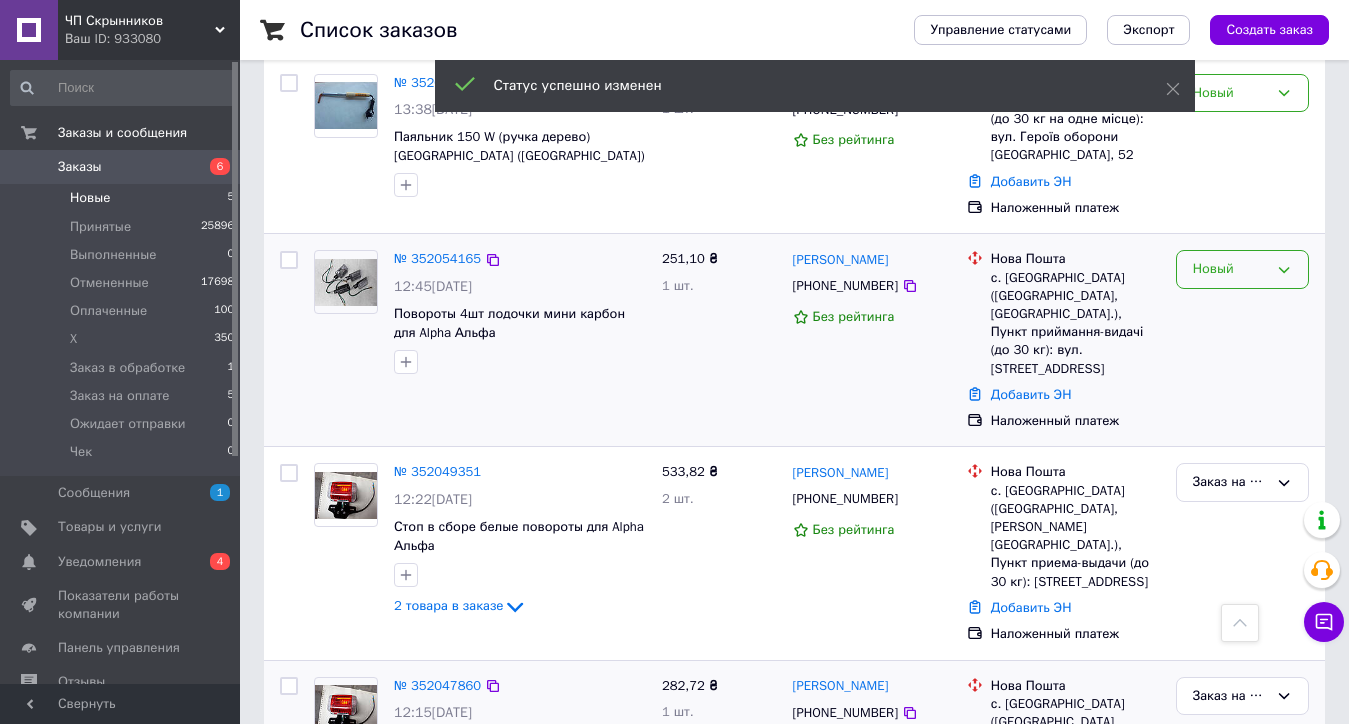 click on "Новый" at bounding box center (1230, 269) 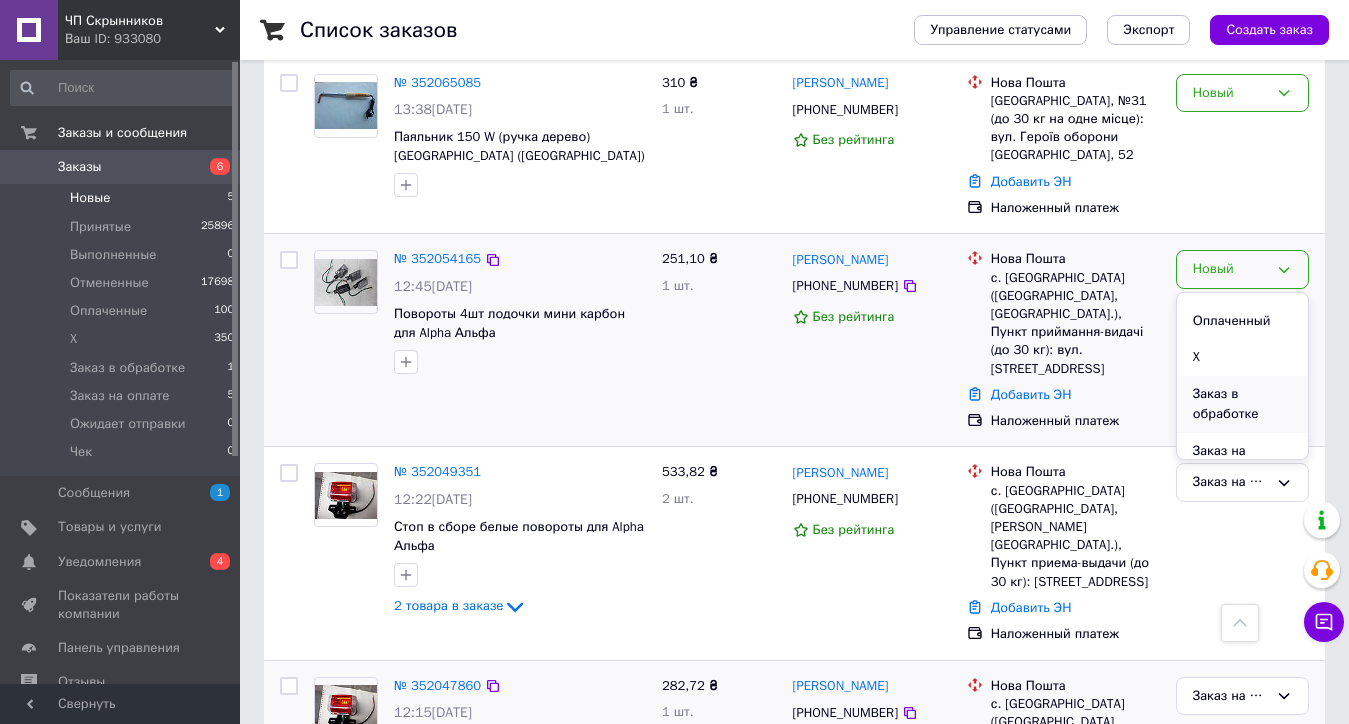 scroll, scrollTop: 200, scrollLeft: 0, axis: vertical 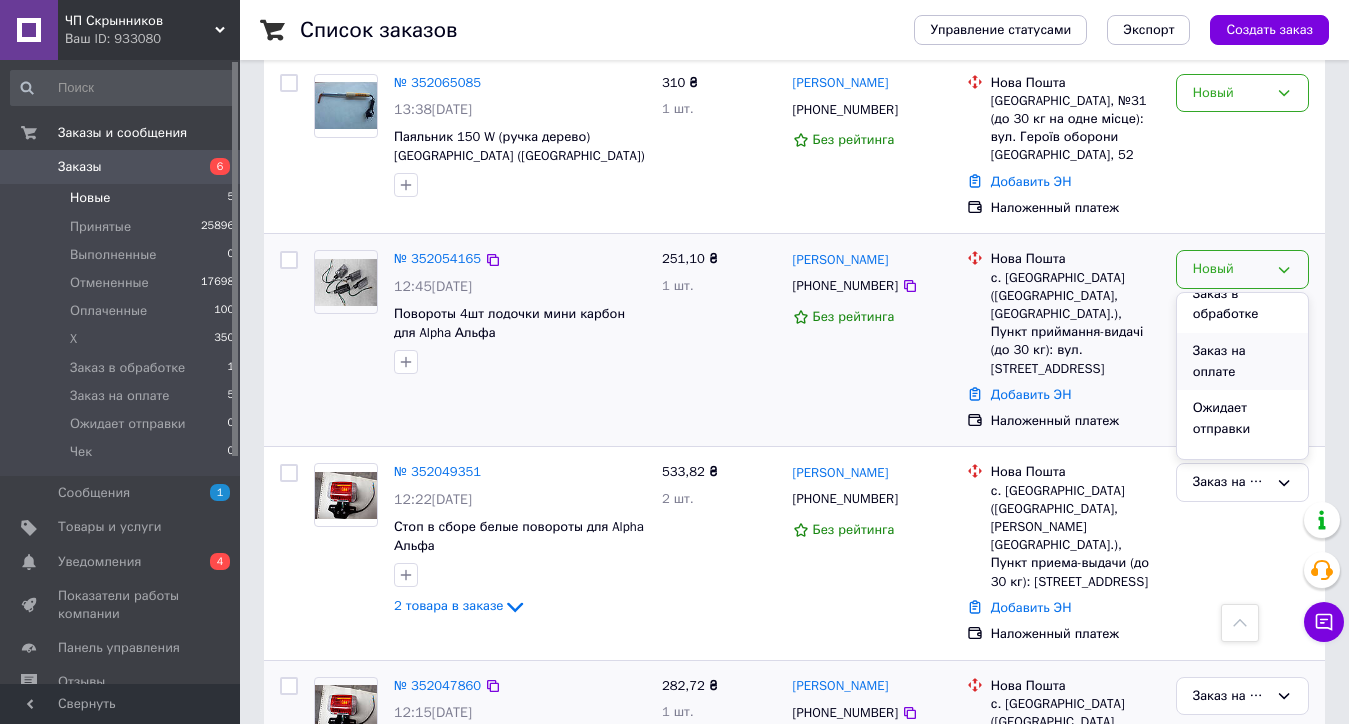 click on "Заказ на оплате" at bounding box center (1242, 361) 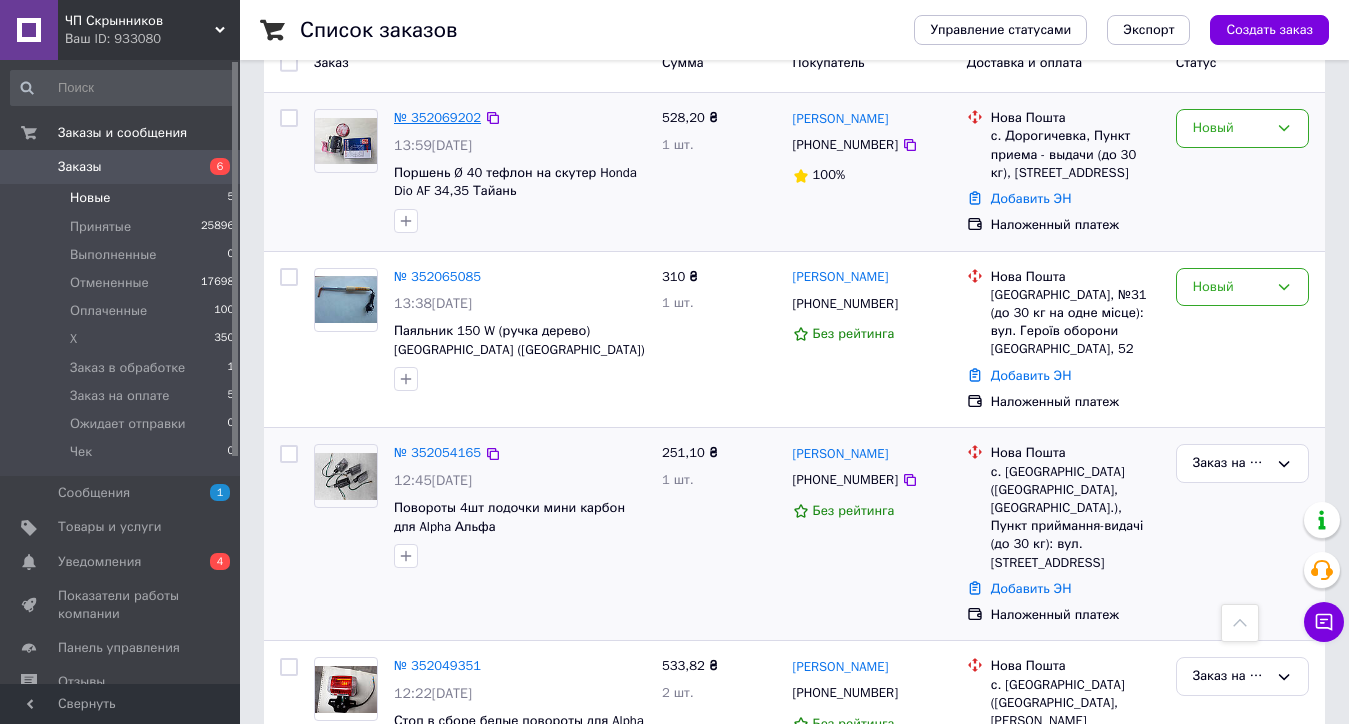scroll, scrollTop: 0, scrollLeft: 0, axis: both 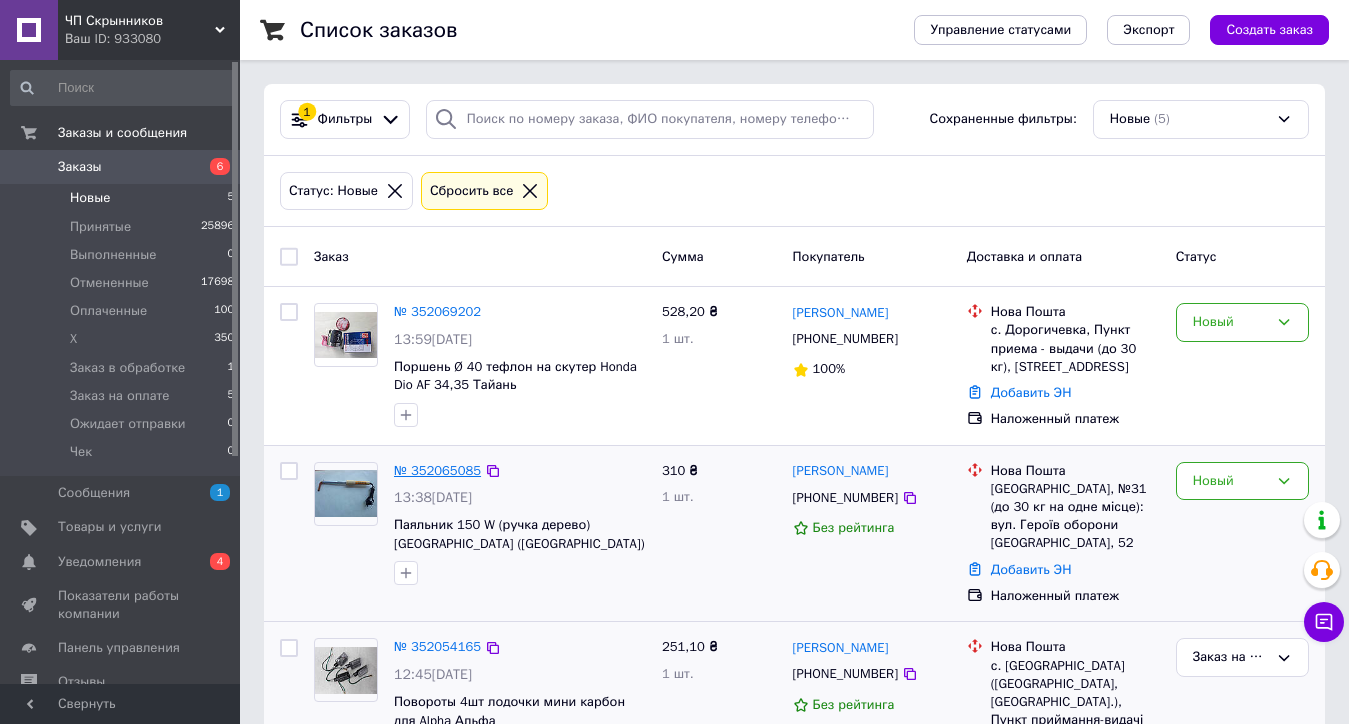 click on "№ 352065085" at bounding box center (437, 470) 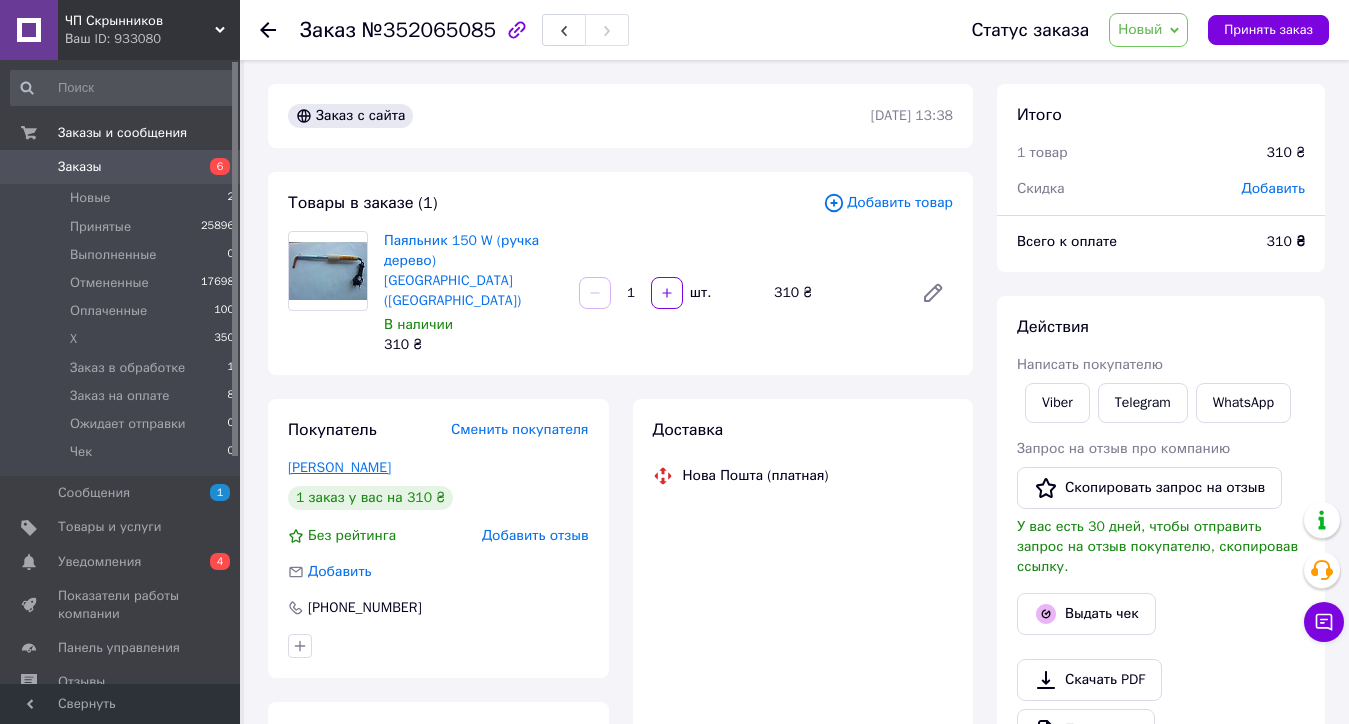 click on "[PERSON_NAME]" at bounding box center [339, 467] 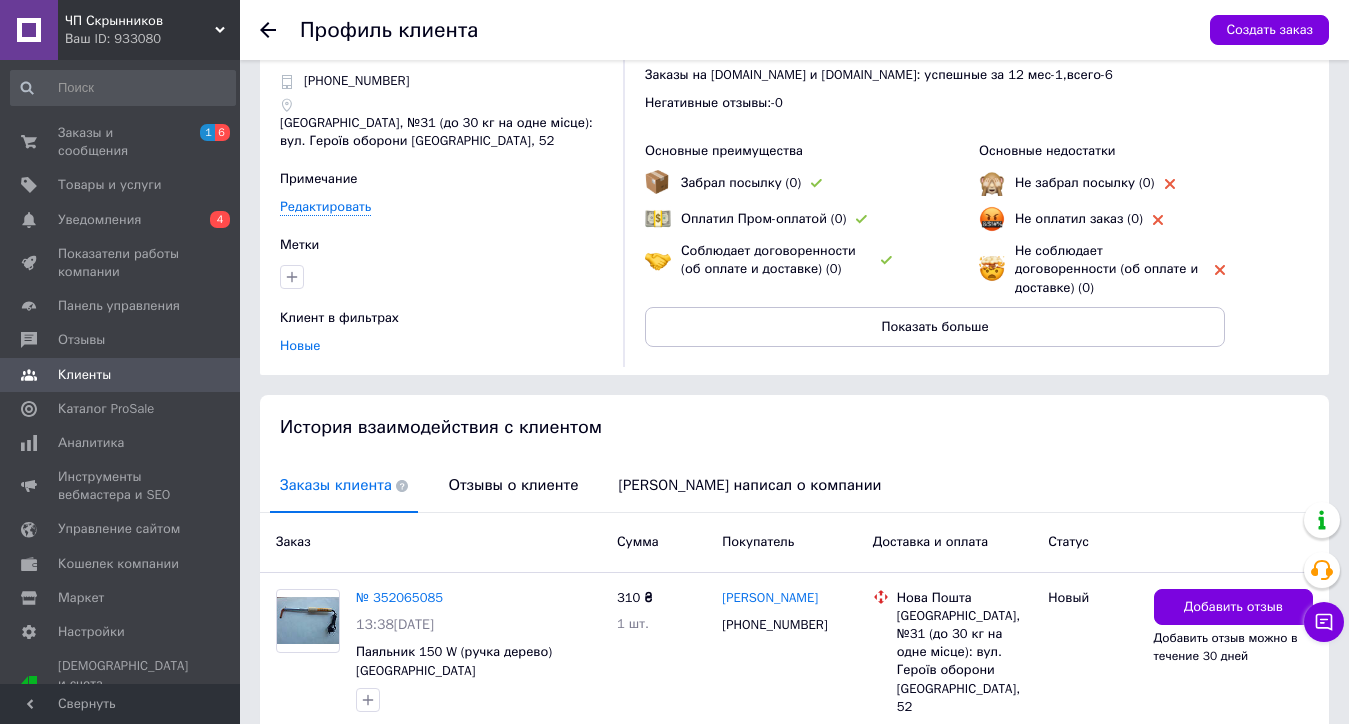 scroll, scrollTop: 172, scrollLeft: 0, axis: vertical 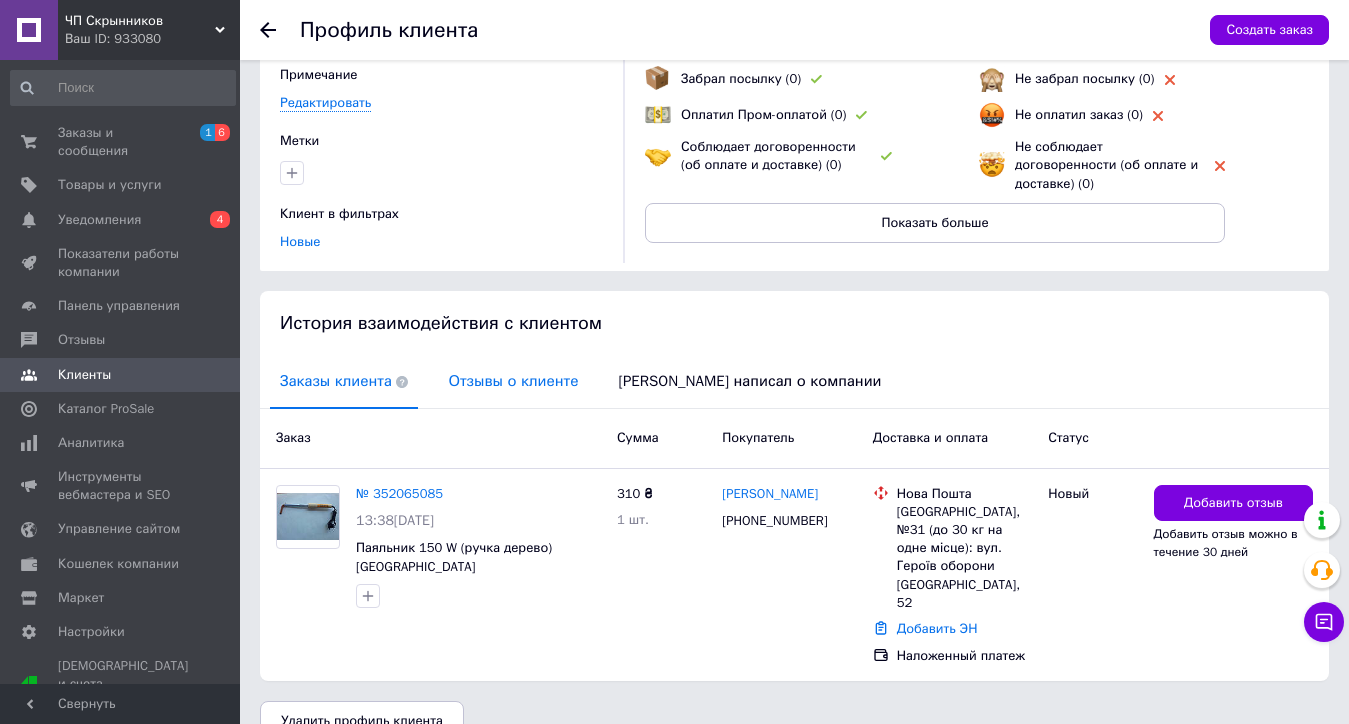 click on "Отзывы о клиенте" at bounding box center (513, 381) 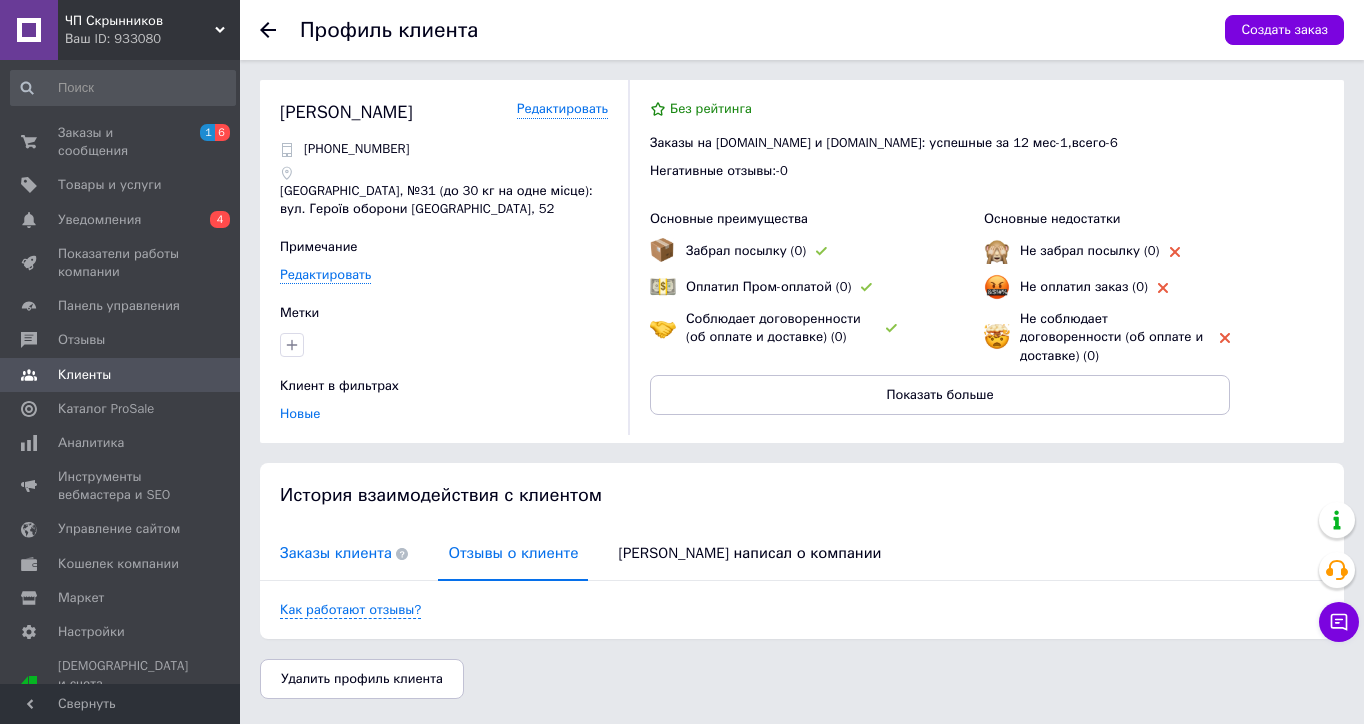 click on "Заказы клиента" at bounding box center [344, 553] 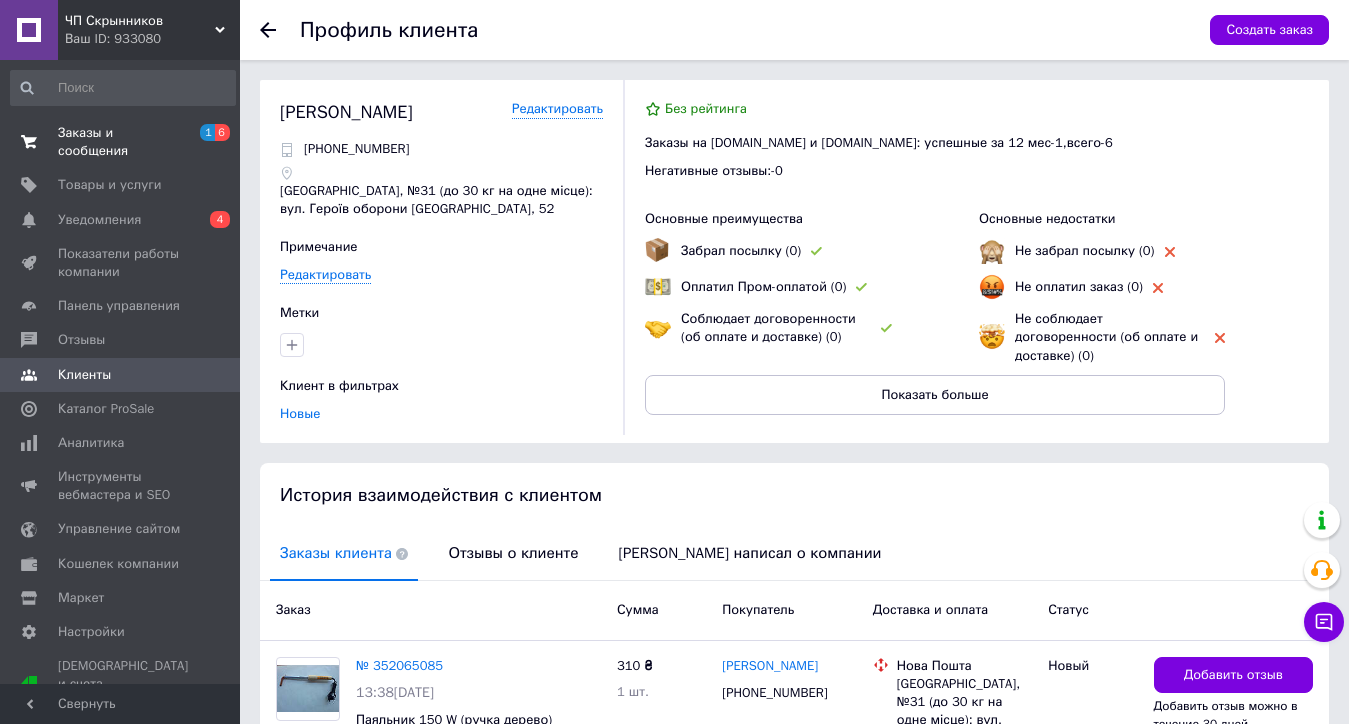 click on "Заказы и сообщения" at bounding box center [121, 142] 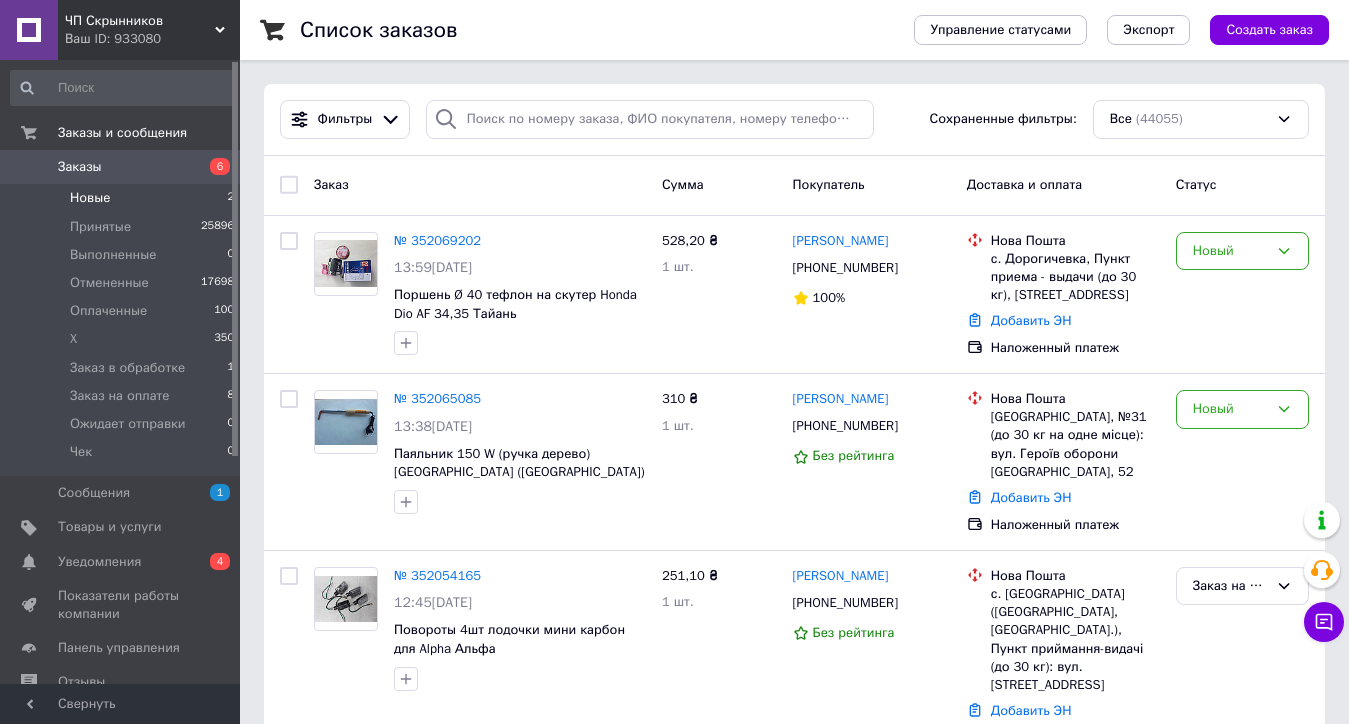 click on "Новые" at bounding box center [90, 198] 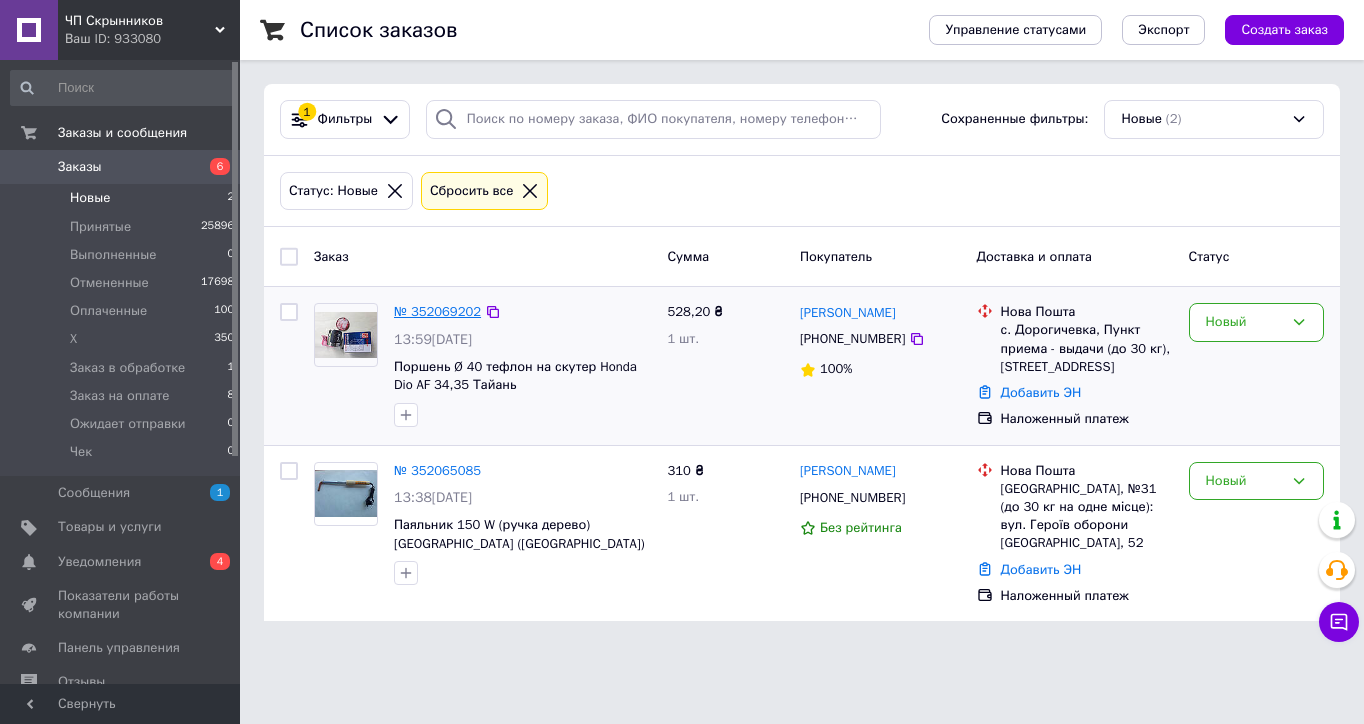 click on "№ 352069202" at bounding box center [437, 311] 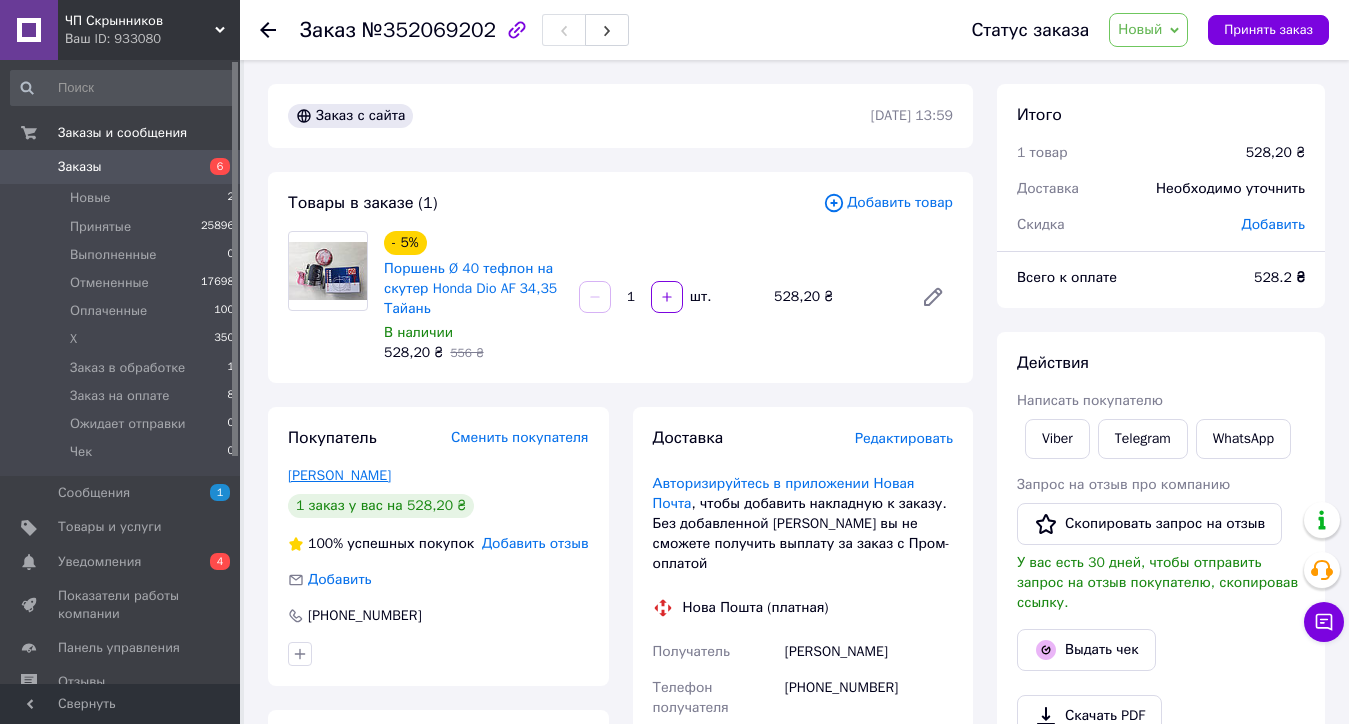 click on "[PERSON_NAME]" at bounding box center [339, 475] 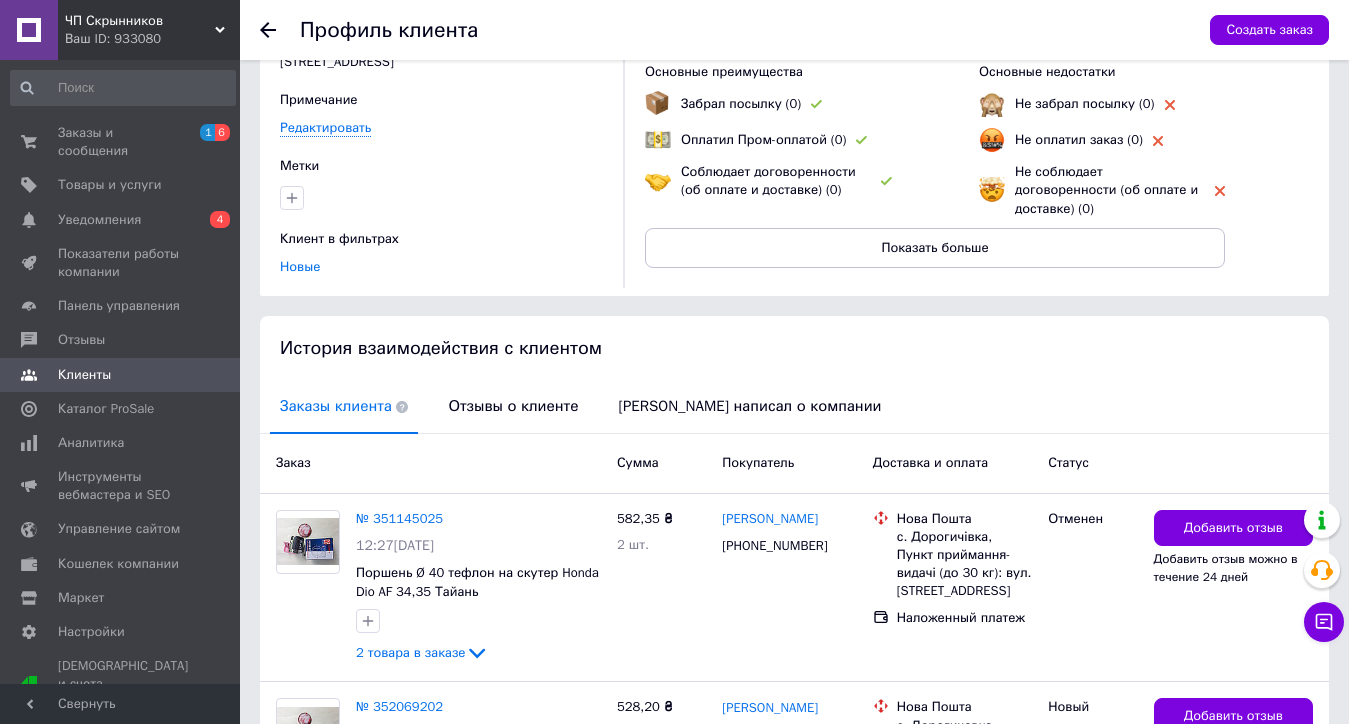 scroll, scrollTop: 361, scrollLeft: 0, axis: vertical 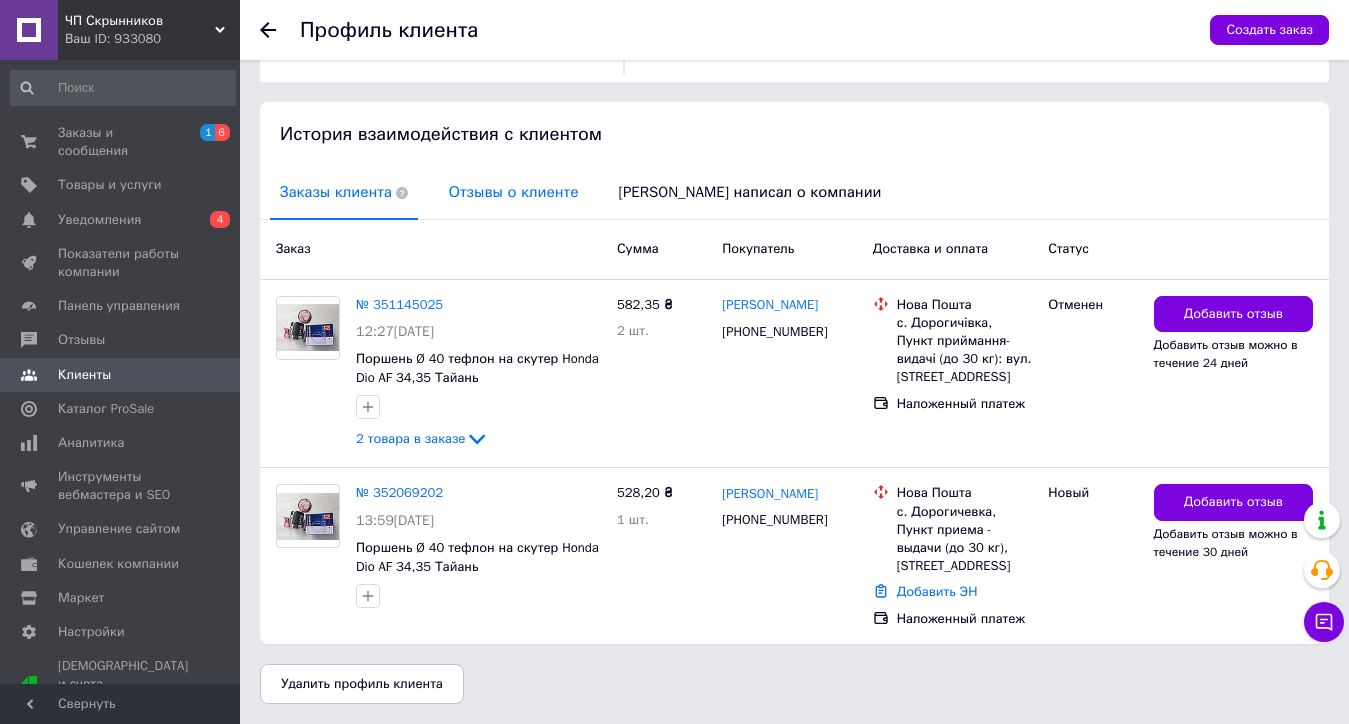 click on "Отзывы о клиенте" at bounding box center (513, 192) 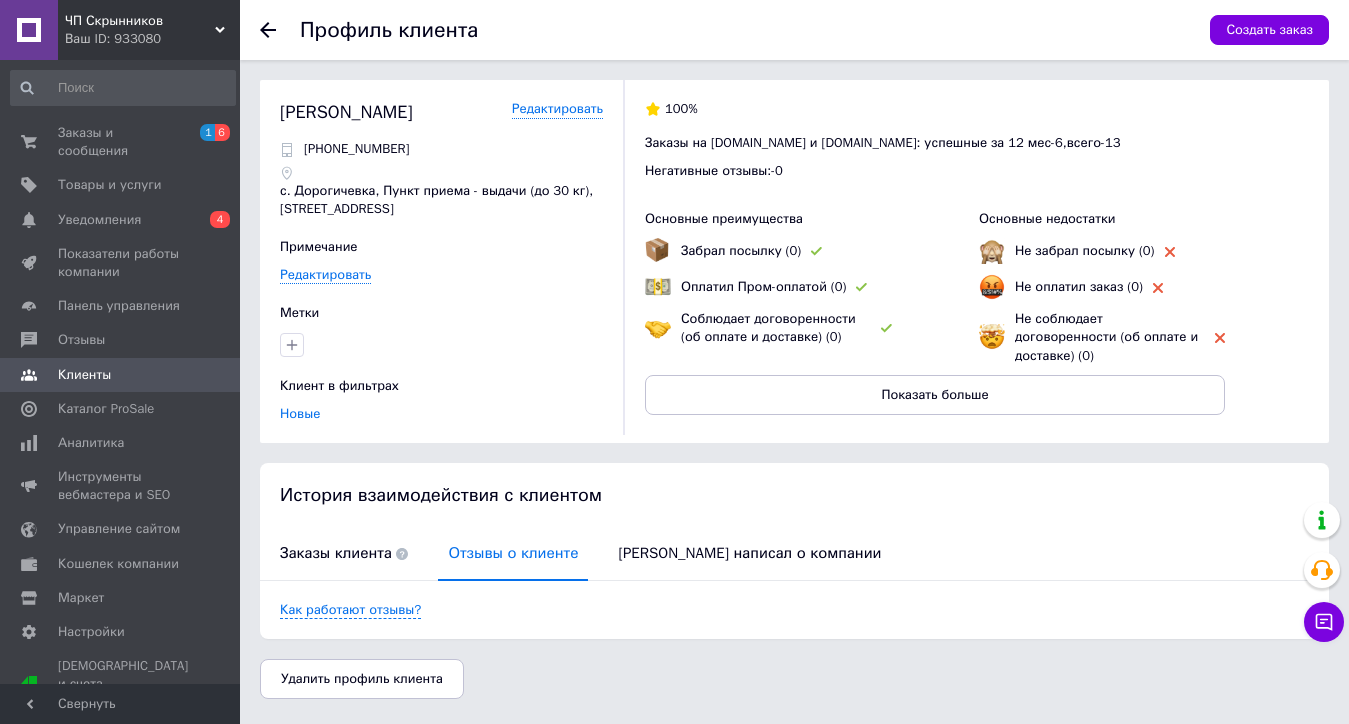 scroll, scrollTop: 0, scrollLeft: 0, axis: both 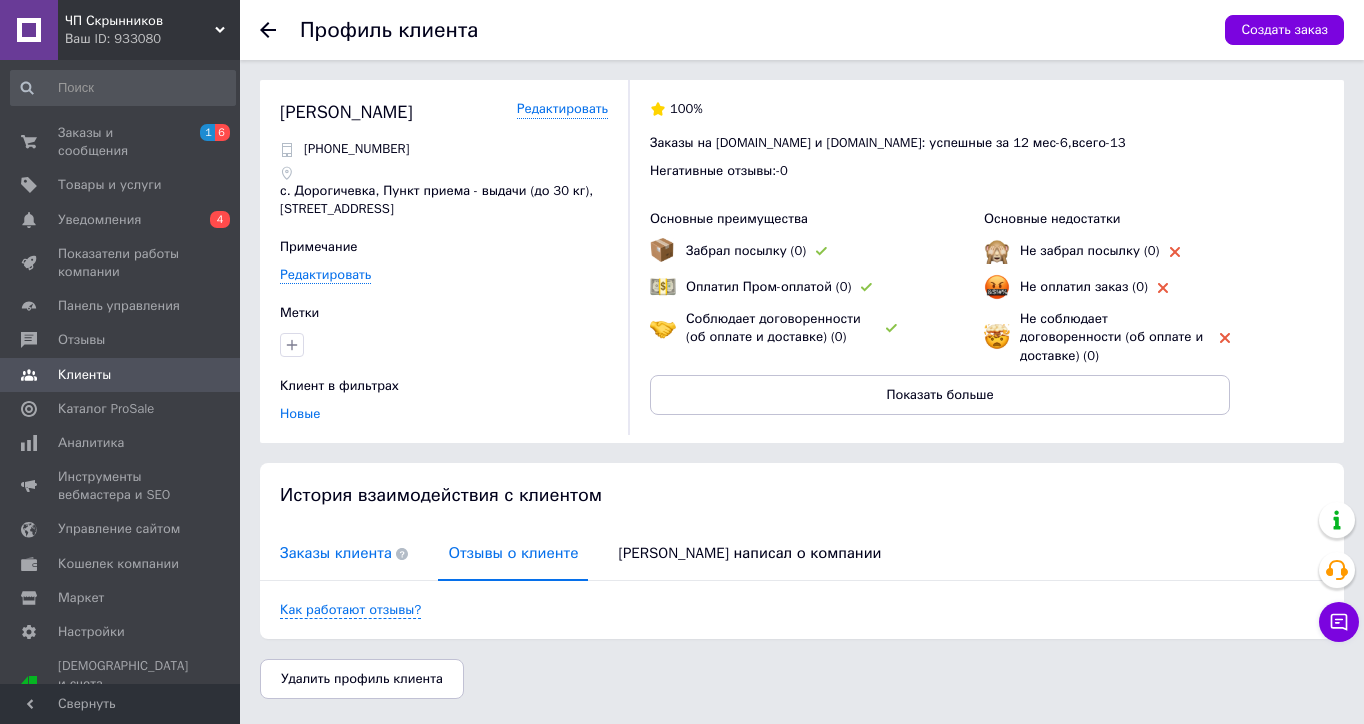 click on "Заказы клиента" at bounding box center [344, 553] 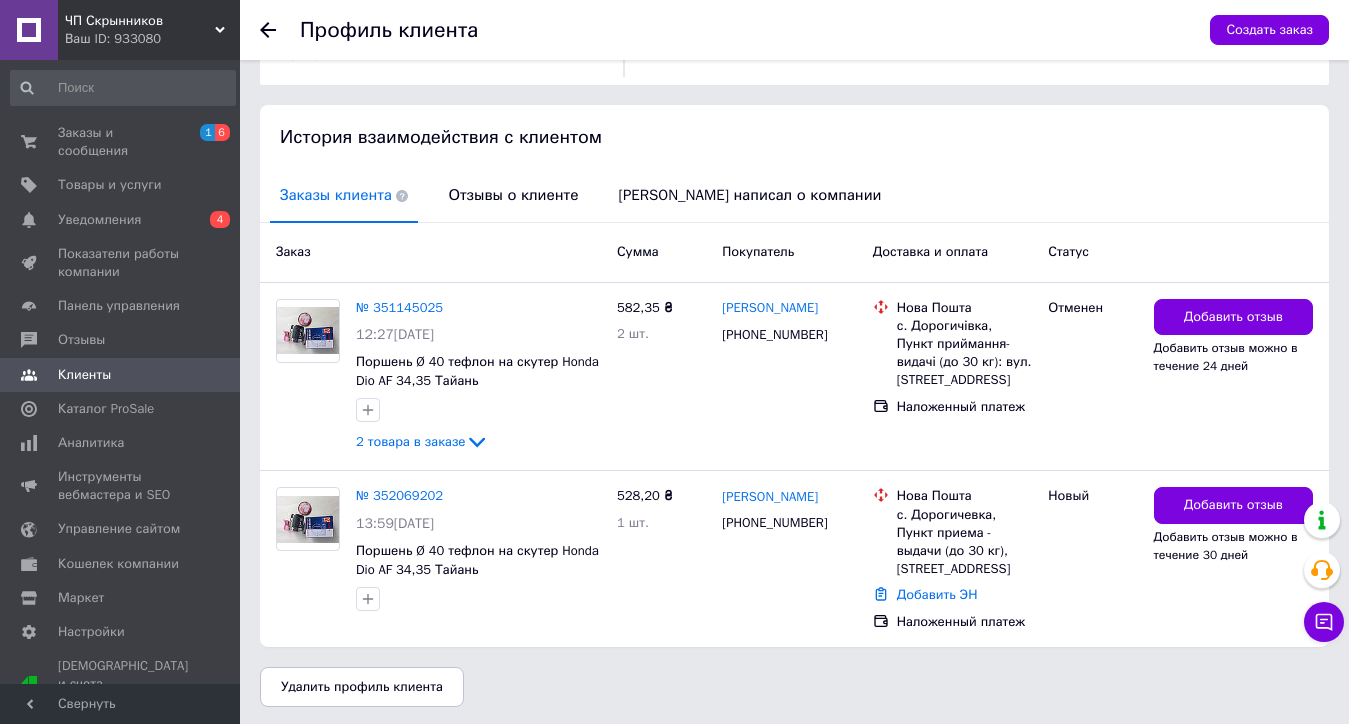 scroll, scrollTop: 361, scrollLeft: 0, axis: vertical 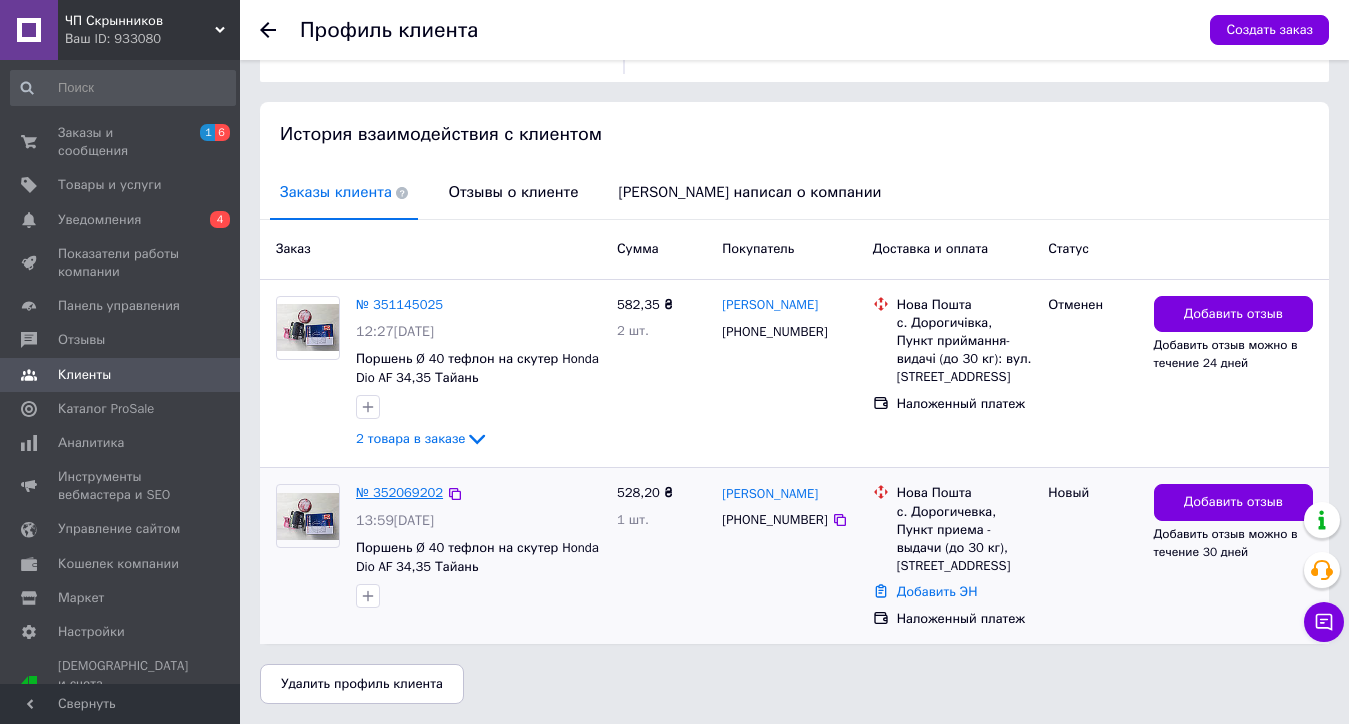 click on "№ 352069202" at bounding box center (399, 492) 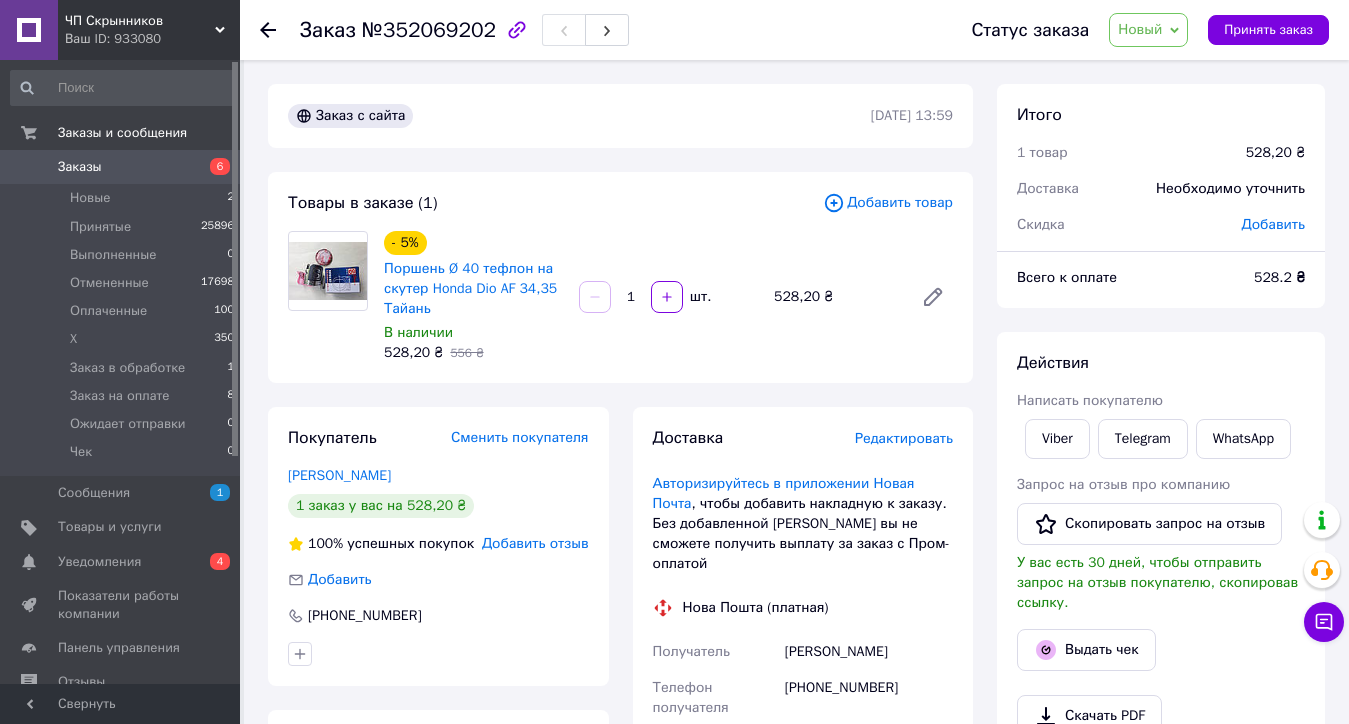 click on "Новый" at bounding box center (1148, 30) 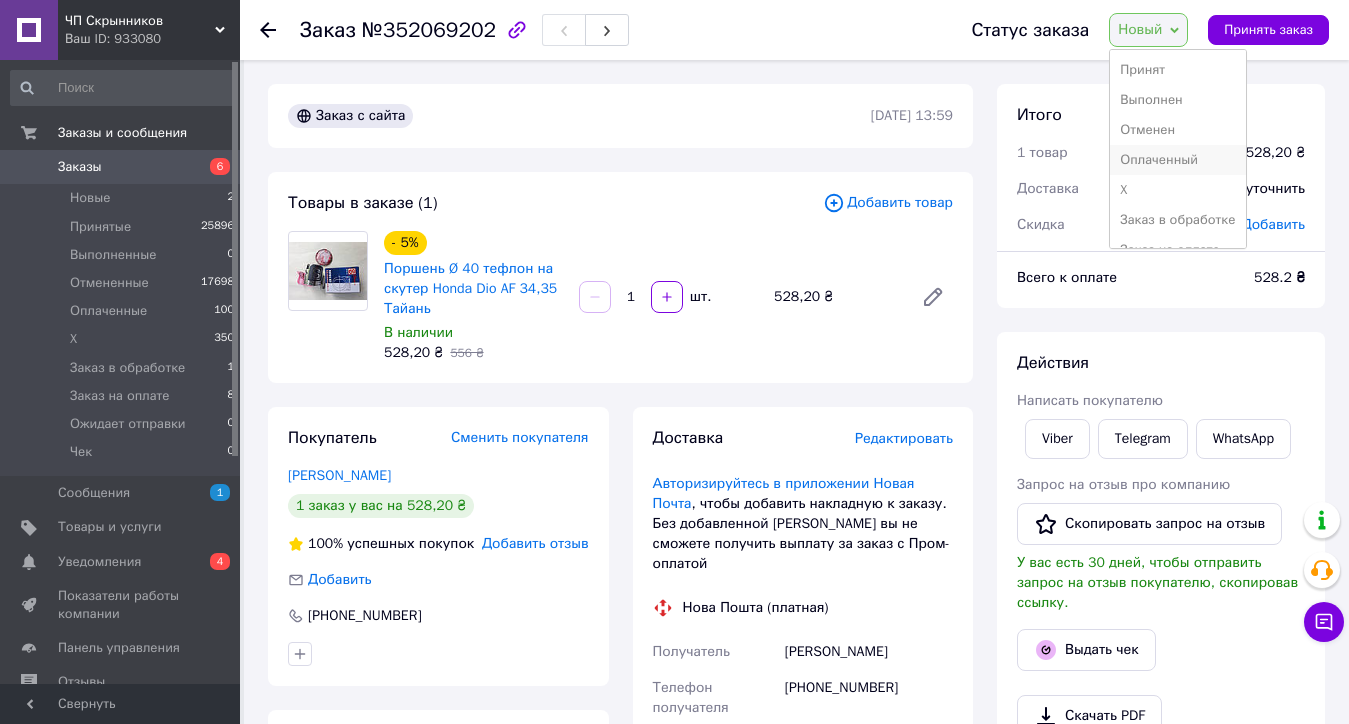 scroll, scrollTop: 82, scrollLeft: 0, axis: vertical 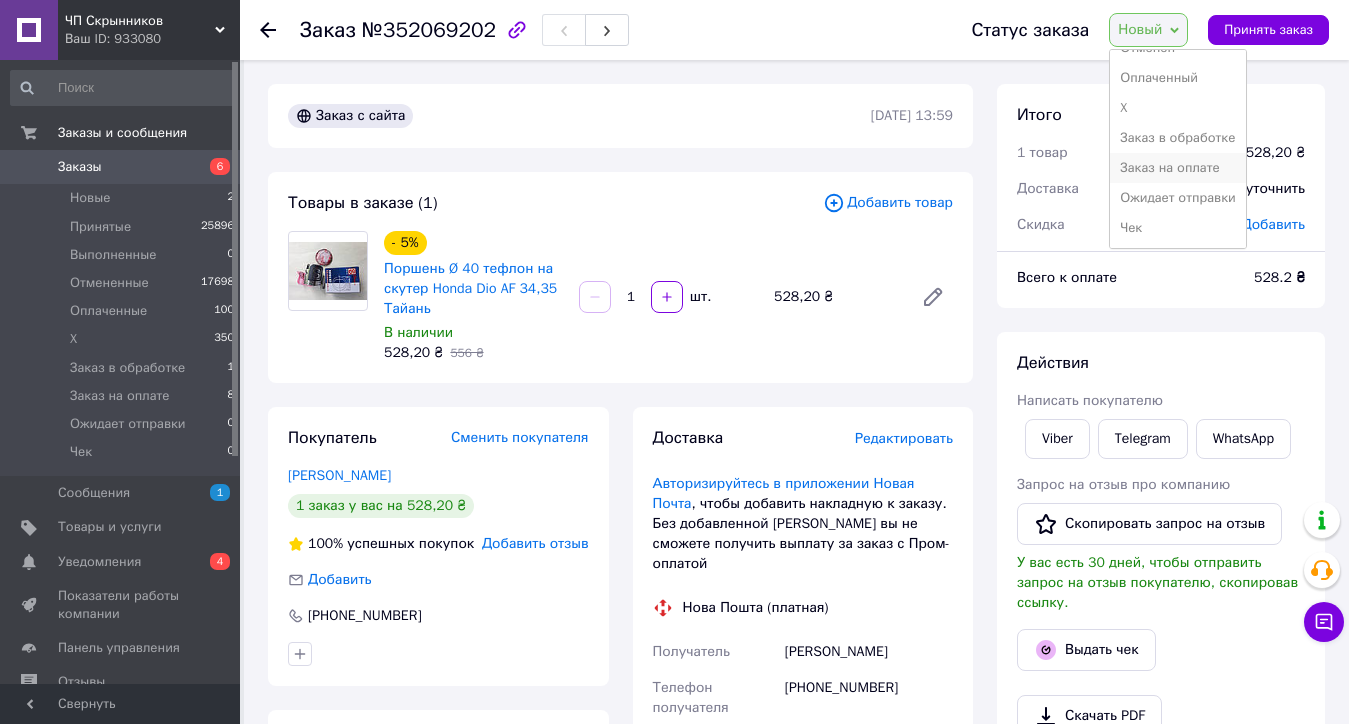 click on "Заказ на оплате" at bounding box center (1178, 168) 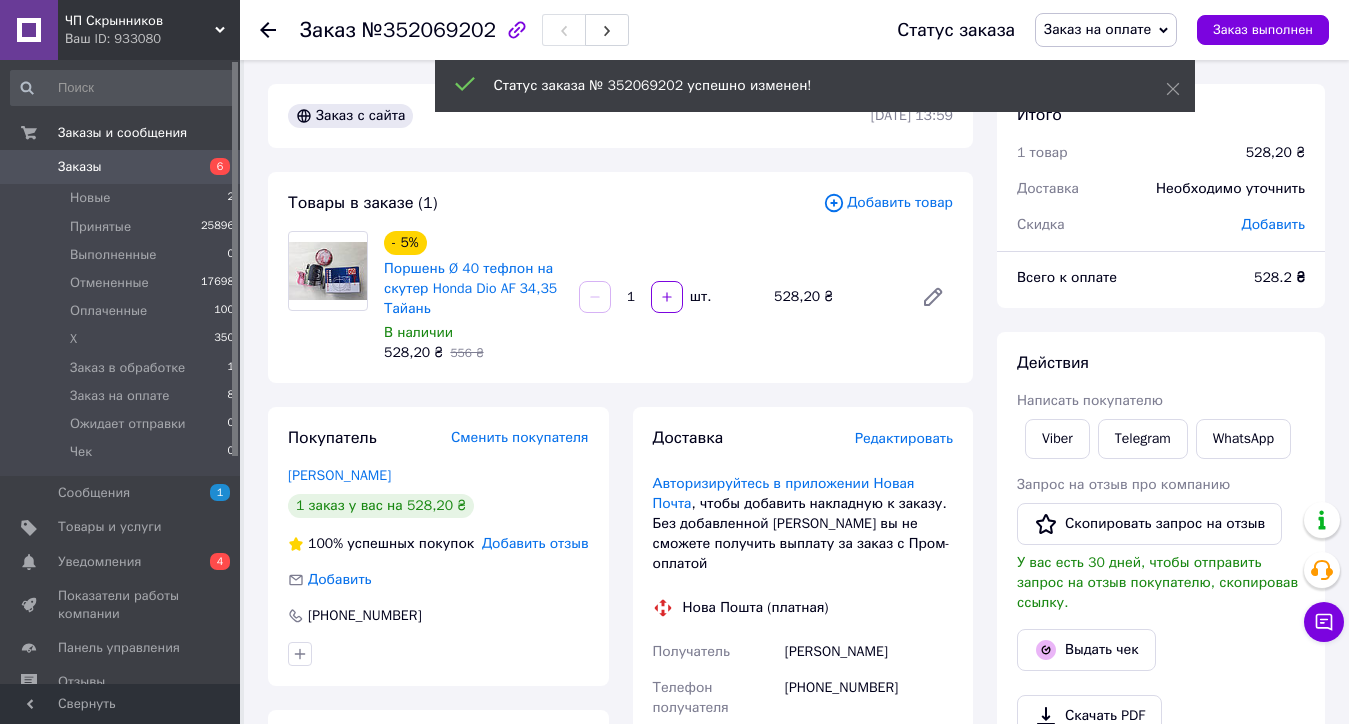 click on "Статус заказа № 352069202 успешно изменен!" at bounding box center [815, 86] 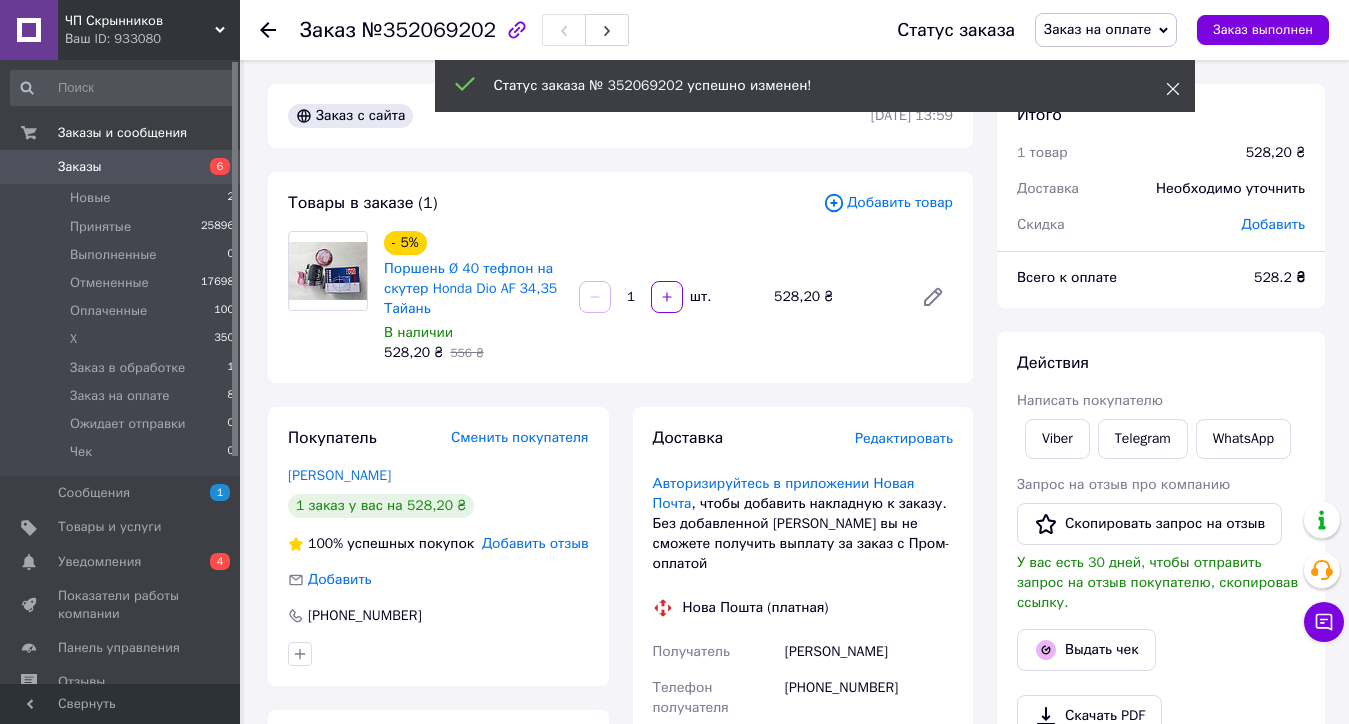 click 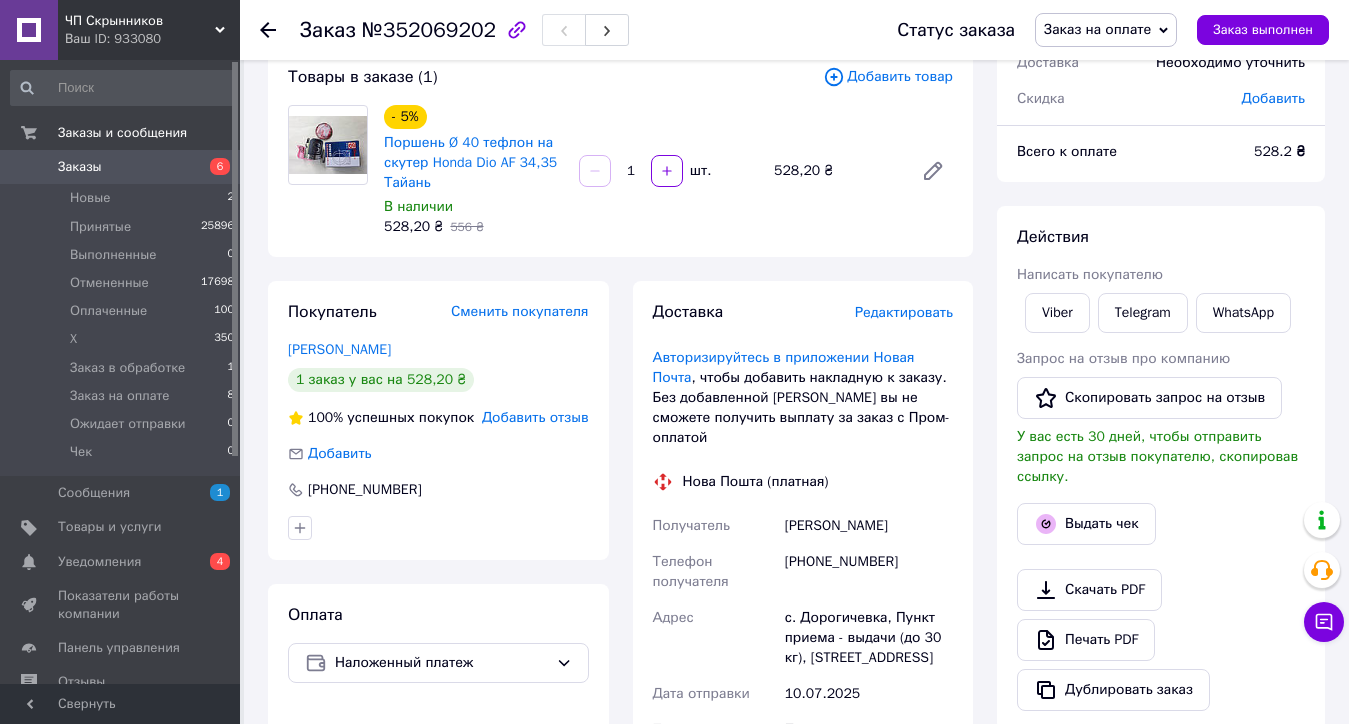 scroll, scrollTop: 0, scrollLeft: 0, axis: both 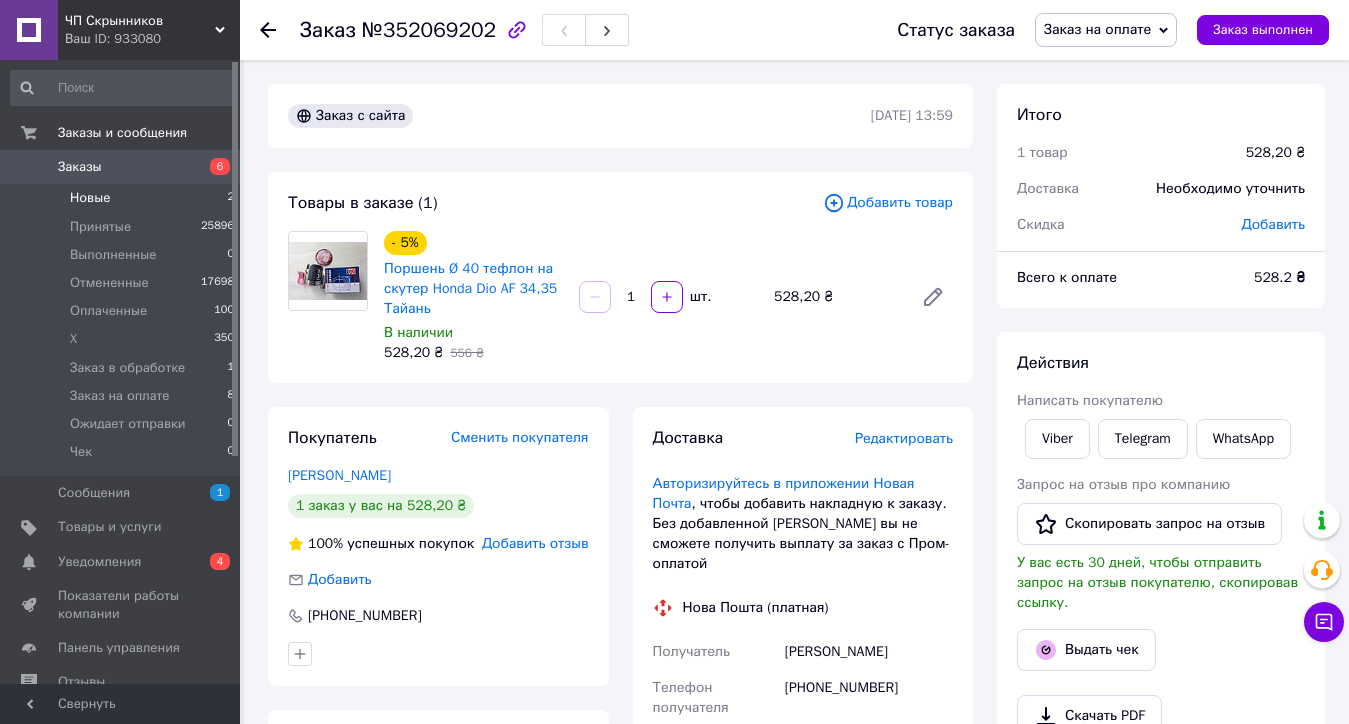 click on "Новые" at bounding box center (90, 198) 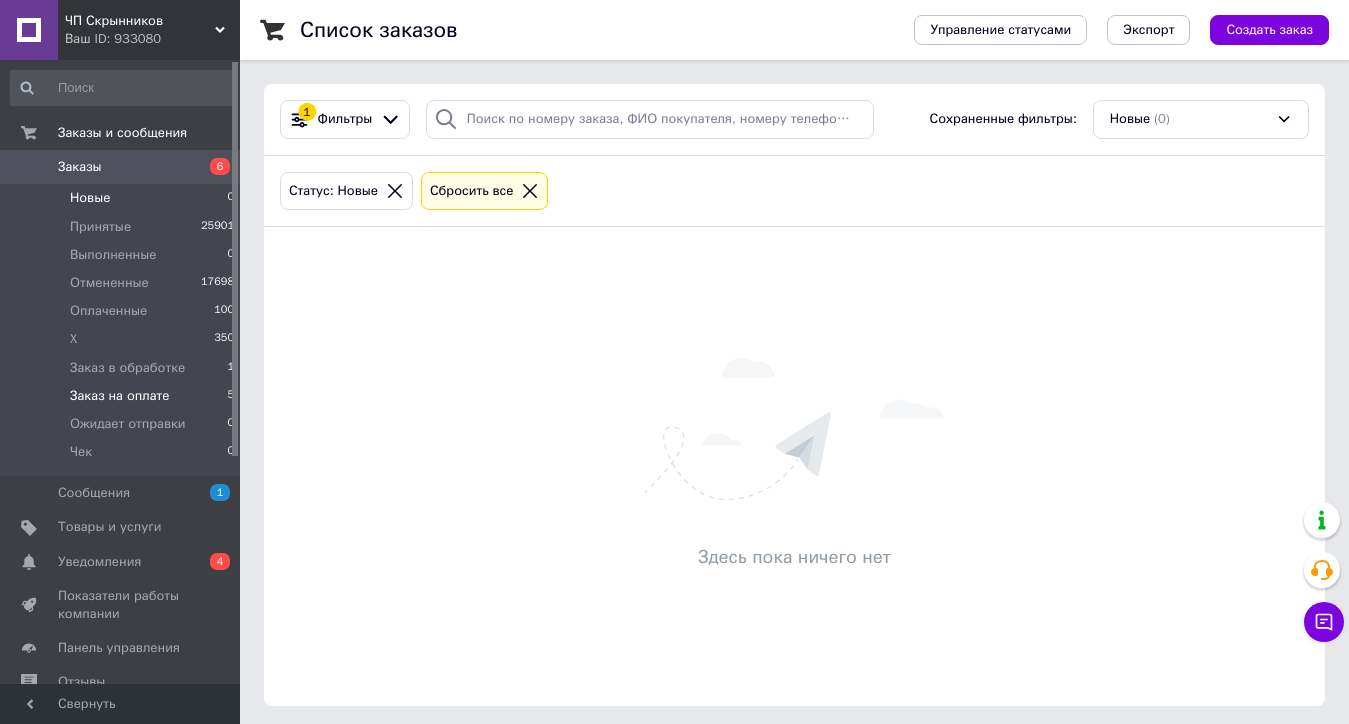 click on "Заказ на оплате" at bounding box center (119, 396) 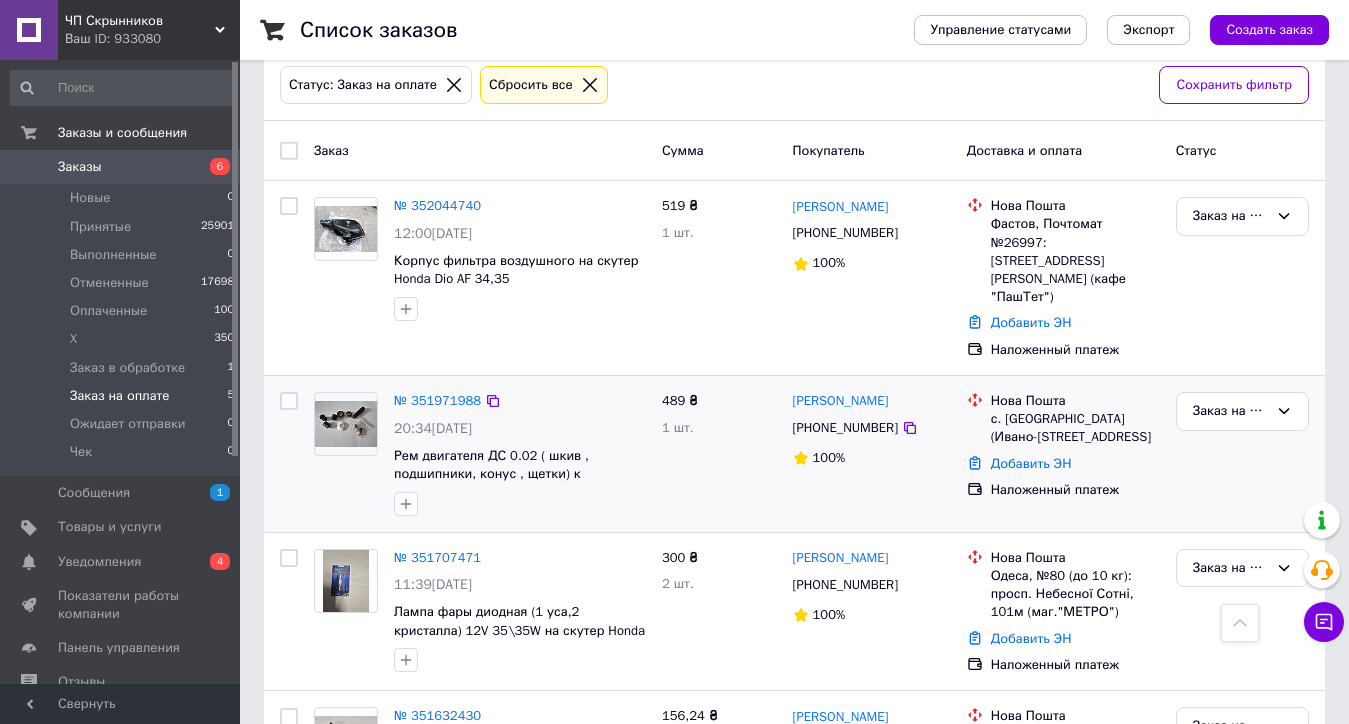 scroll, scrollTop: 33, scrollLeft: 0, axis: vertical 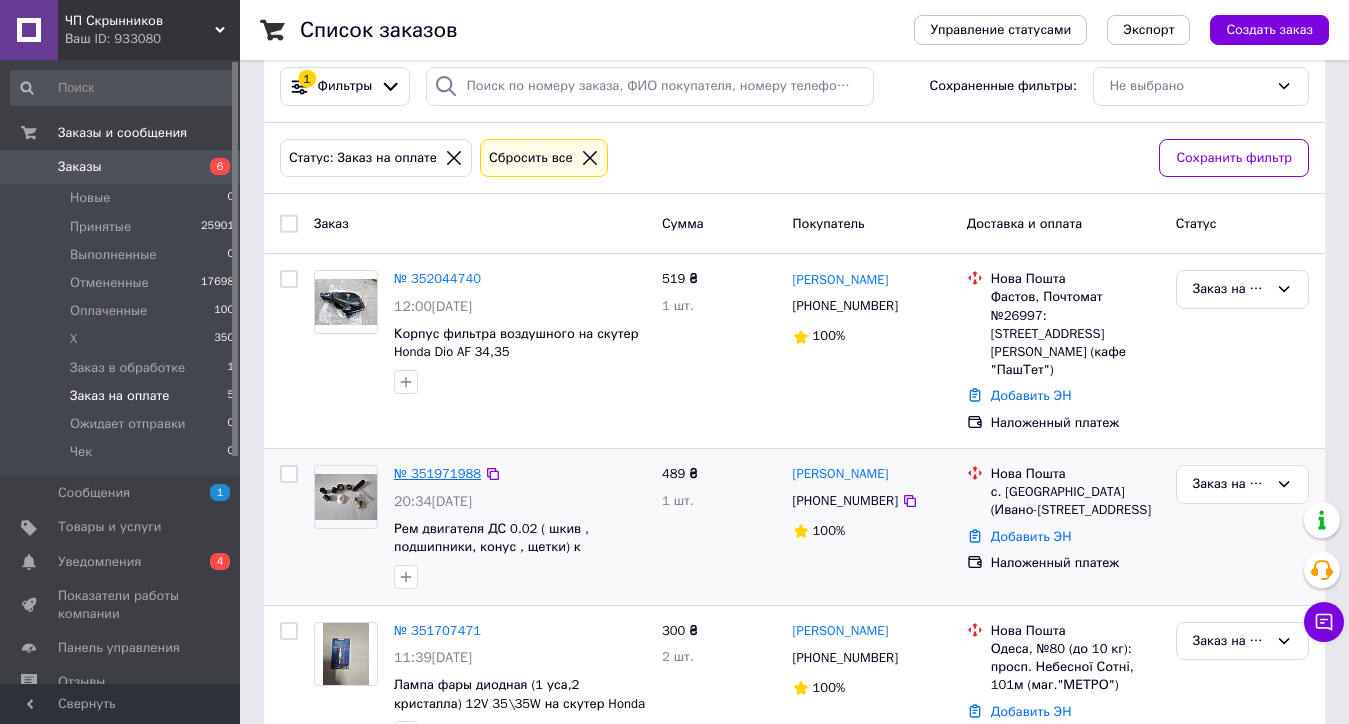 click on "№ 351971988" at bounding box center (437, 473) 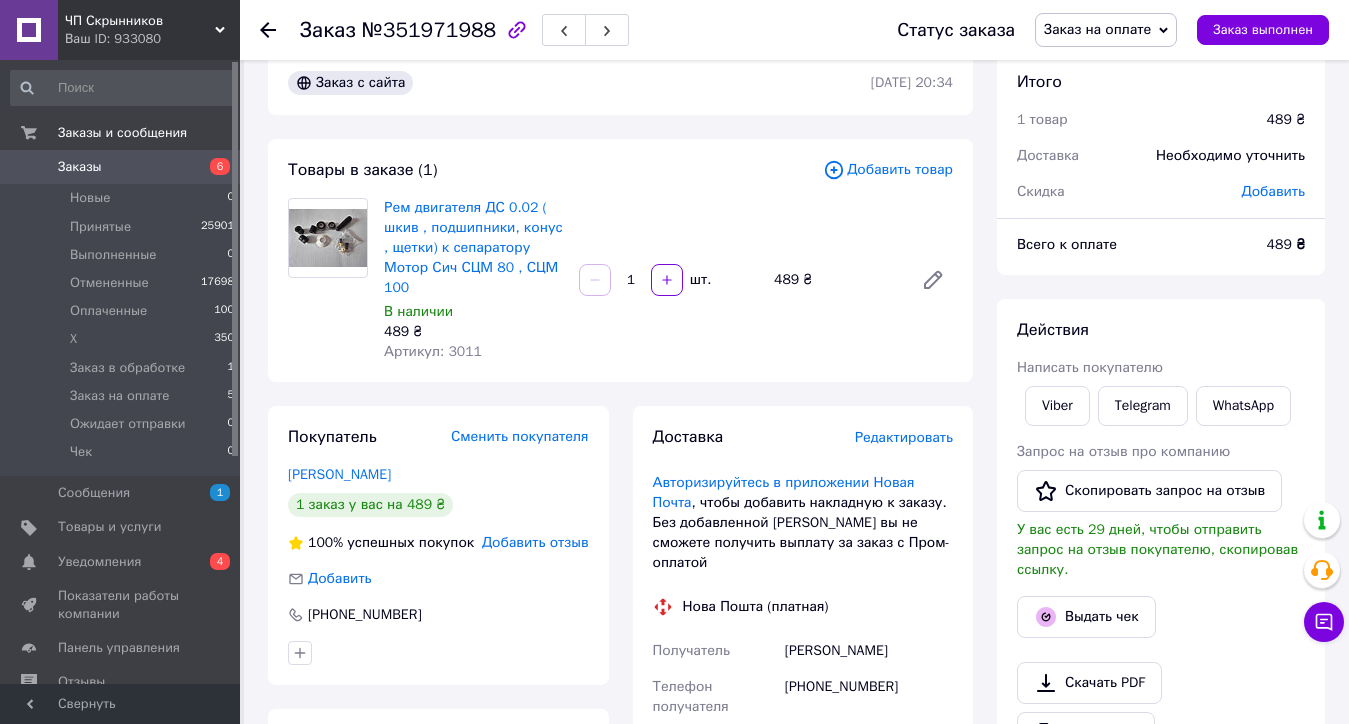 scroll, scrollTop: 133, scrollLeft: 0, axis: vertical 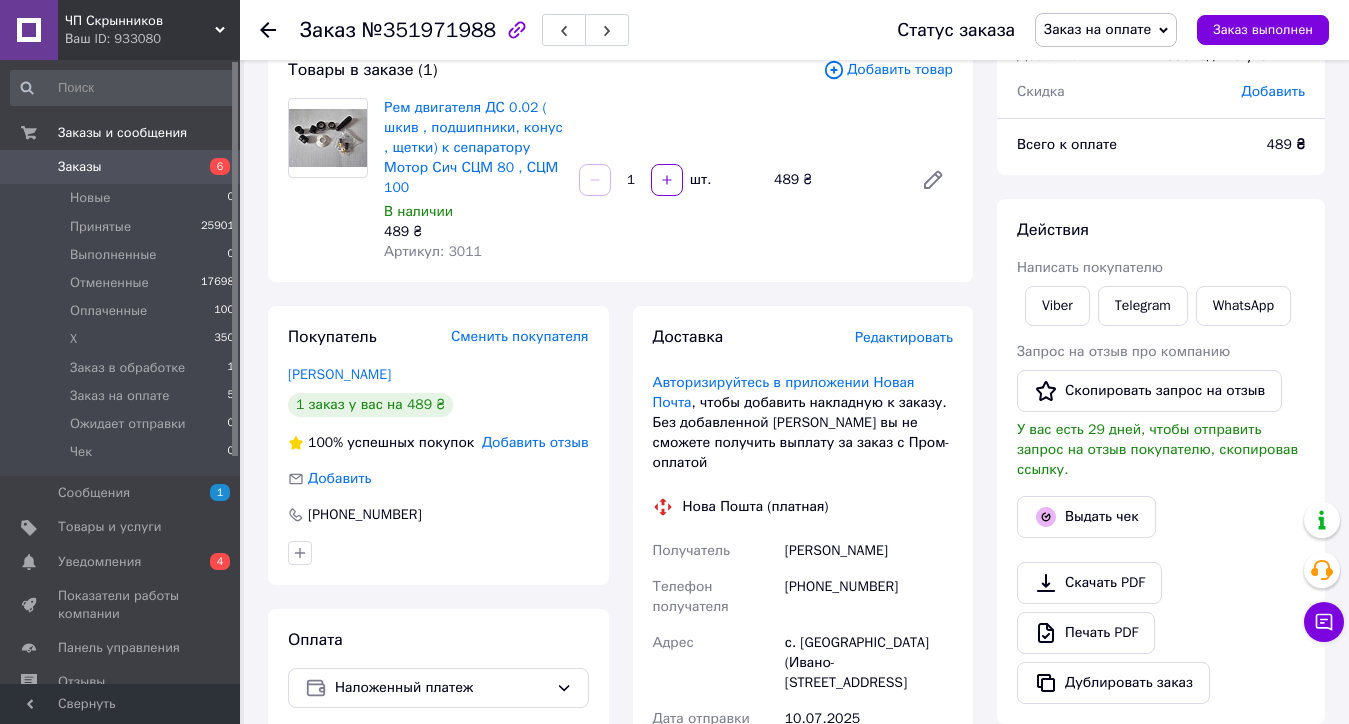 click on "Заказ на оплате" at bounding box center (1097, 29) 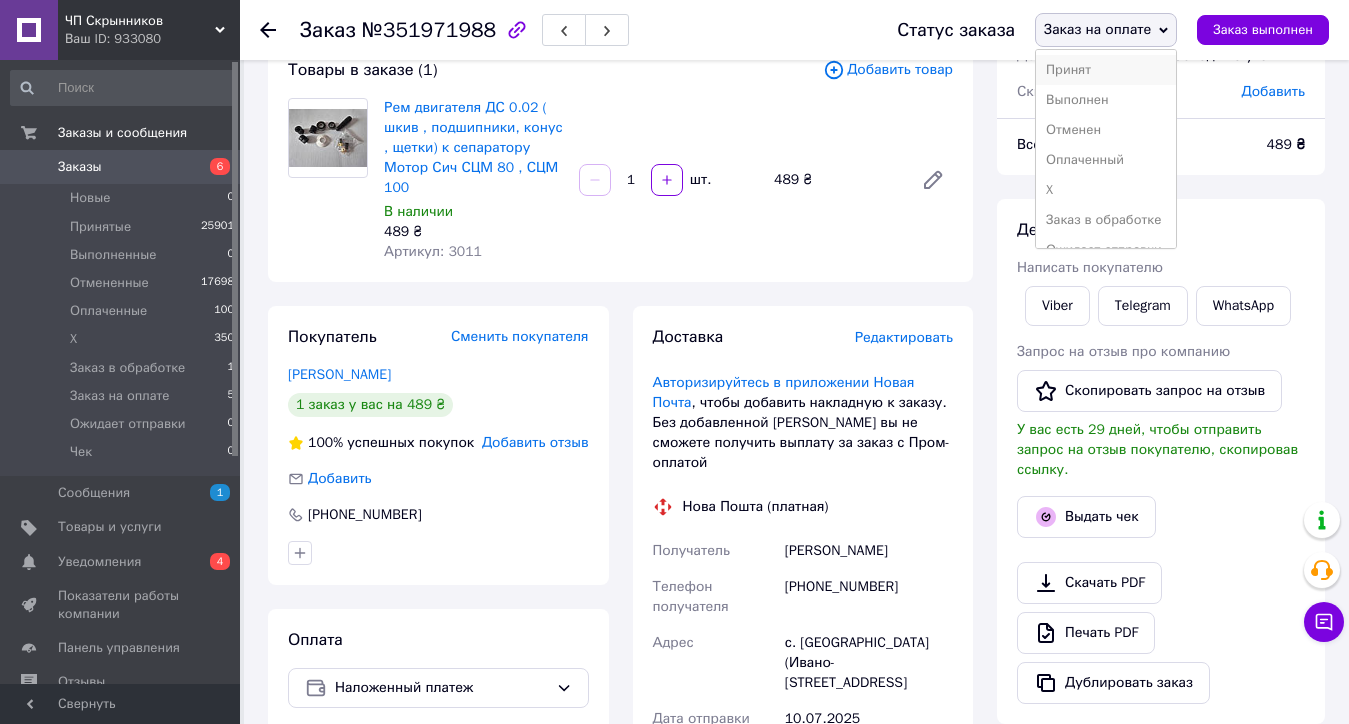 click on "Принят" at bounding box center (1106, 70) 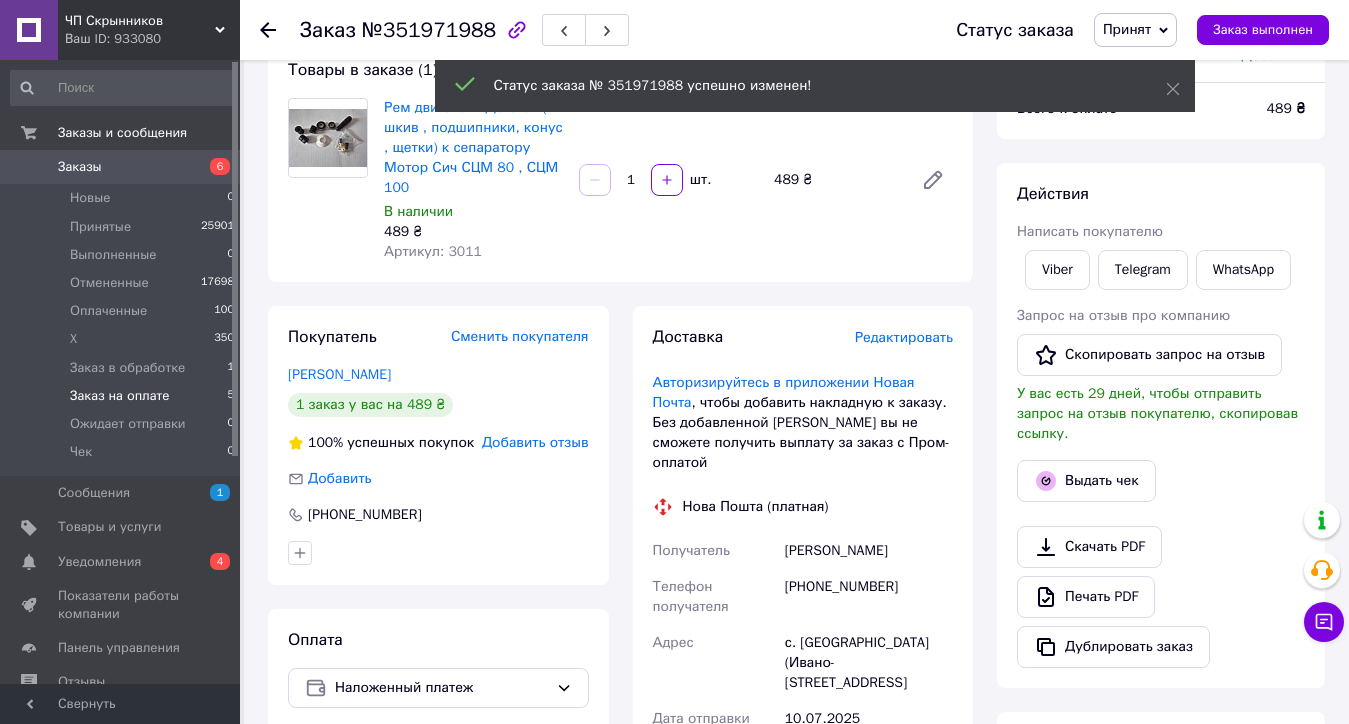 click on "Заказ на оплате" at bounding box center [119, 396] 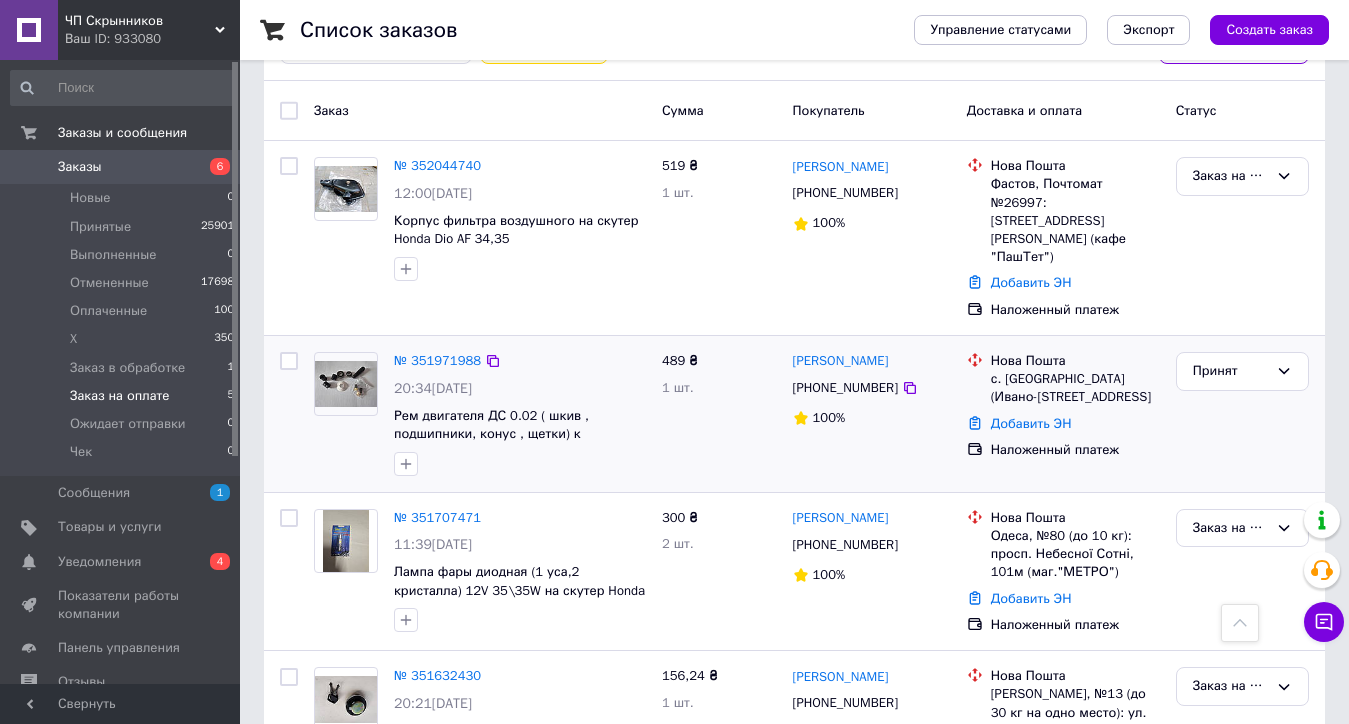 scroll, scrollTop: 0, scrollLeft: 0, axis: both 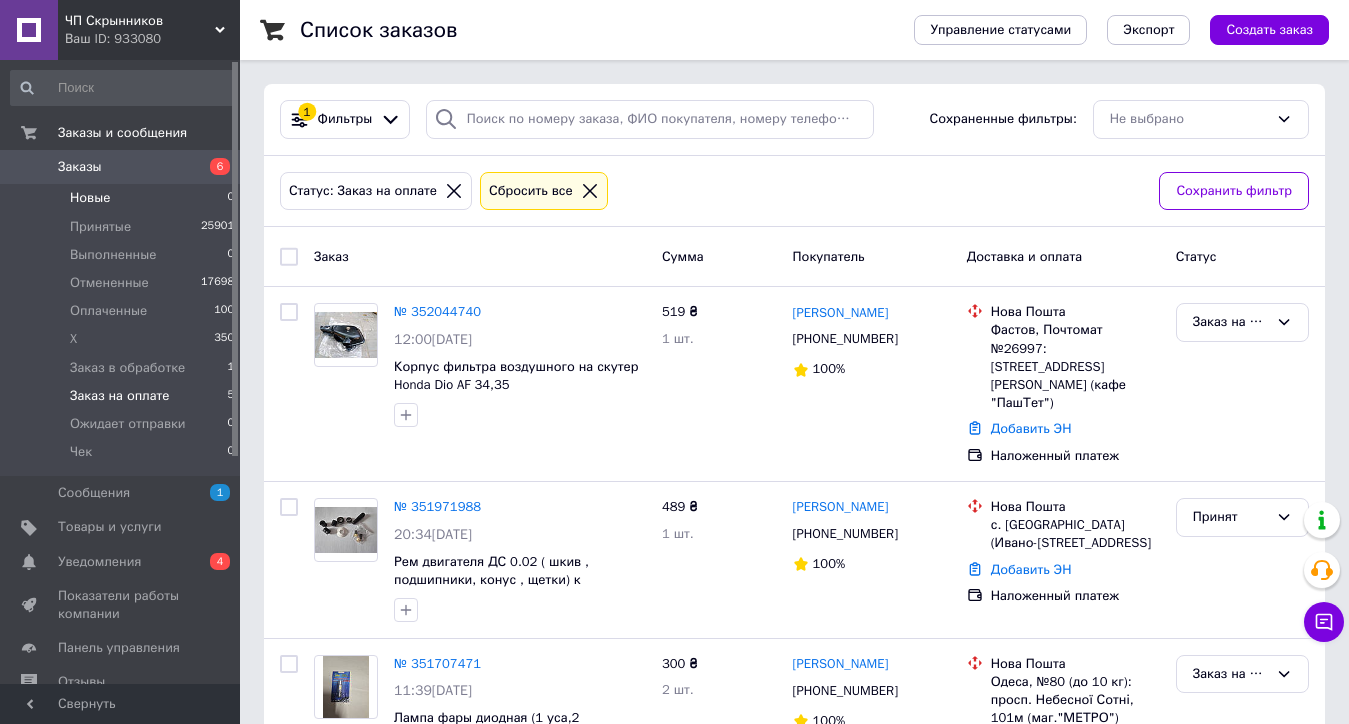 click on "Новые 0" at bounding box center [123, 198] 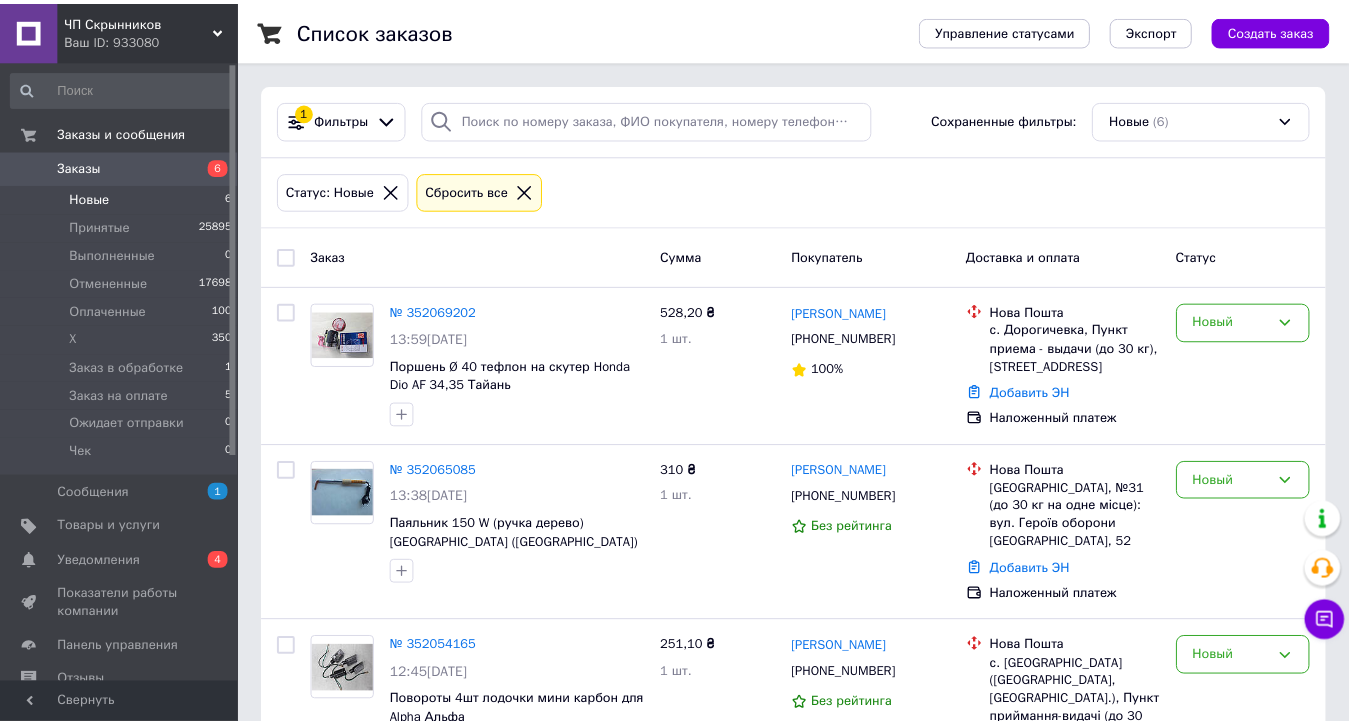 scroll, scrollTop: 33, scrollLeft: 0, axis: vertical 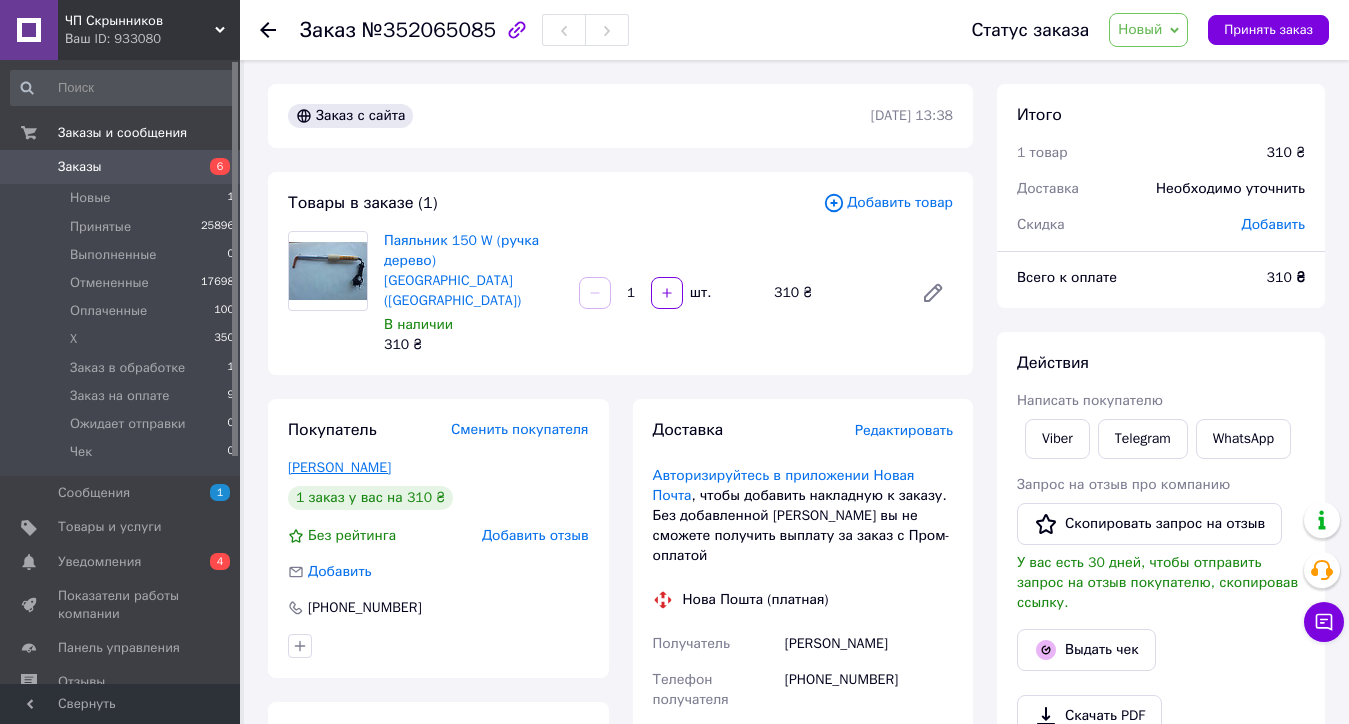 click on "[PERSON_NAME]" at bounding box center (339, 467) 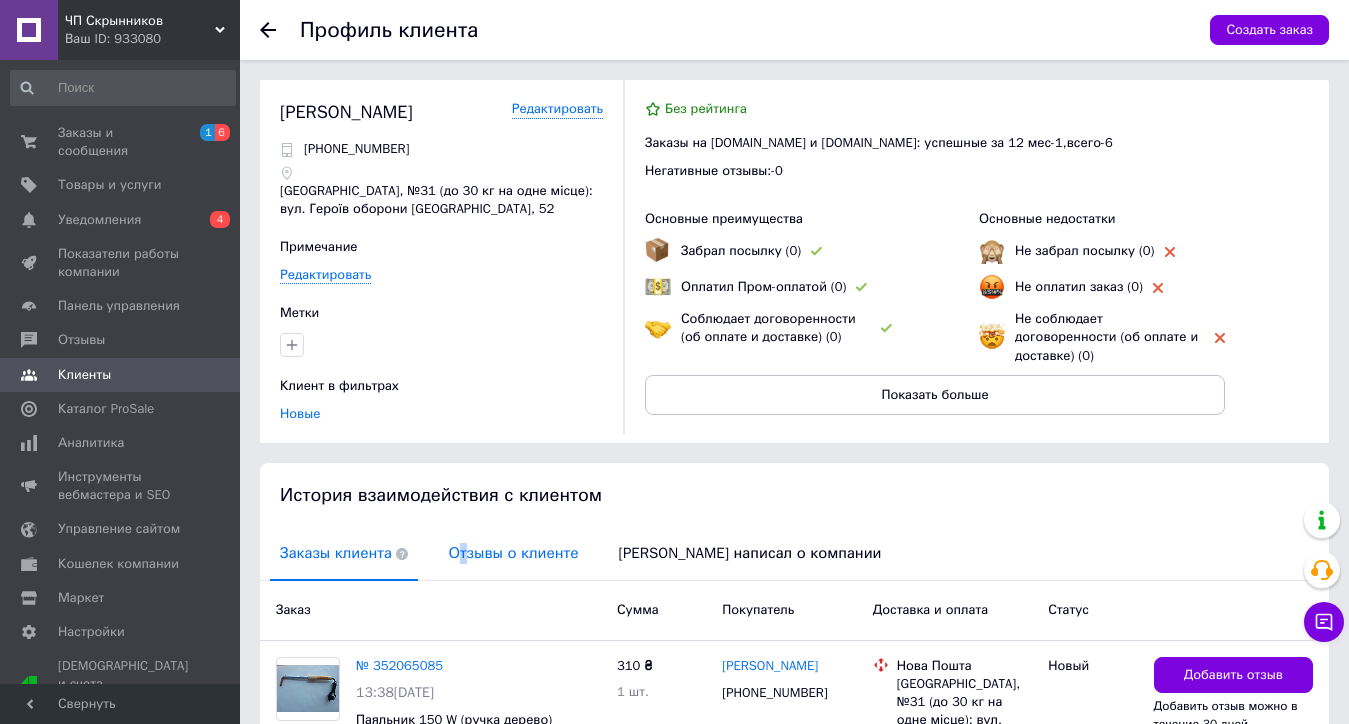 click on "Отзывы о клиенте" at bounding box center (513, 553) 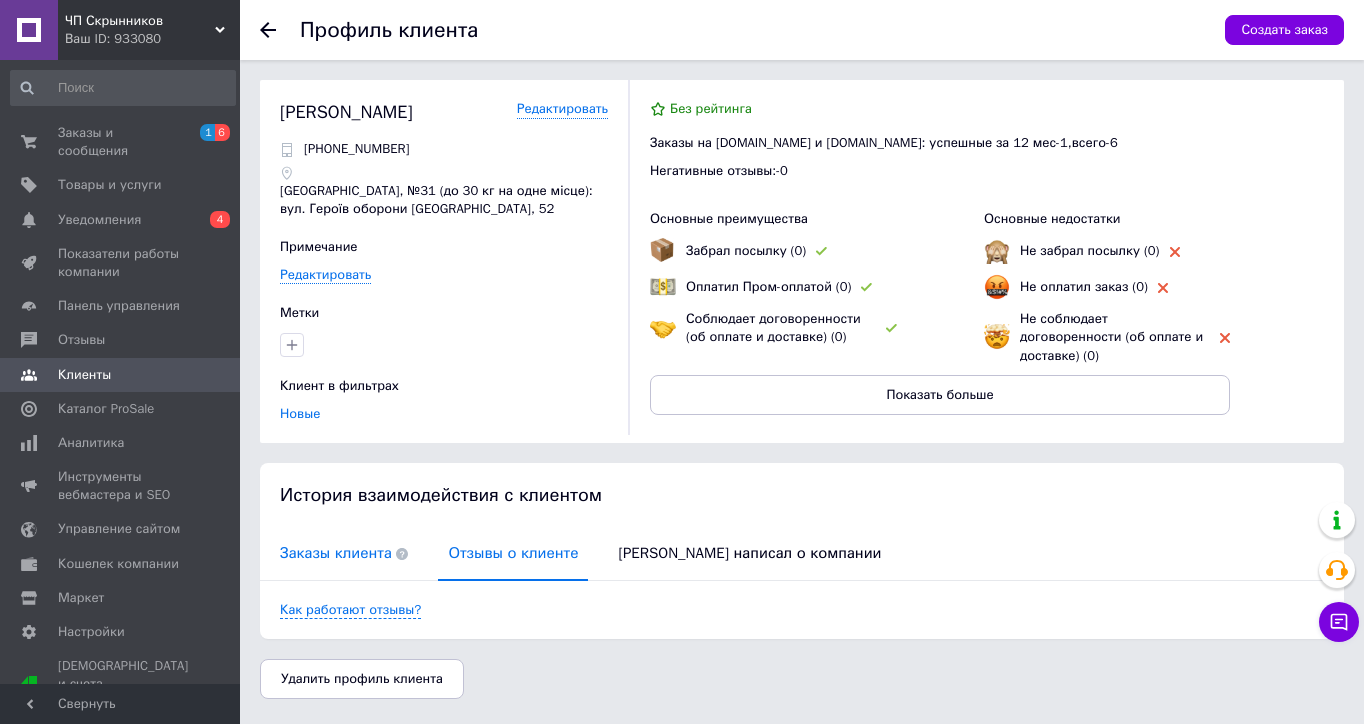 click on "Заказы клиента" at bounding box center (344, 553) 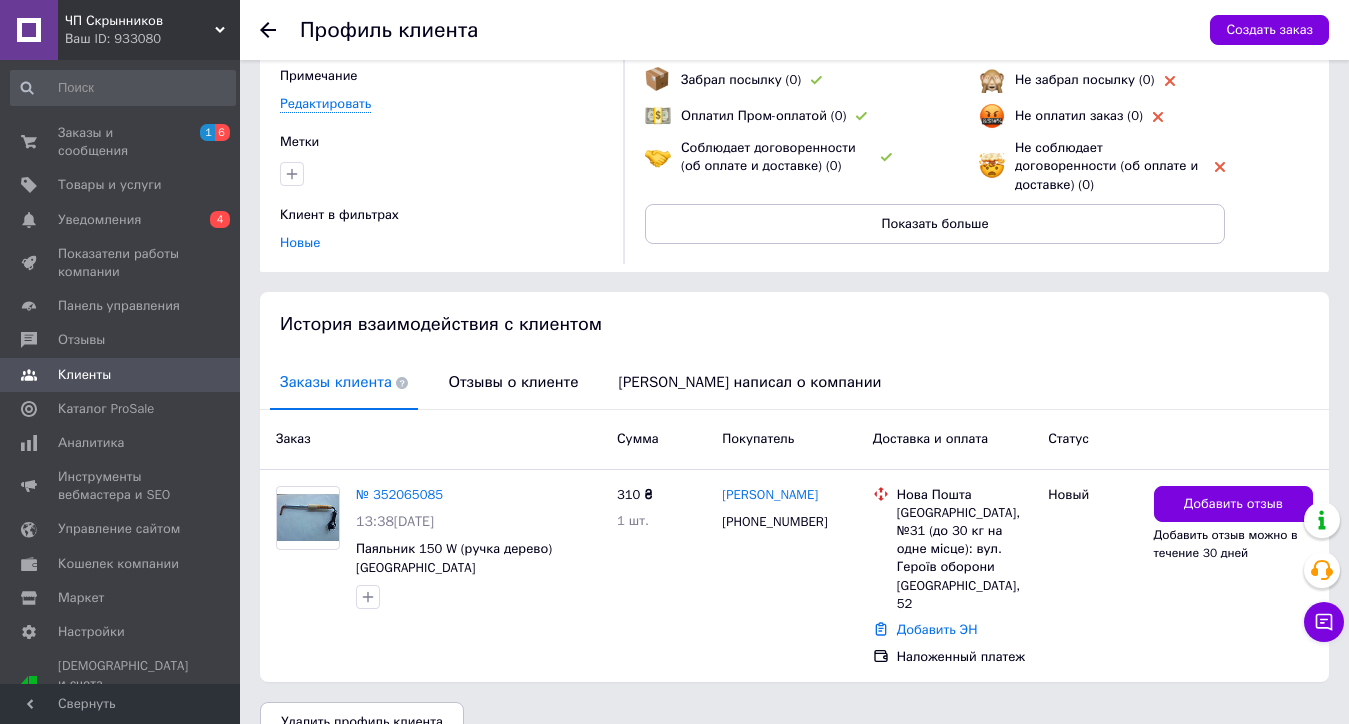 scroll, scrollTop: 172, scrollLeft: 0, axis: vertical 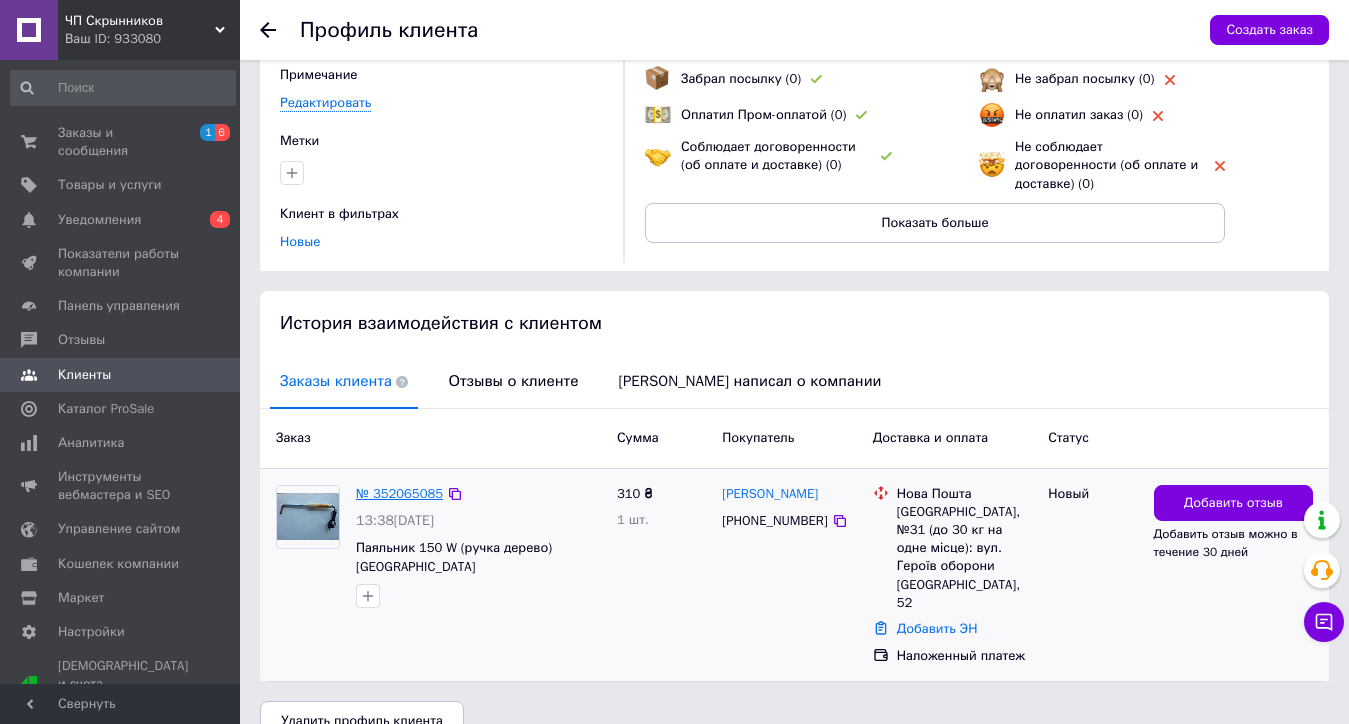 click on "№ 352065085" at bounding box center (399, 493) 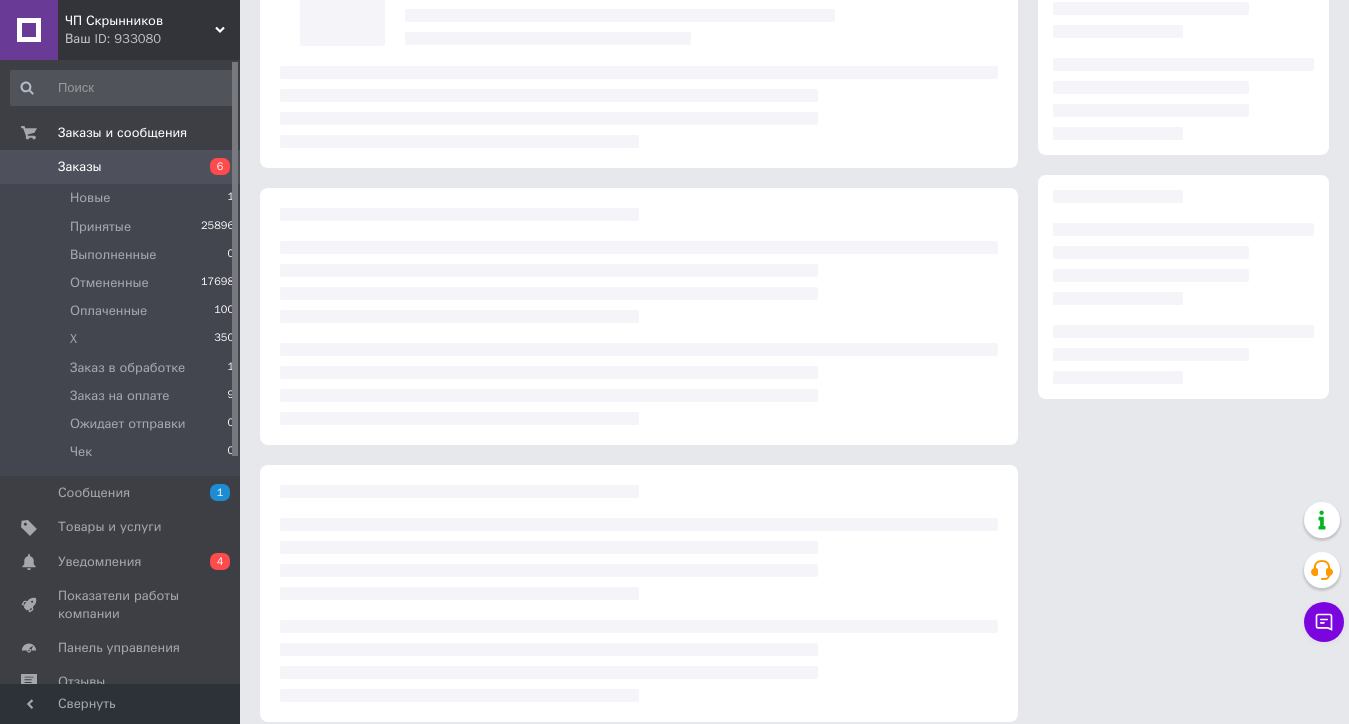 scroll, scrollTop: 0, scrollLeft: 0, axis: both 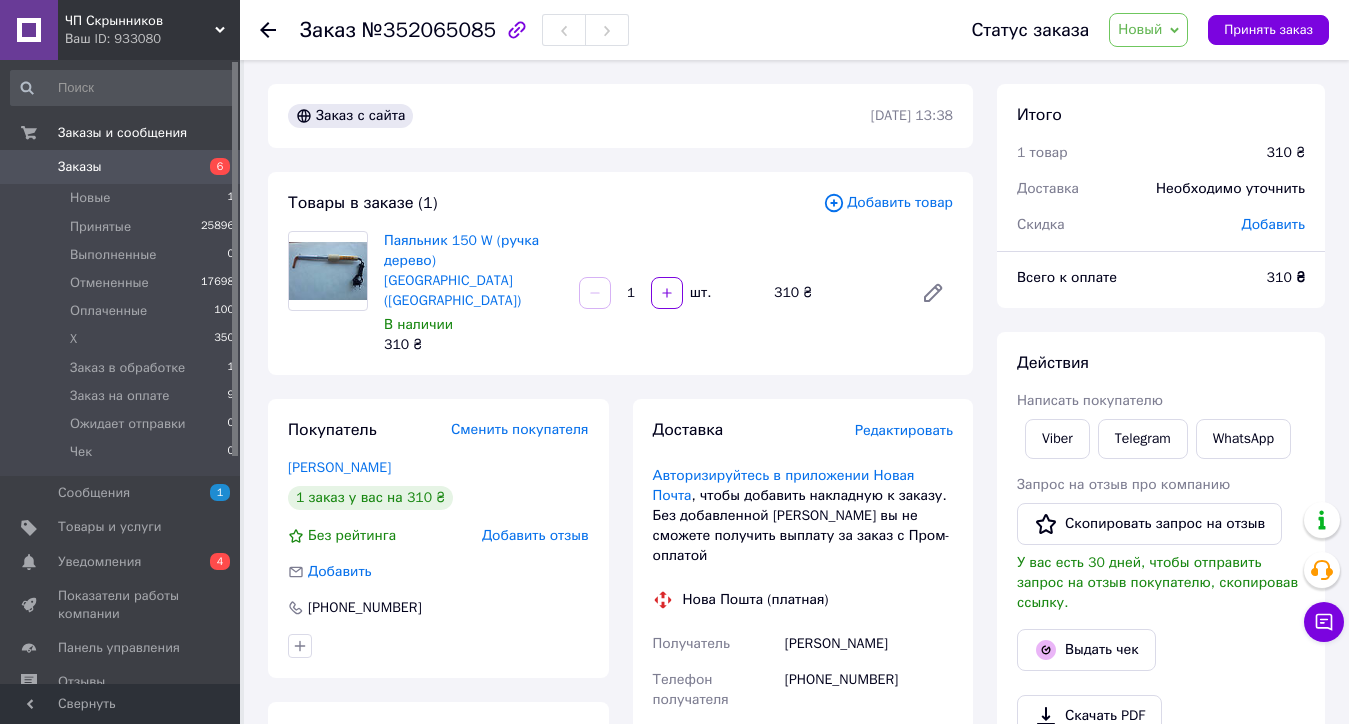 click on "Новый" at bounding box center (1148, 30) 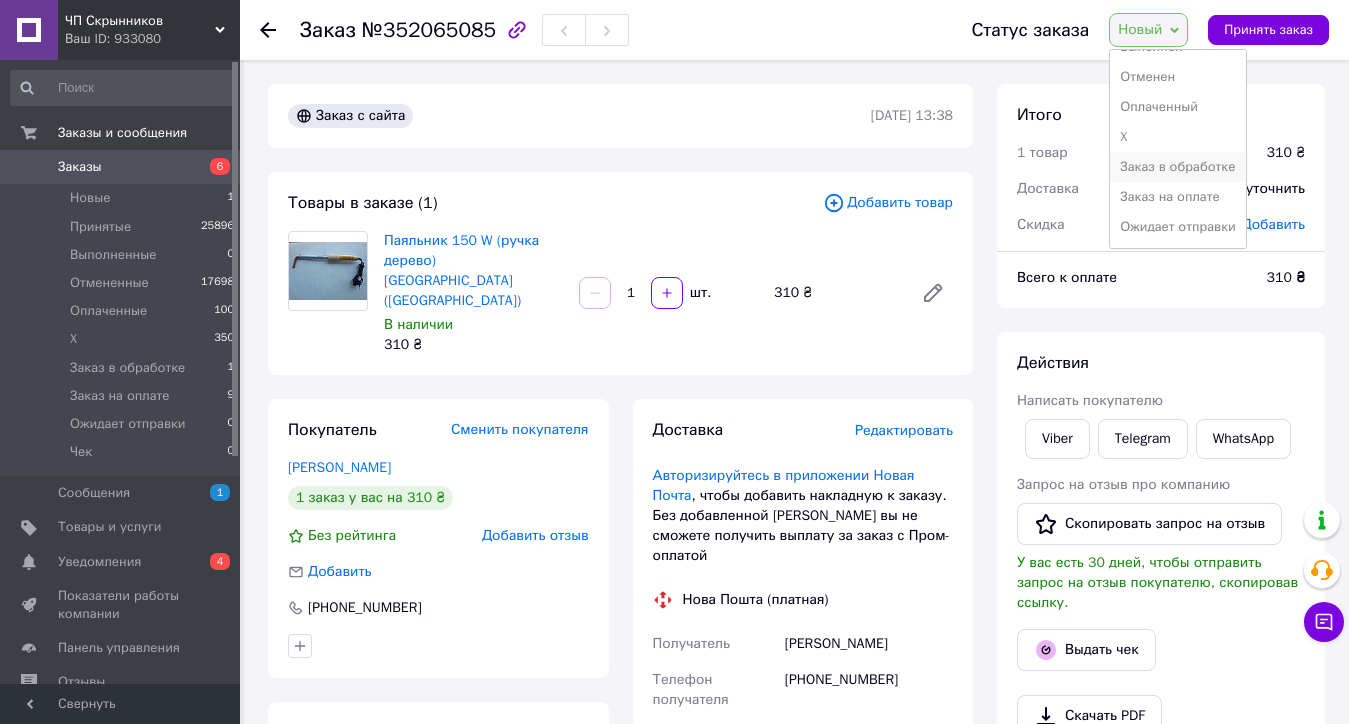 scroll, scrollTop: 82, scrollLeft: 0, axis: vertical 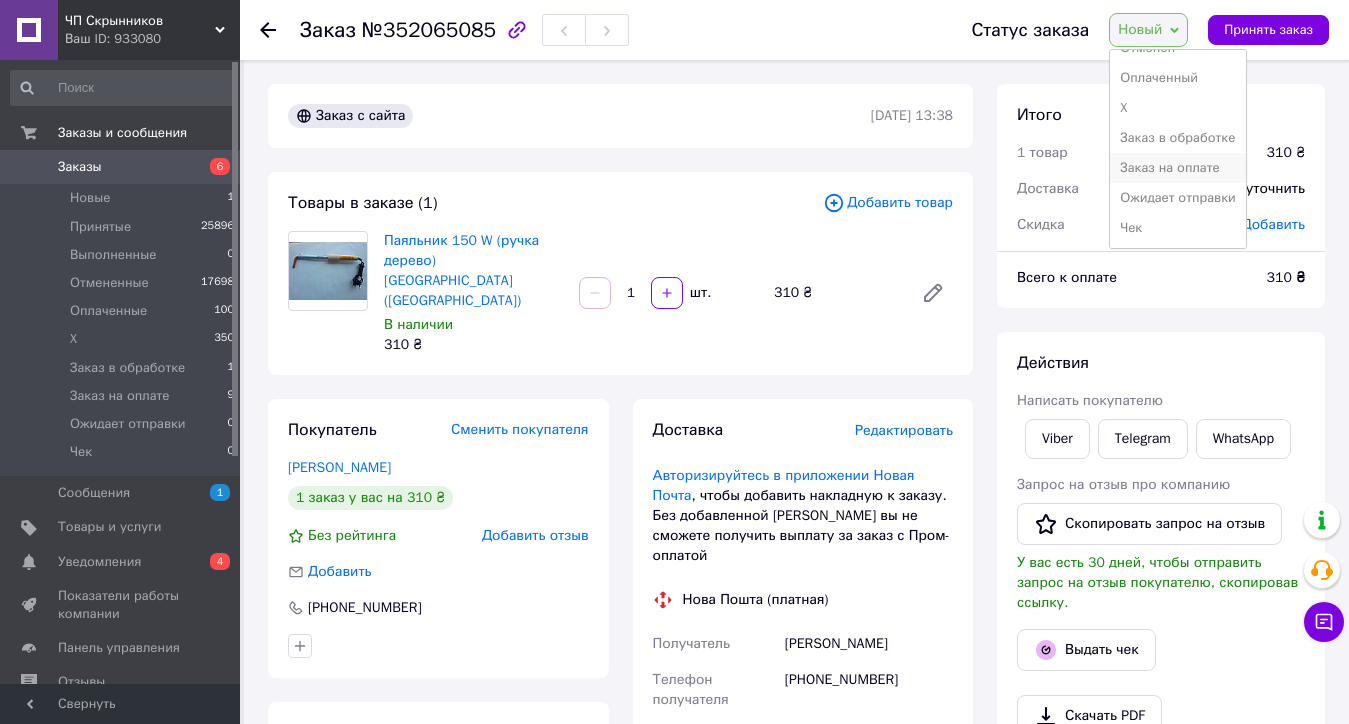 click on "Заказ на оплате" at bounding box center [1178, 168] 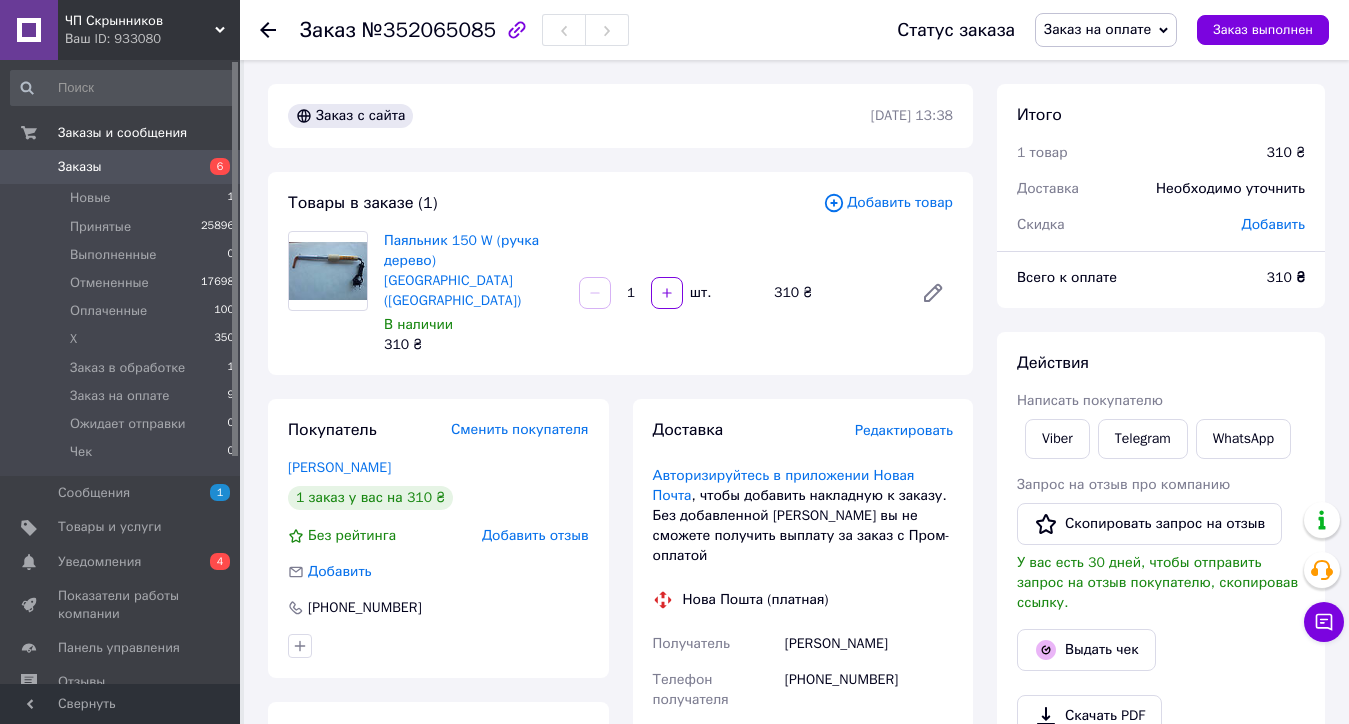 click on "Заказ на оплате" at bounding box center (1097, 29) 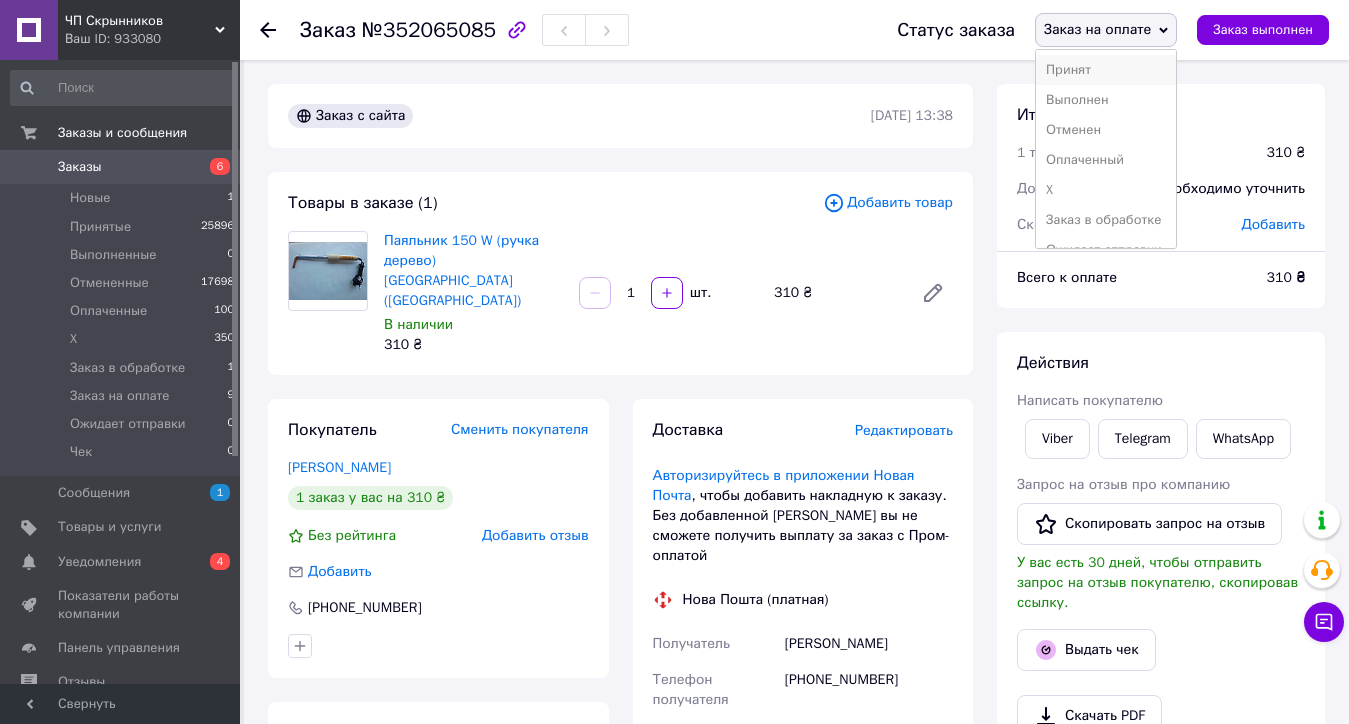 click on "Принят" at bounding box center (1106, 70) 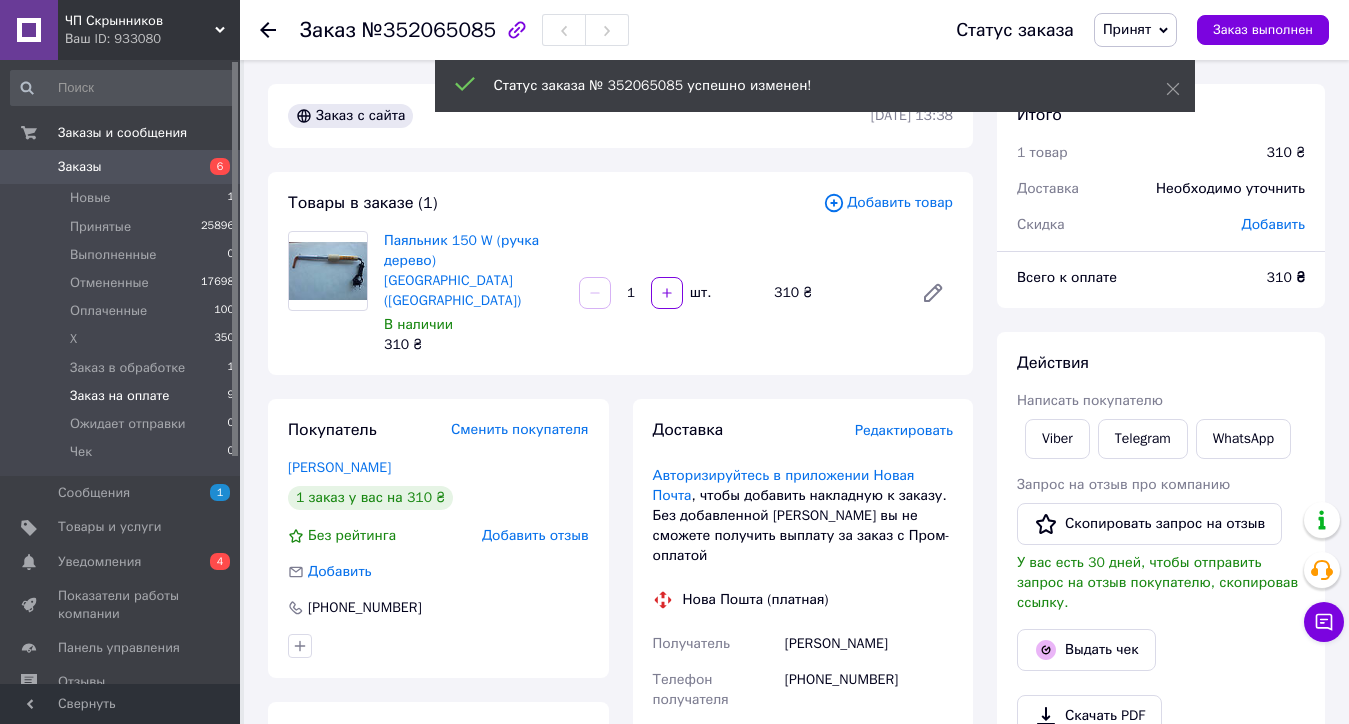 click on "Заказ на оплате" at bounding box center (119, 396) 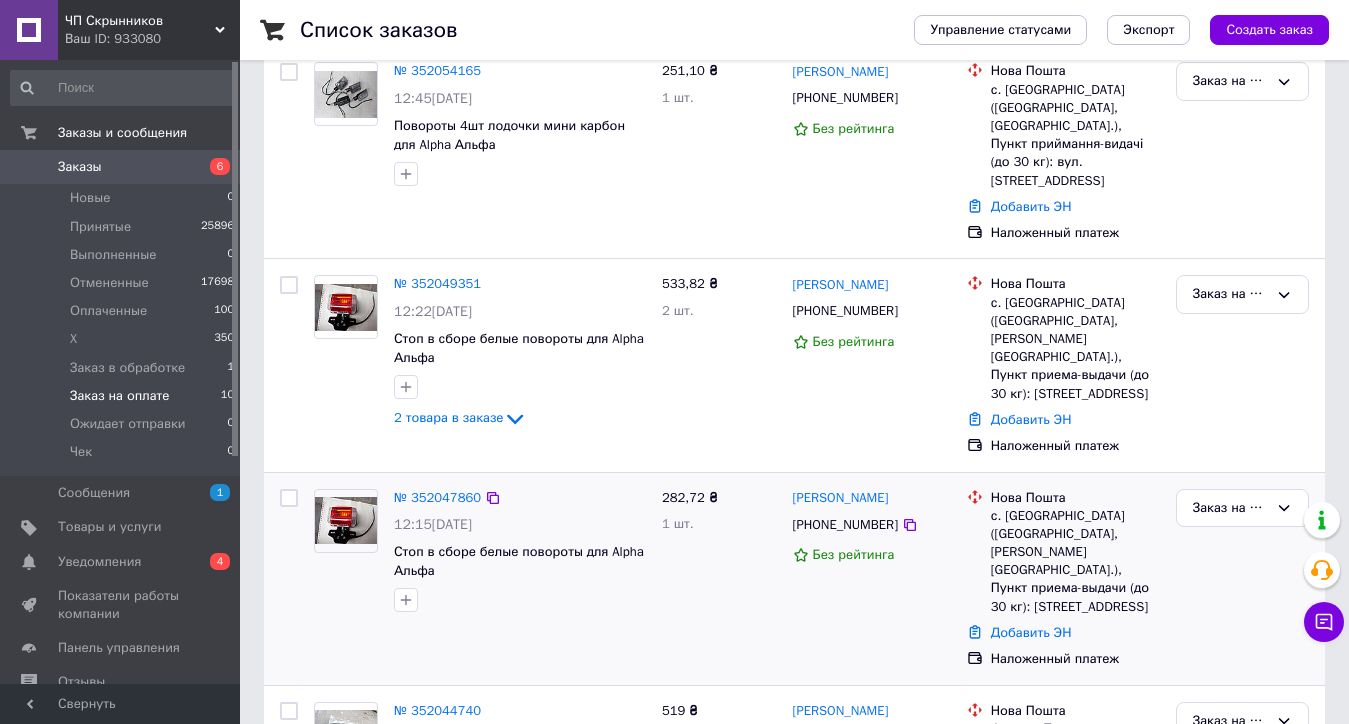 scroll, scrollTop: 635, scrollLeft: 0, axis: vertical 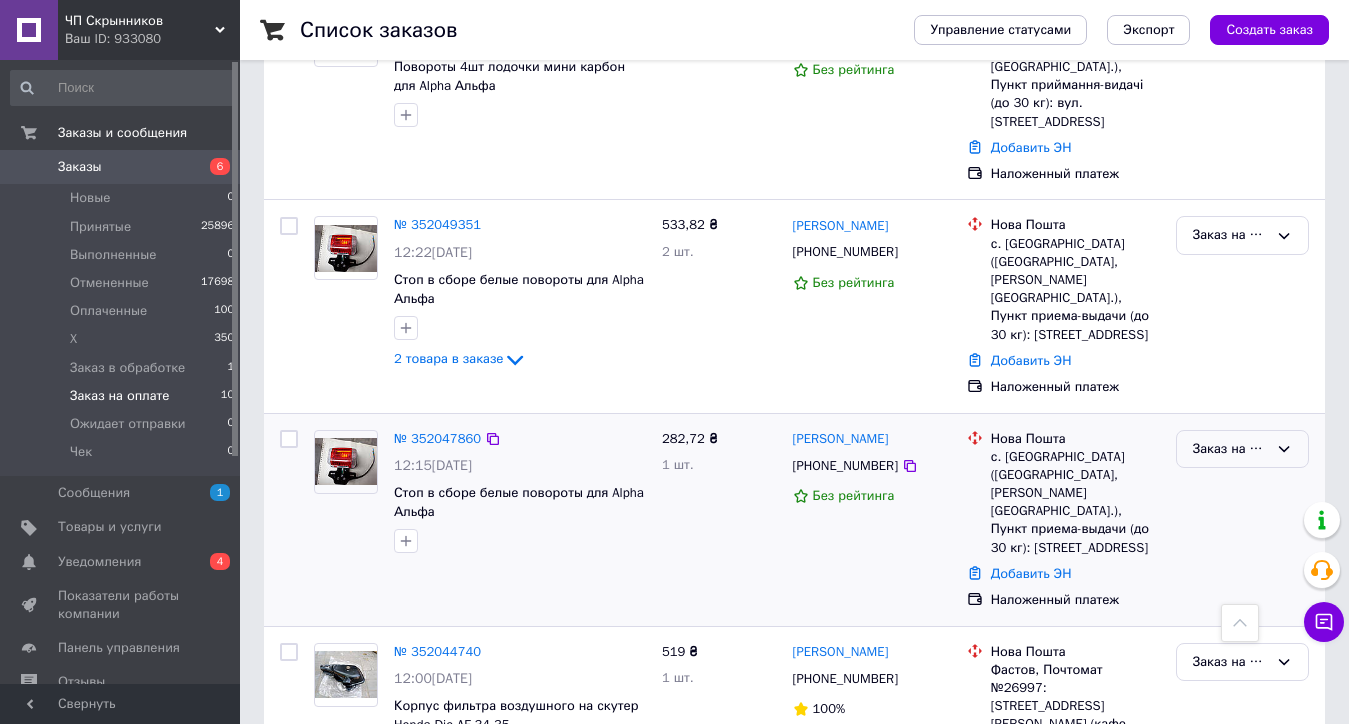 click on "Заказ на оплате" at bounding box center (1242, 449) 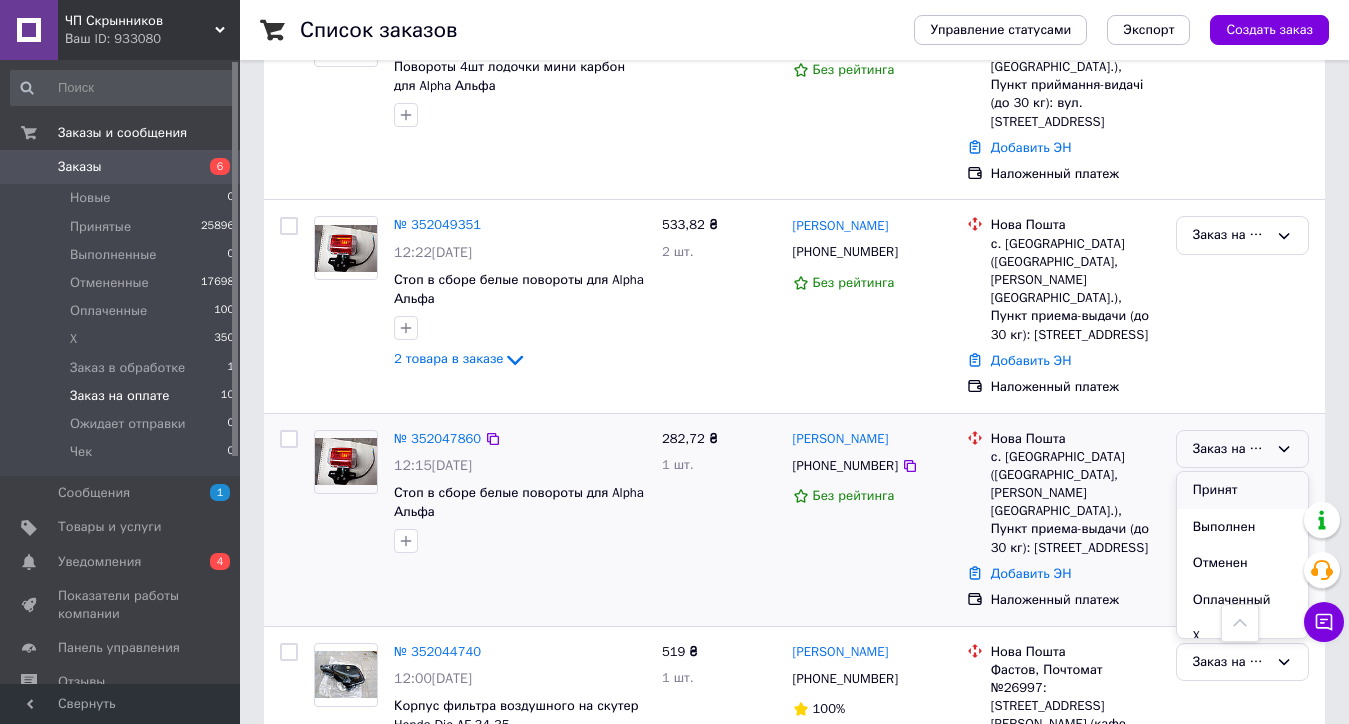 click on "Принят" at bounding box center [1242, 490] 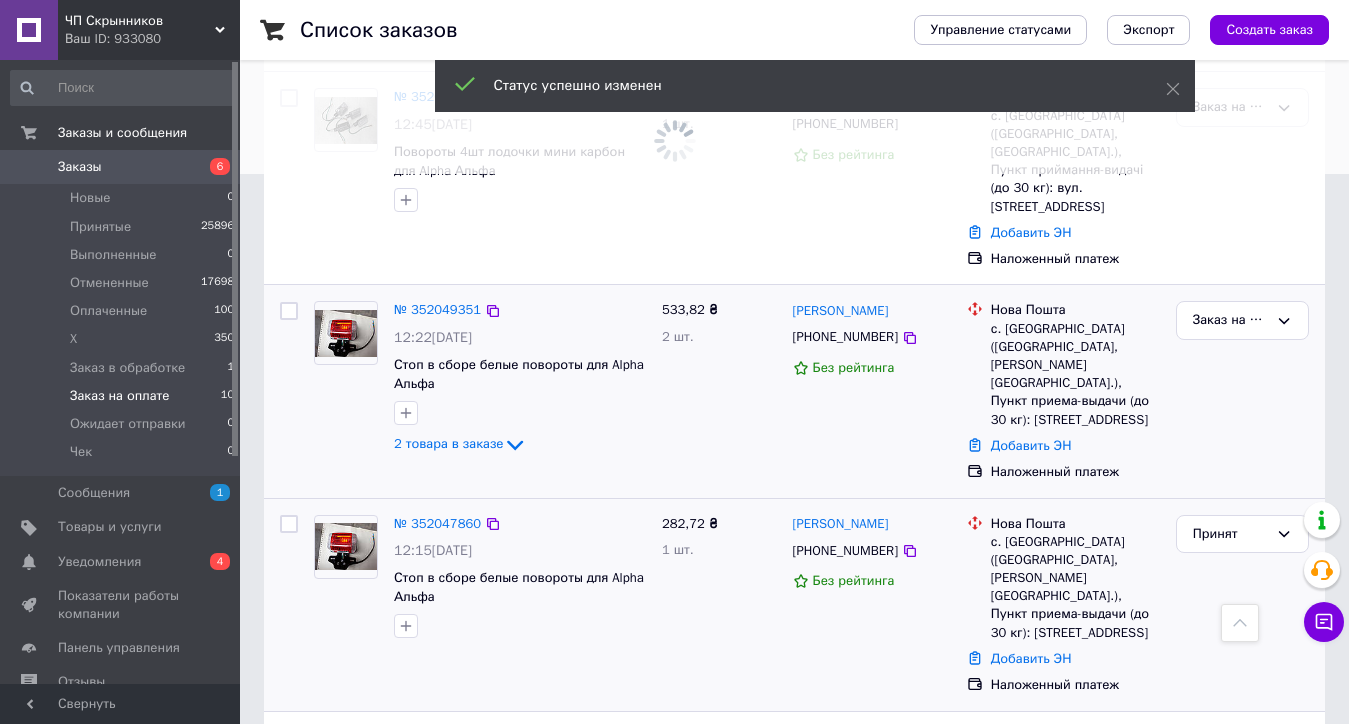 scroll, scrollTop: 435, scrollLeft: 0, axis: vertical 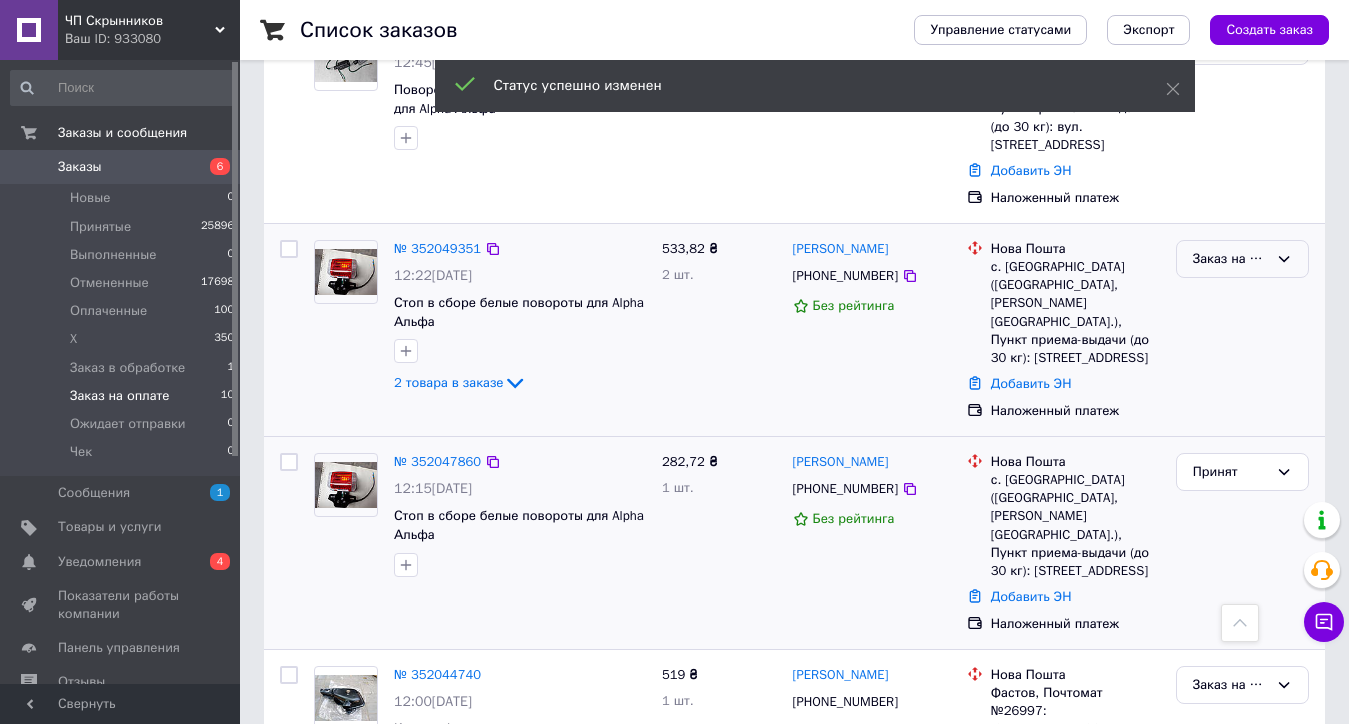 click on "Заказ на оплате" at bounding box center [1230, 259] 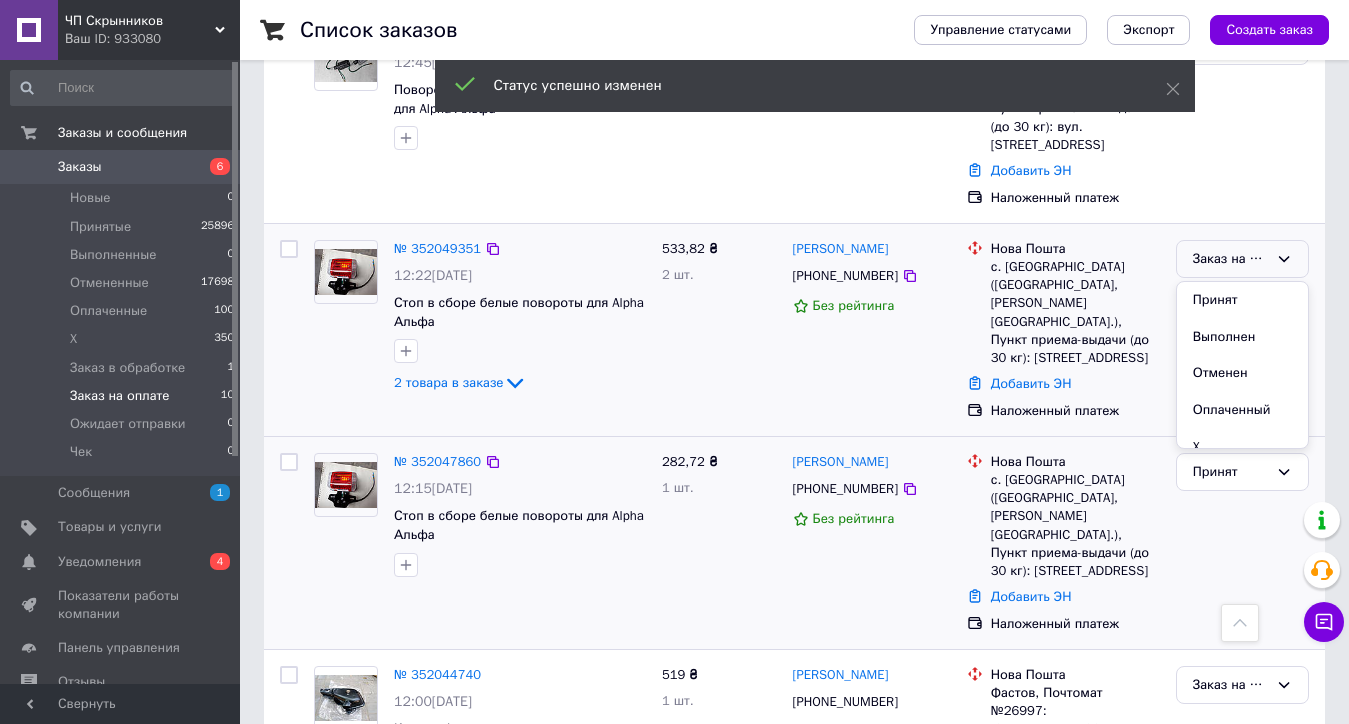 click on "Принят" at bounding box center [1242, 300] 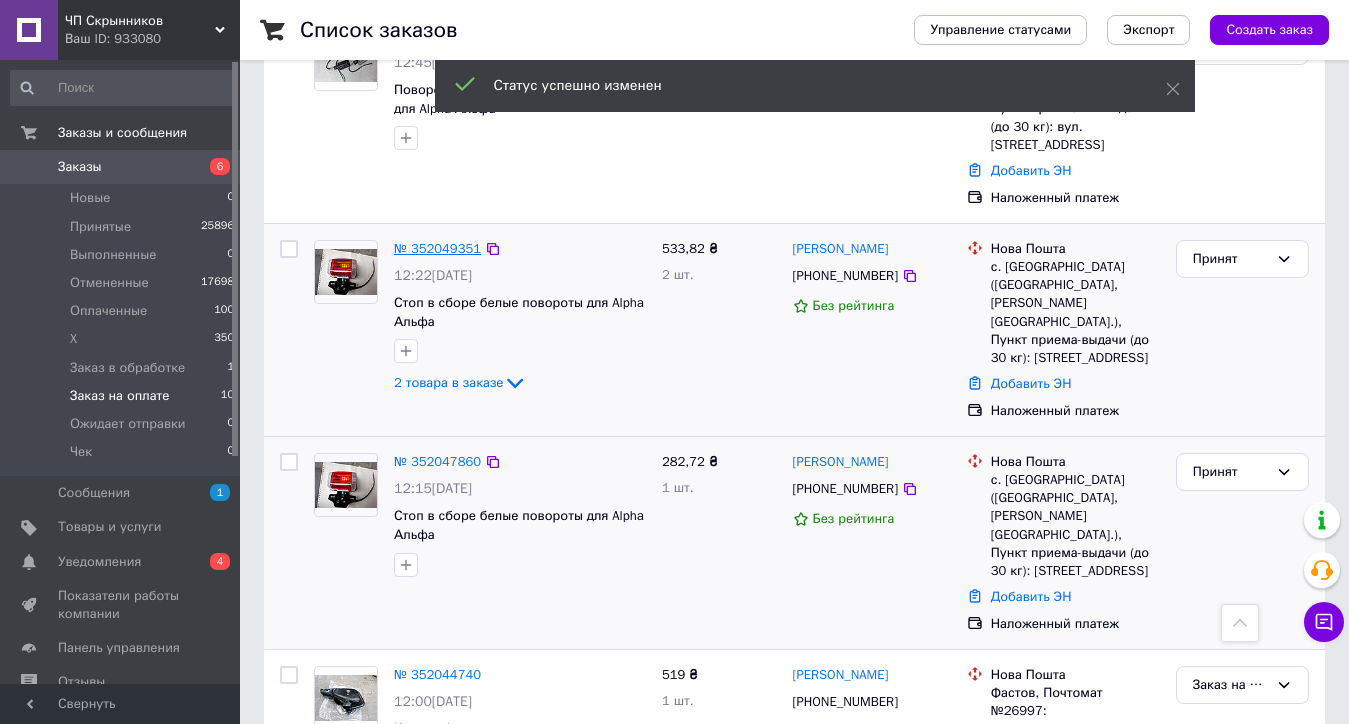 click on "№ 352049351" at bounding box center (437, 248) 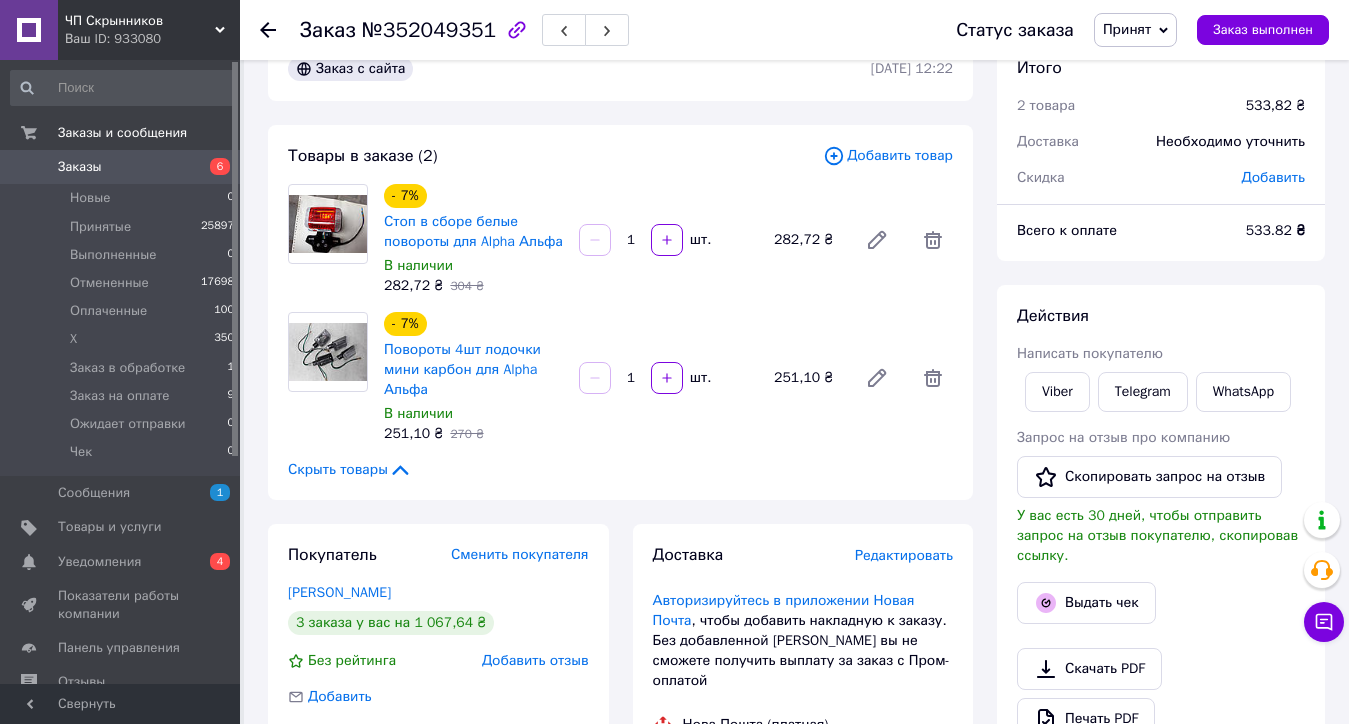 scroll, scrollTop: 35, scrollLeft: 0, axis: vertical 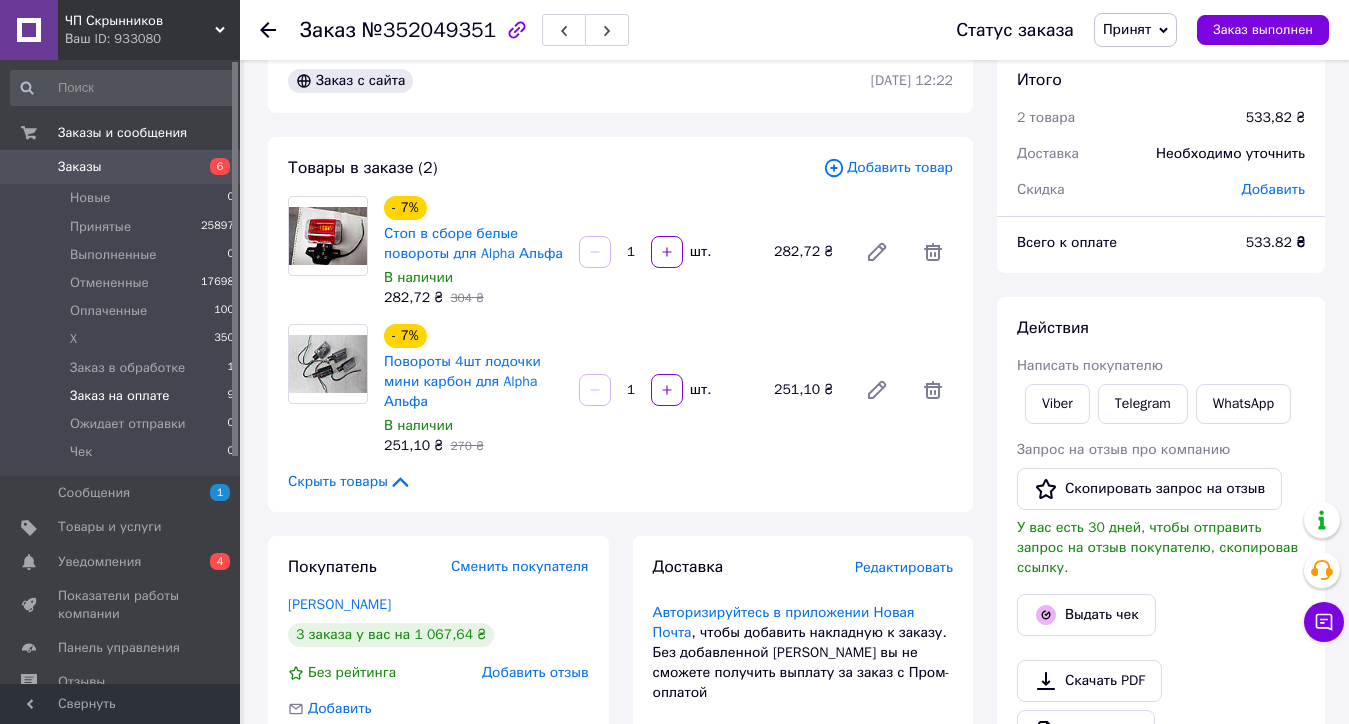 click on "Заказ на оплате" at bounding box center (119, 396) 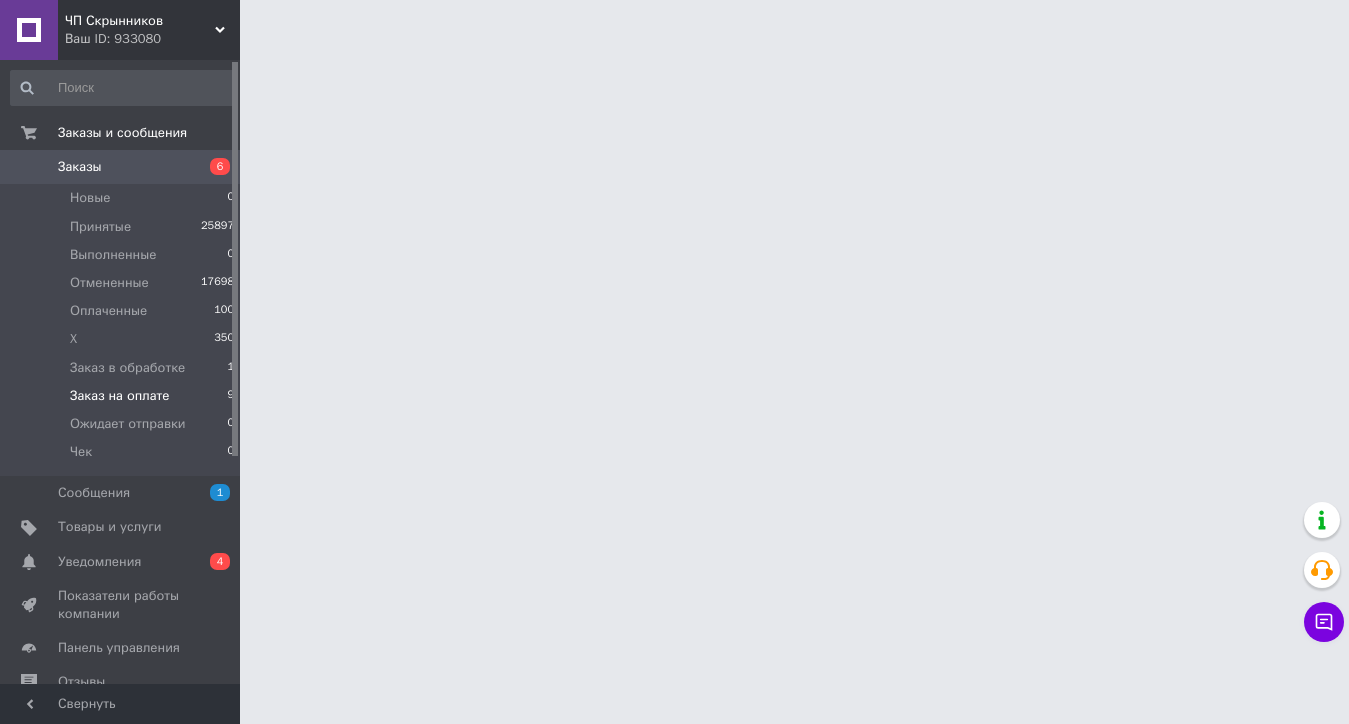 scroll, scrollTop: 0, scrollLeft: 0, axis: both 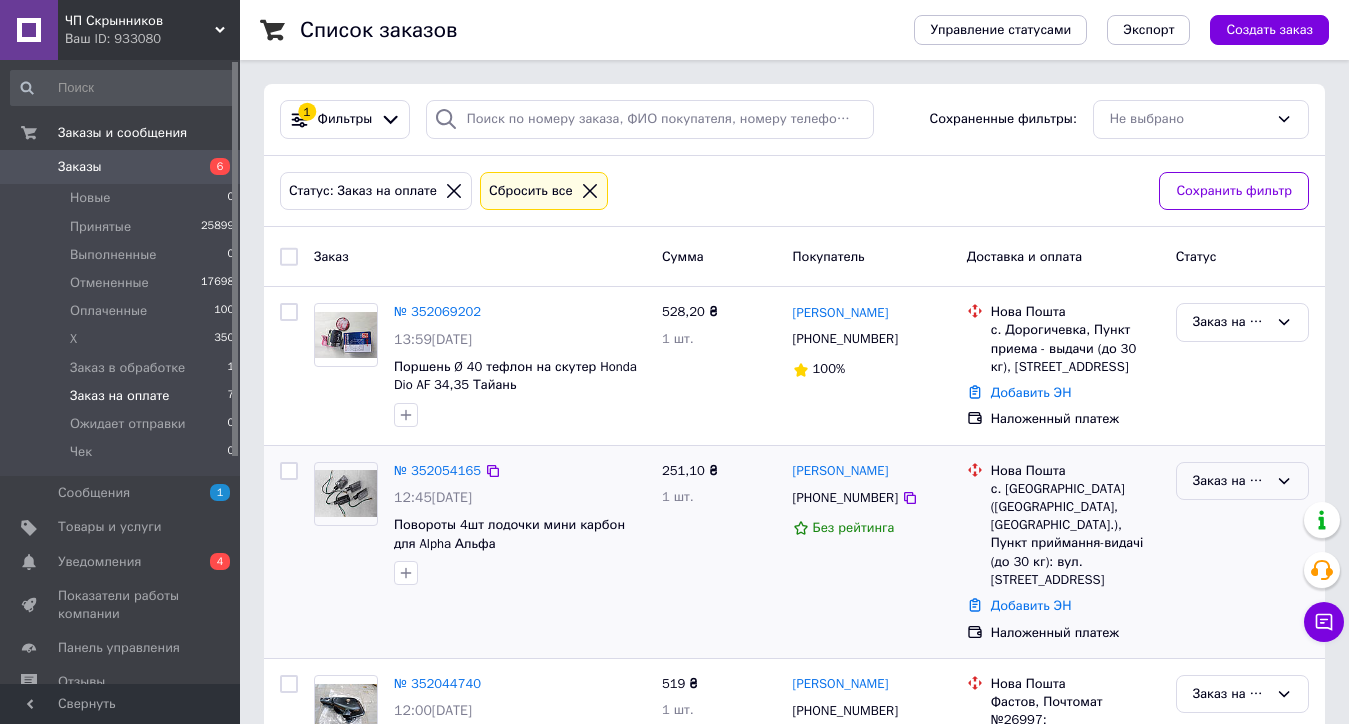 click on "Заказ на оплате" at bounding box center [1230, 481] 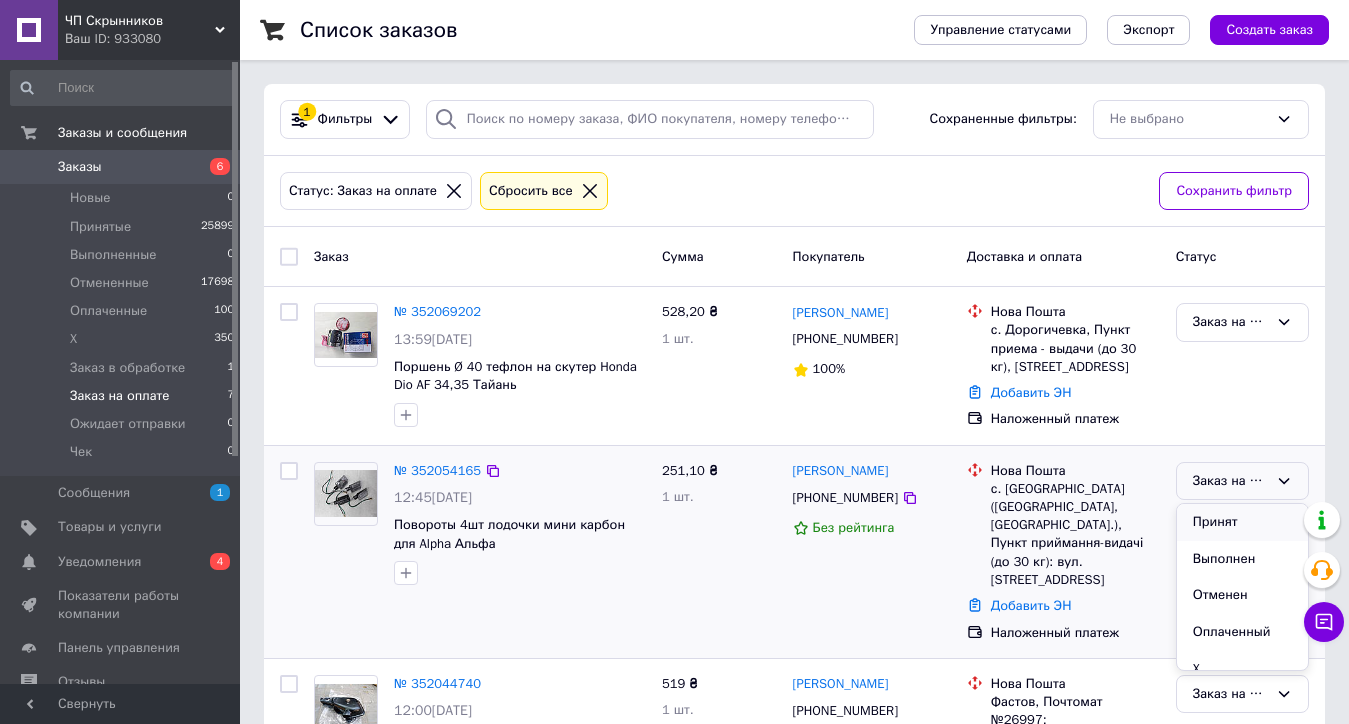 click on "Принят" at bounding box center [1242, 522] 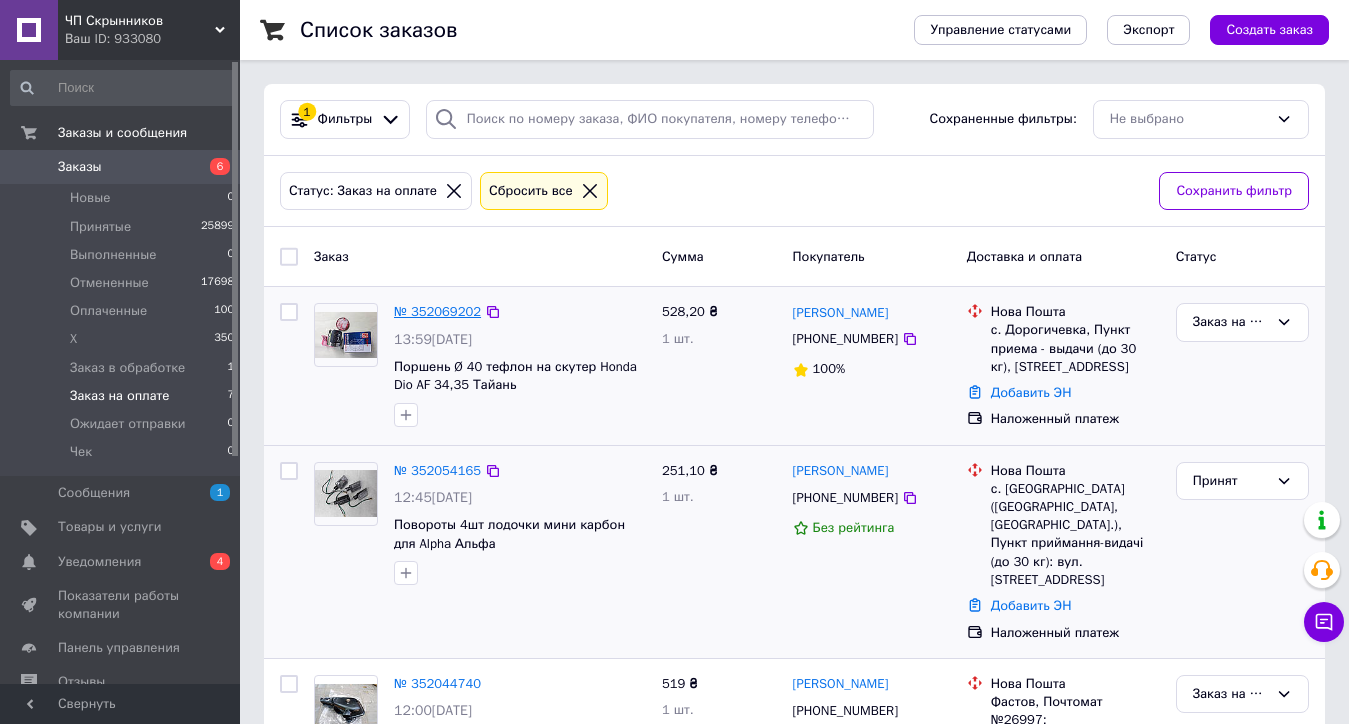 click on "№ 352069202" at bounding box center (437, 311) 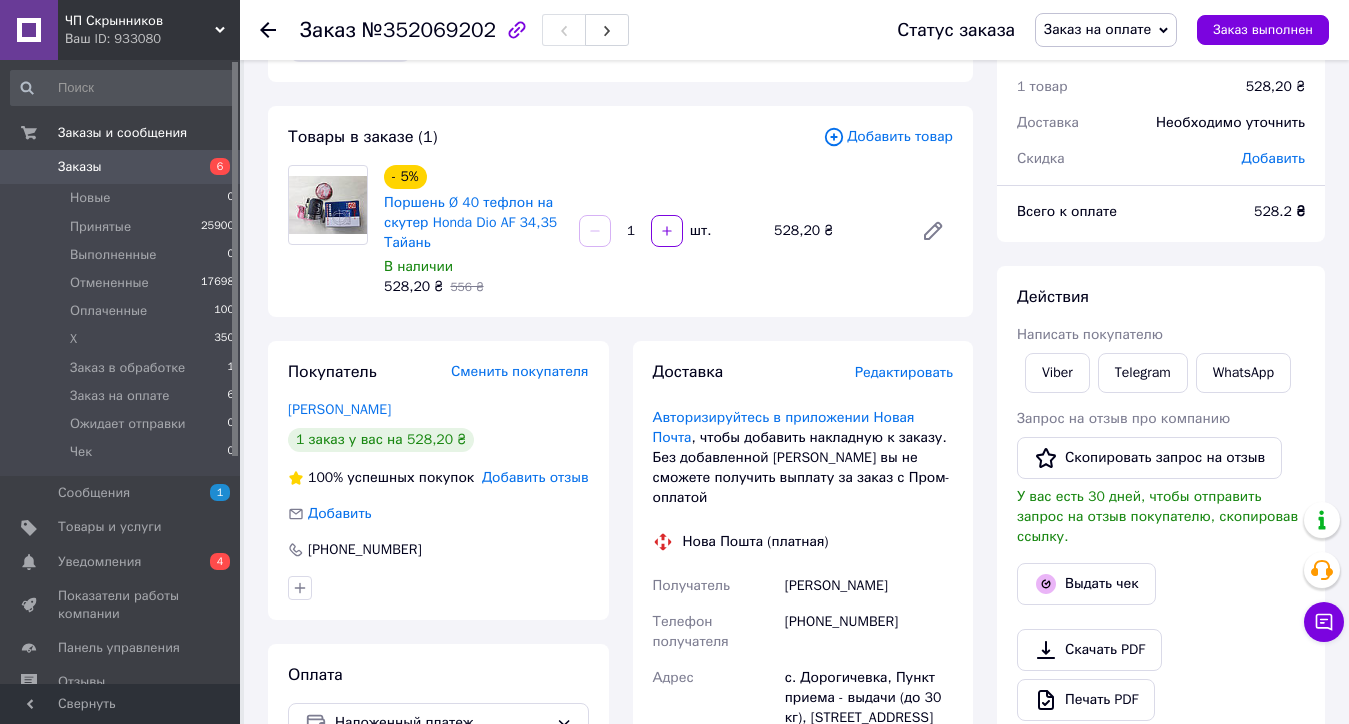 scroll, scrollTop: 100, scrollLeft: 0, axis: vertical 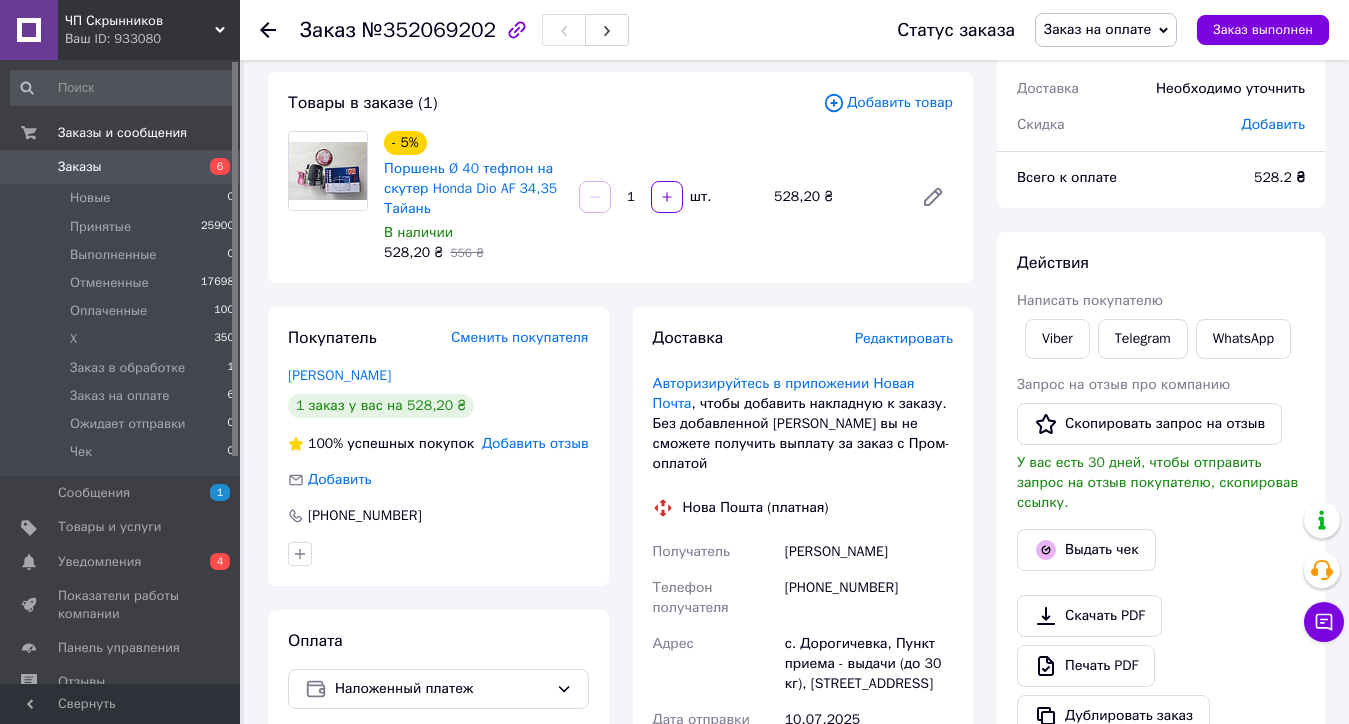 click on "Заказ на оплате" at bounding box center (1097, 29) 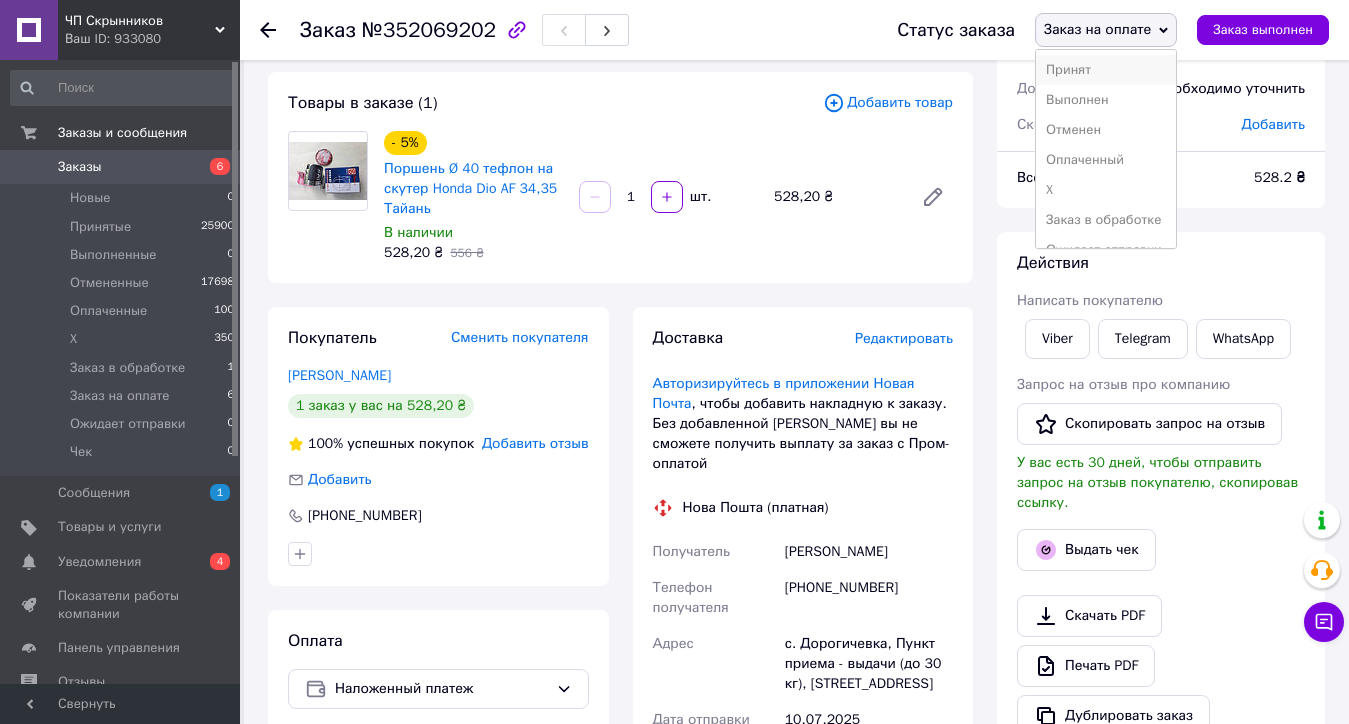 click on "Принят" at bounding box center (1106, 70) 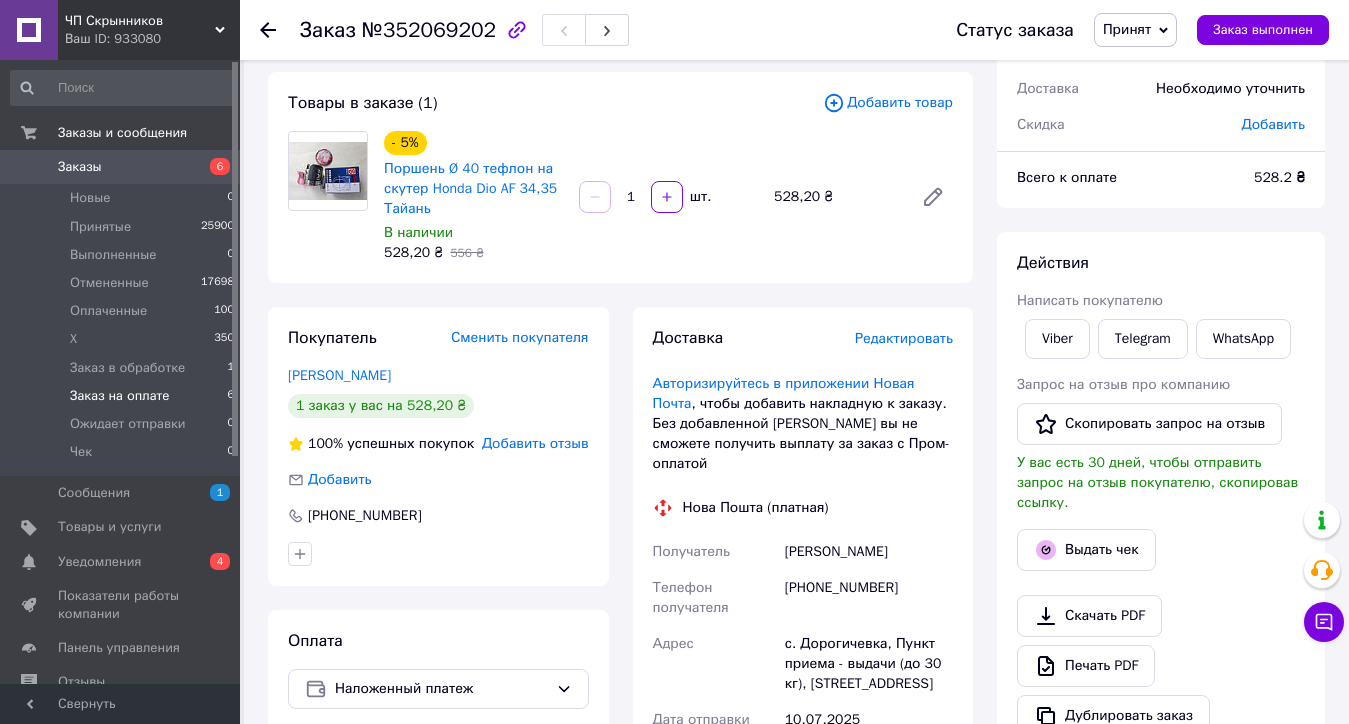 click on "Заказ на оплате" at bounding box center [119, 396] 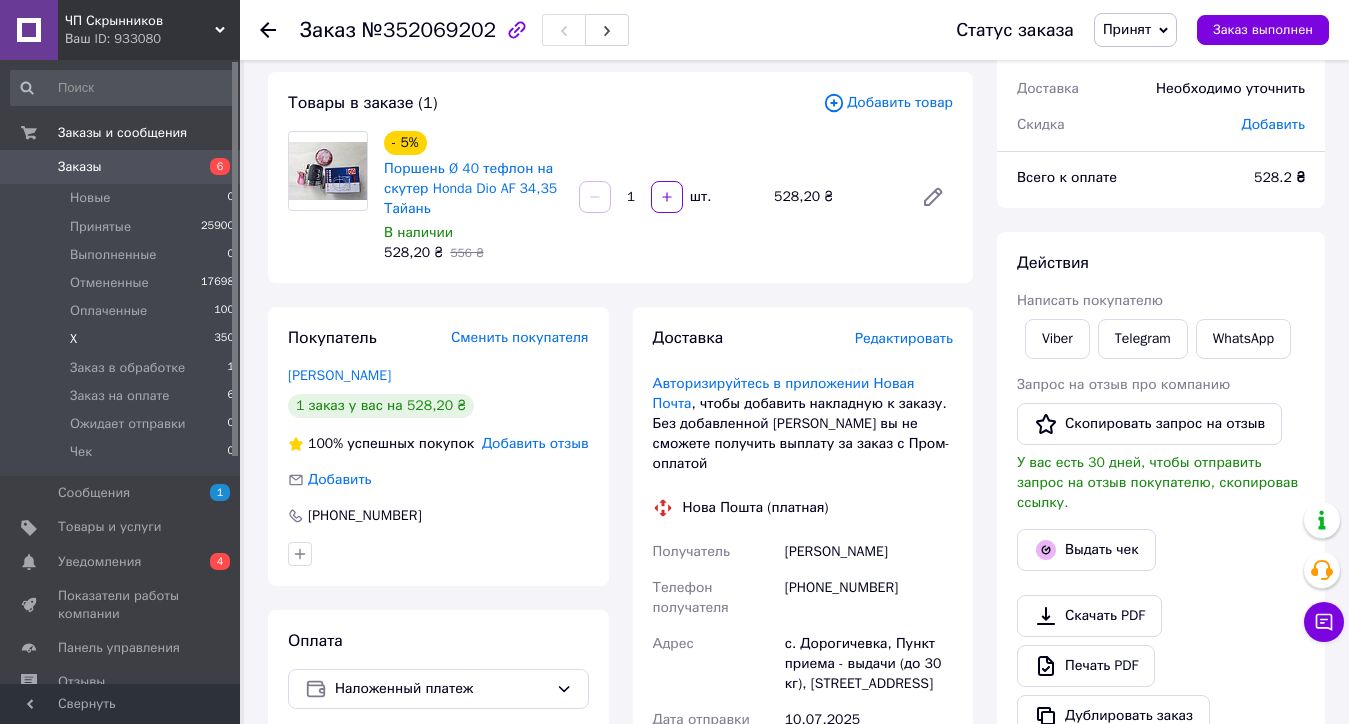 scroll, scrollTop: 0, scrollLeft: 0, axis: both 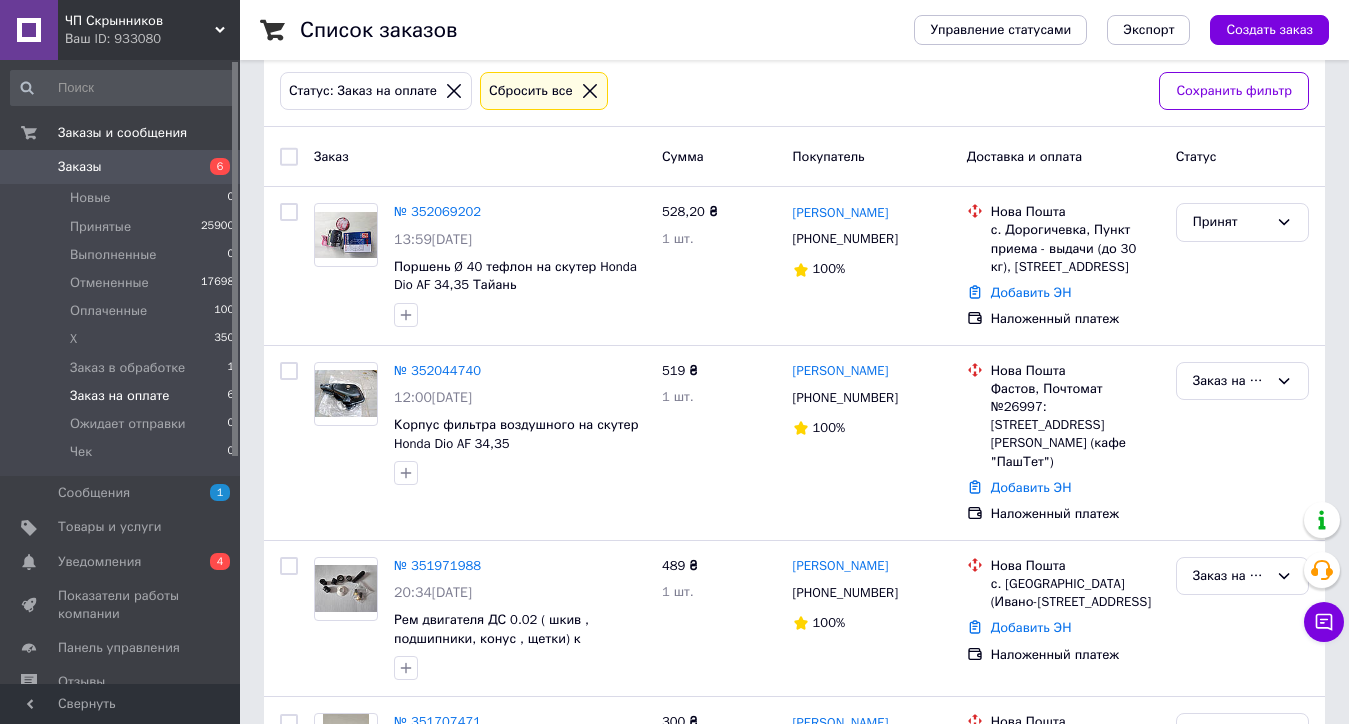click 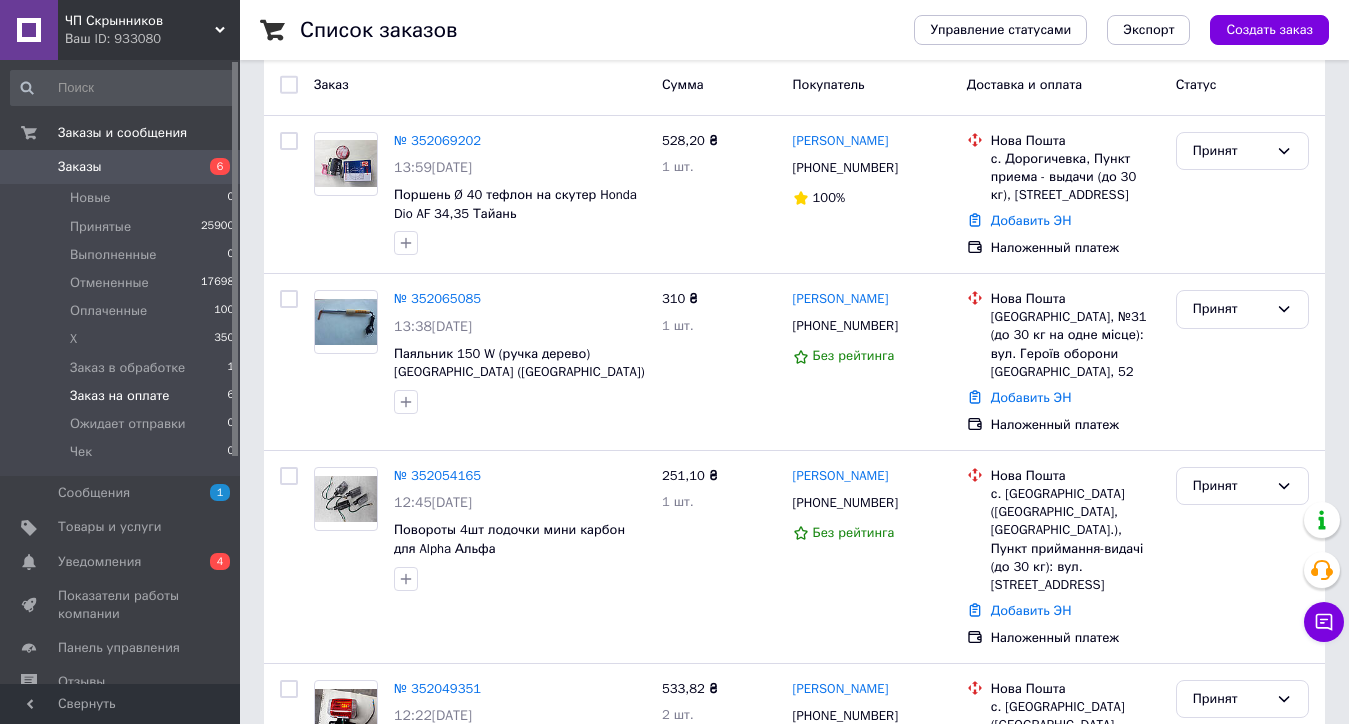 scroll, scrollTop: 0, scrollLeft: 0, axis: both 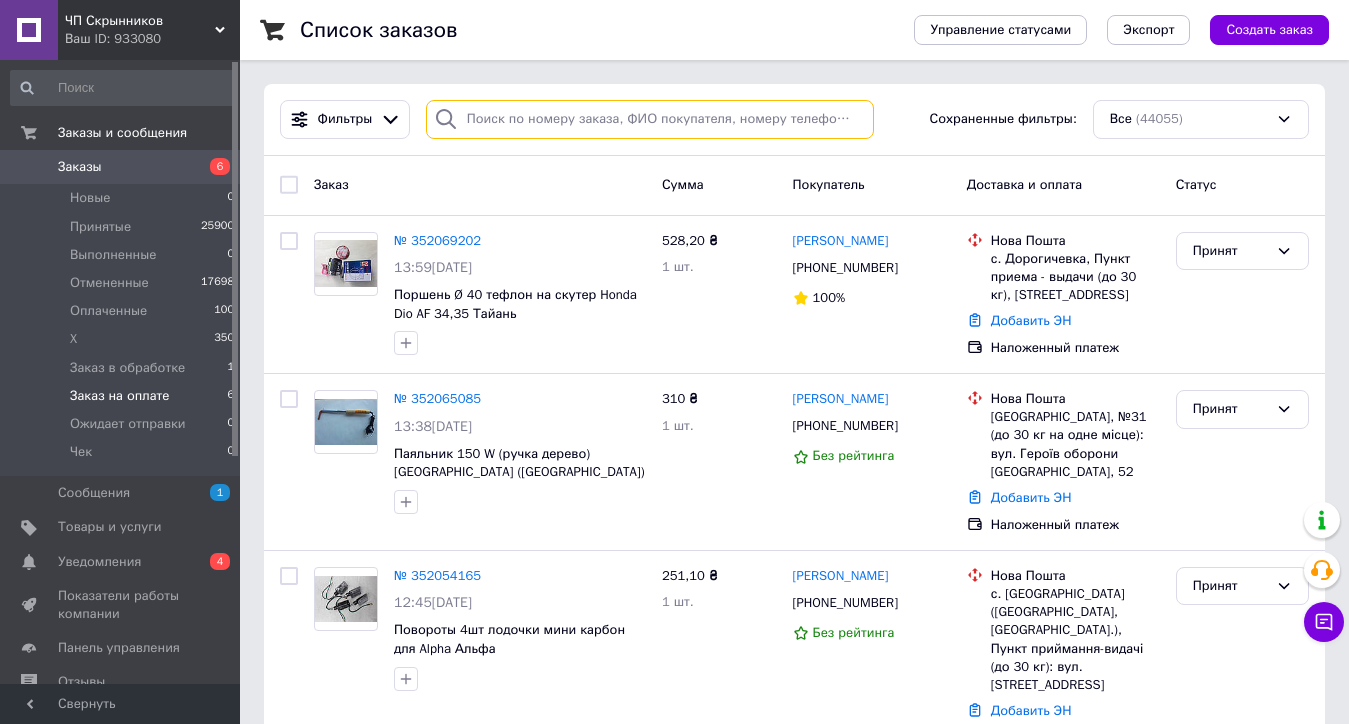 paste on "380961630380" 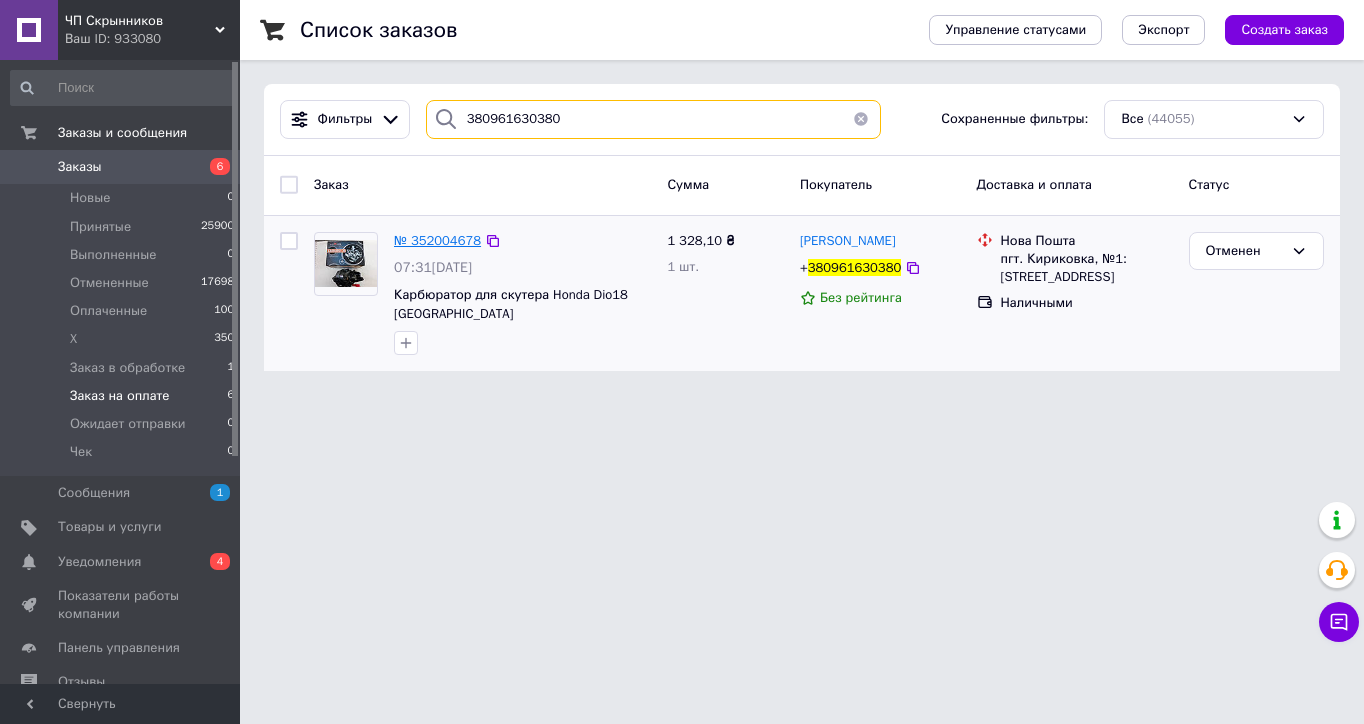 type on "380961630380" 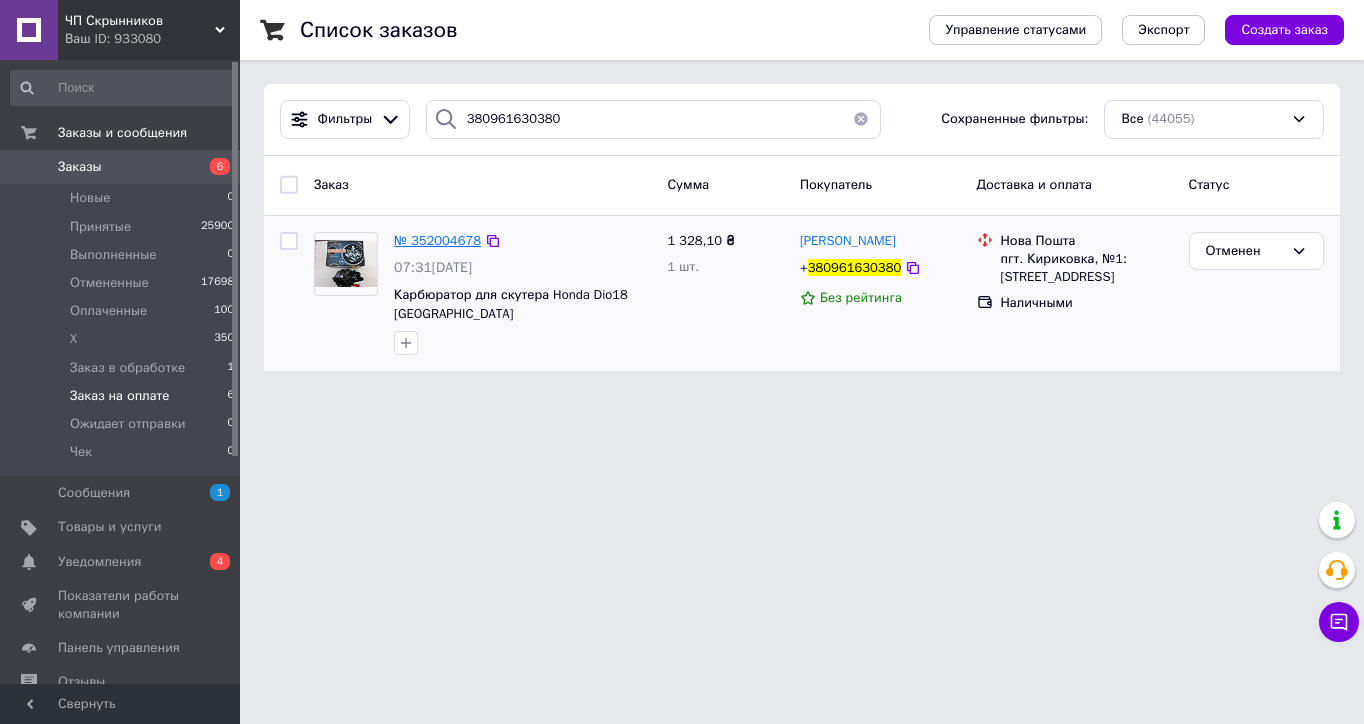 click on "№ 352004678" at bounding box center [437, 240] 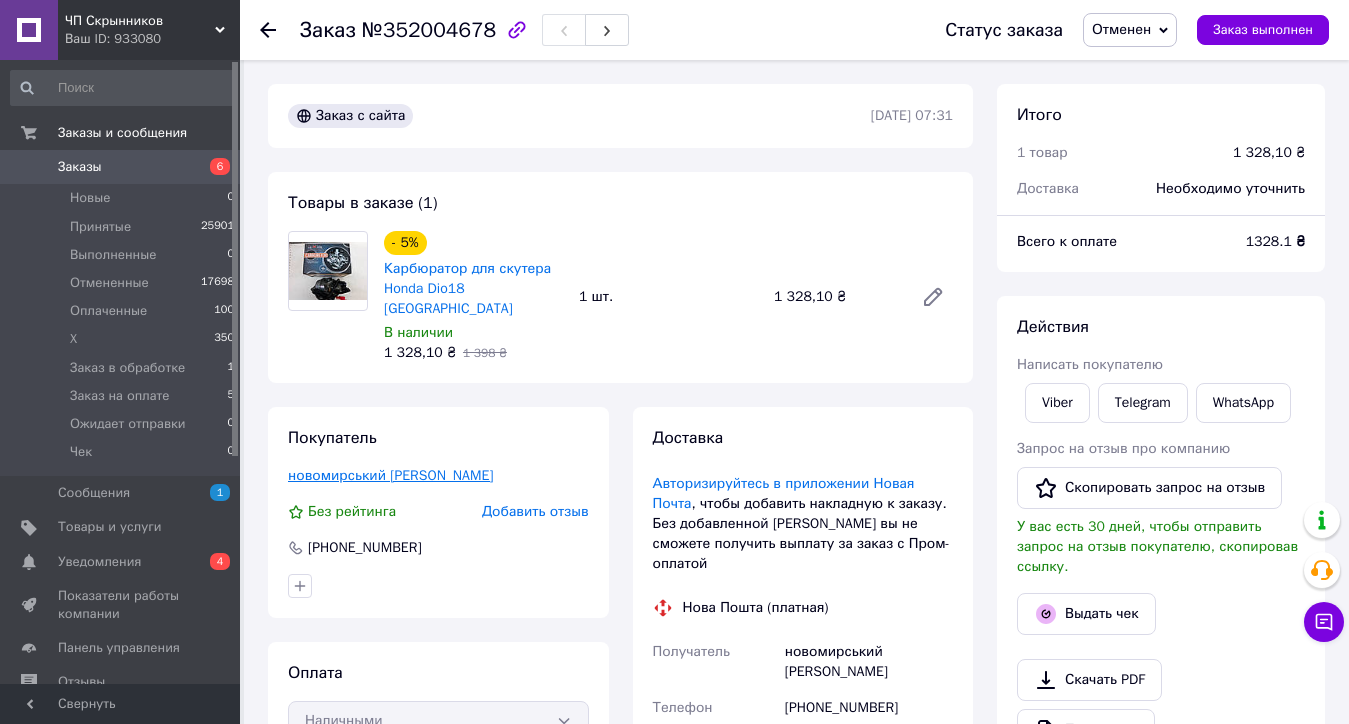 click on "новомирський ярослав" at bounding box center (390, 475) 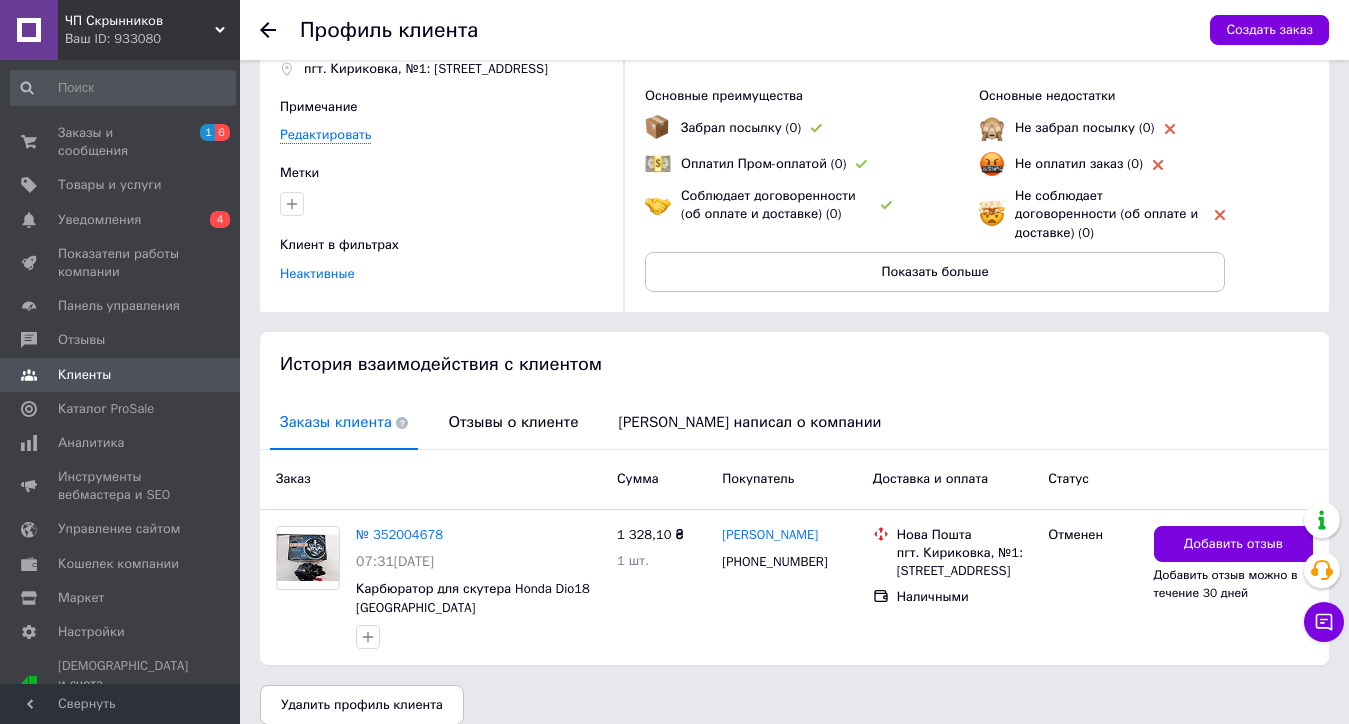 scroll, scrollTop: 126, scrollLeft: 0, axis: vertical 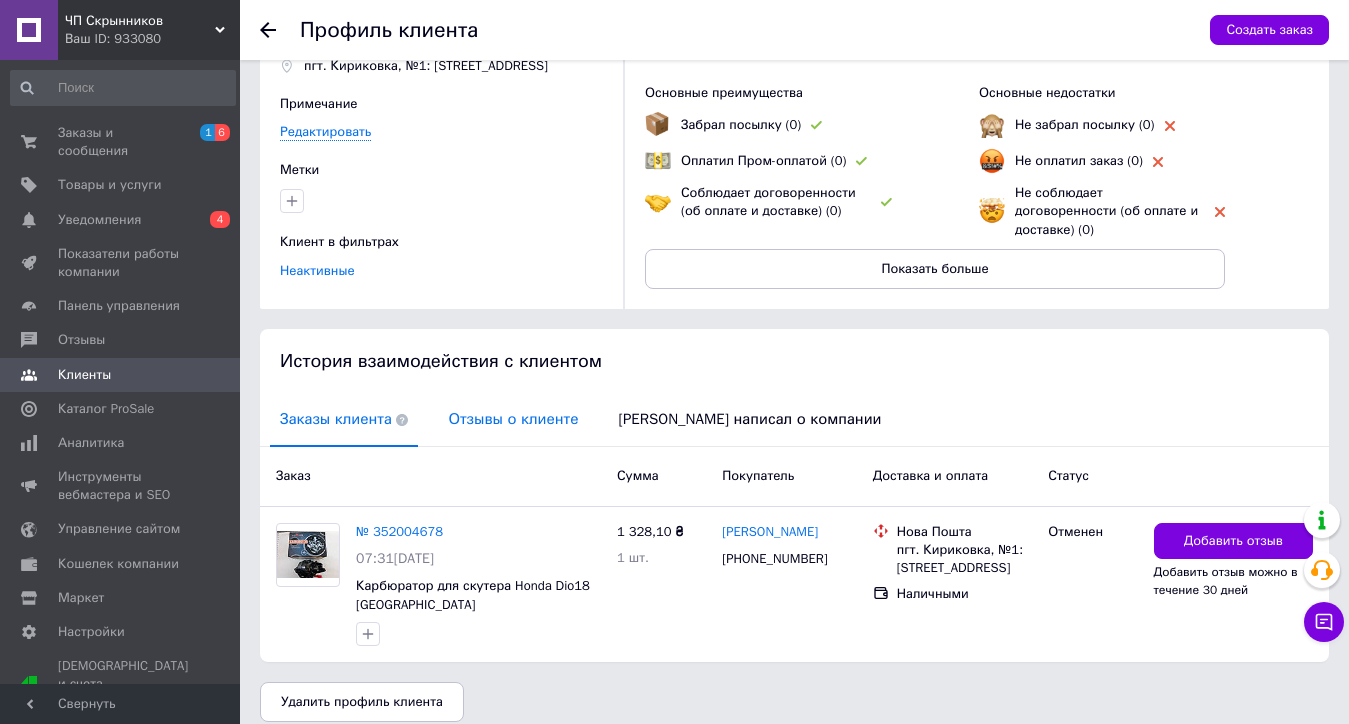 click on "Отзывы о клиенте" at bounding box center (513, 419) 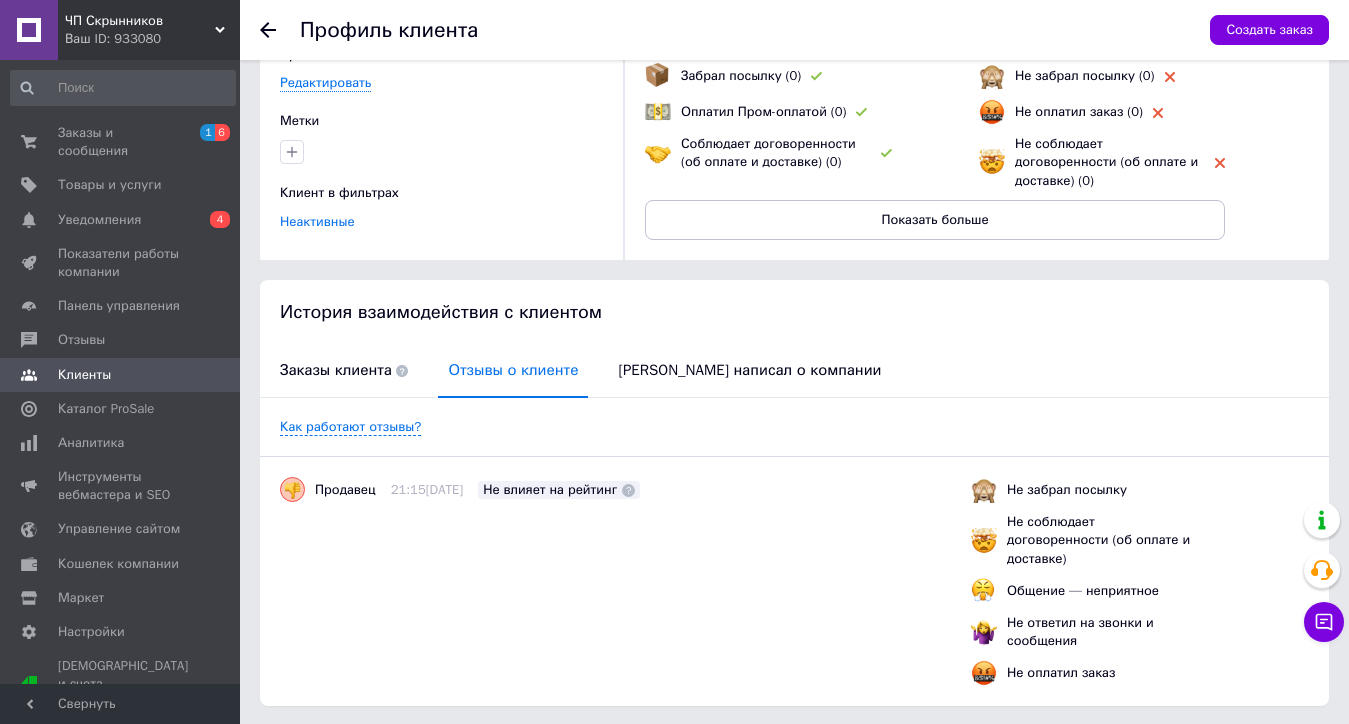 scroll, scrollTop: 201, scrollLeft: 0, axis: vertical 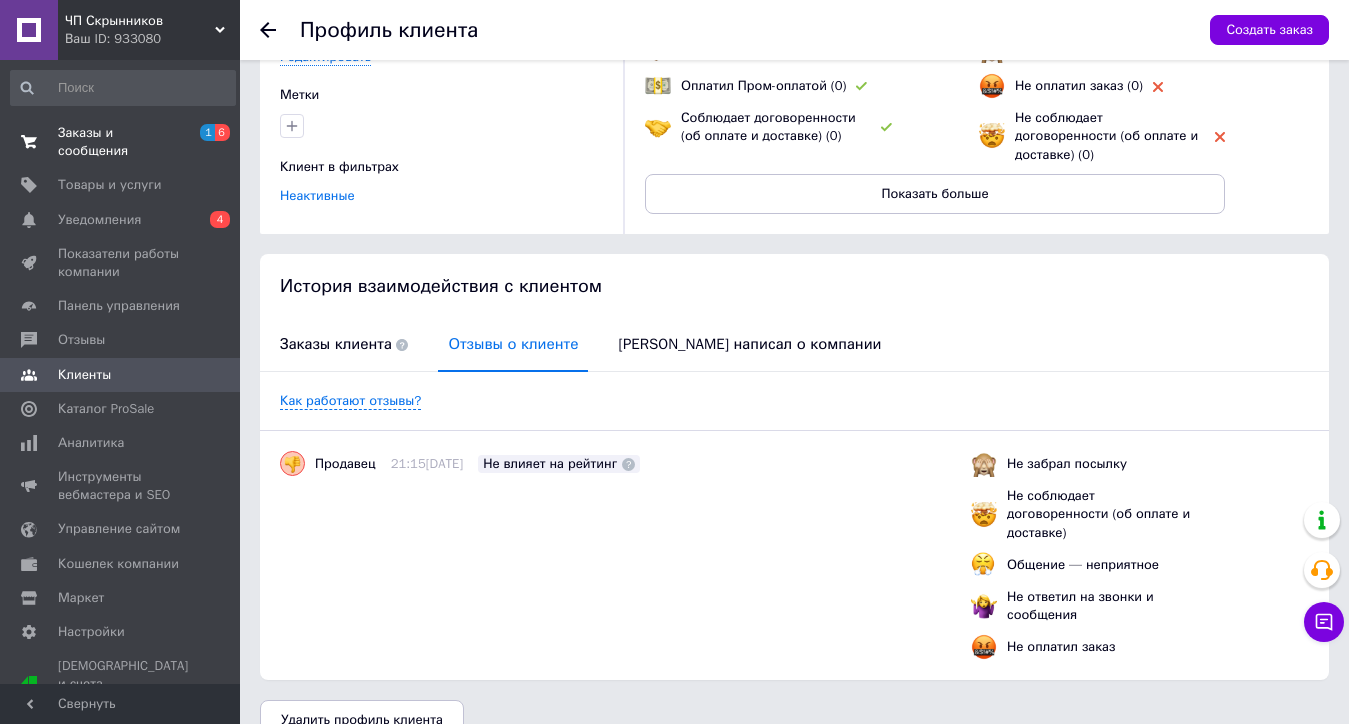 click on "Заказы и сообщения" at bounding box center (121, 142) 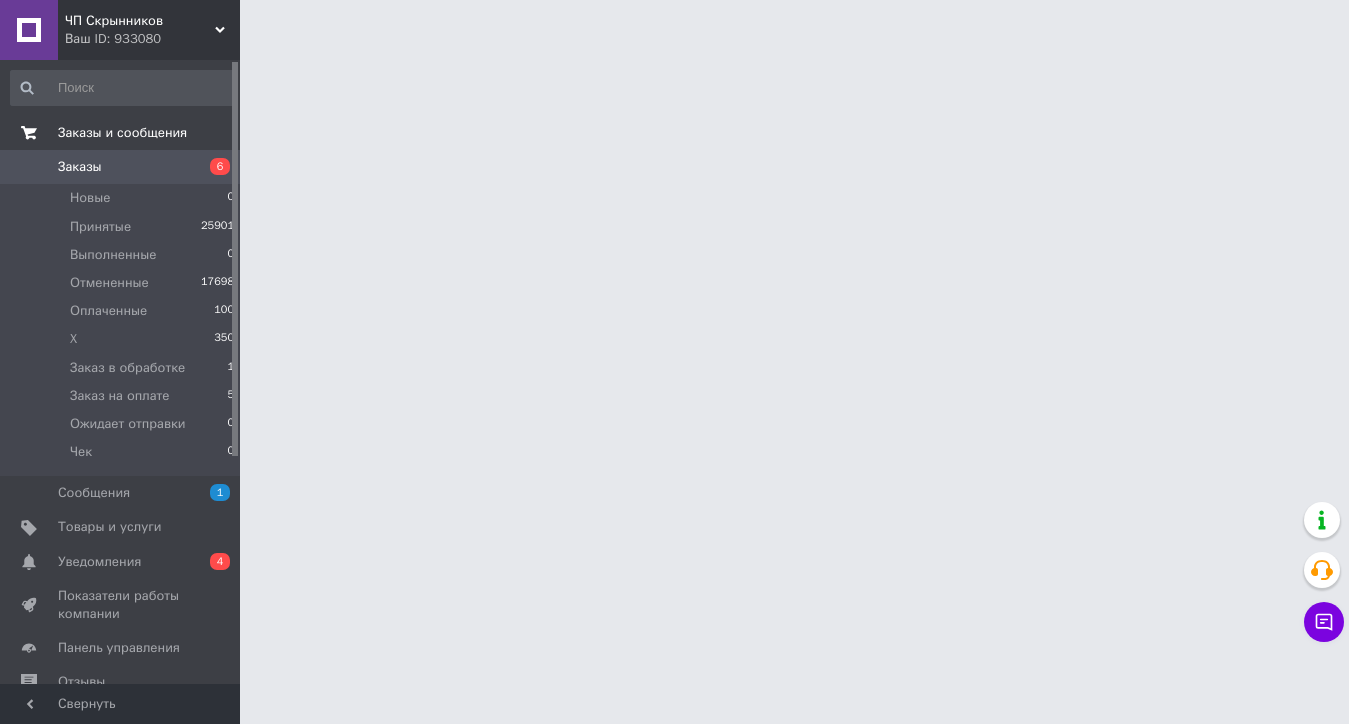 scroll, scrollTop: 0, scrollLeft: 0, axis: both 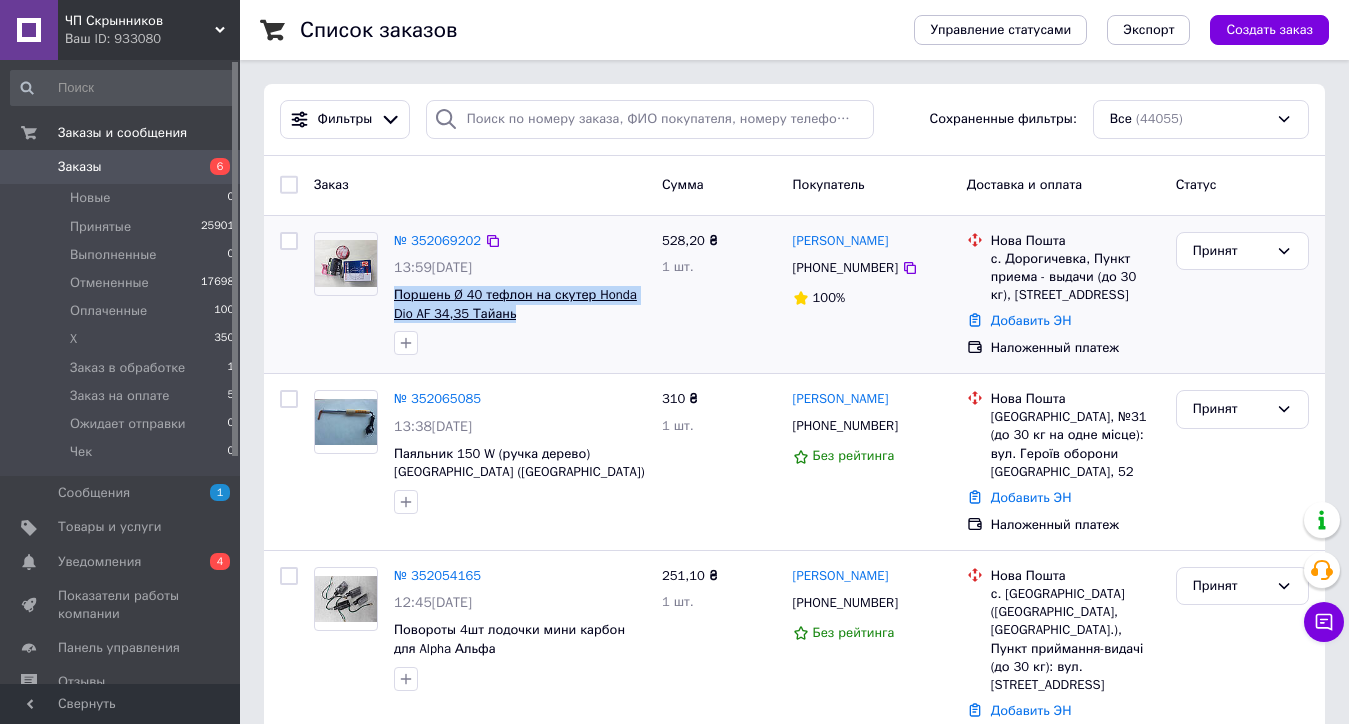 drag, startPoint x: 391, startPoint y: 285, endPoint x: 511, endPoint y: 310, distance: 122.57651 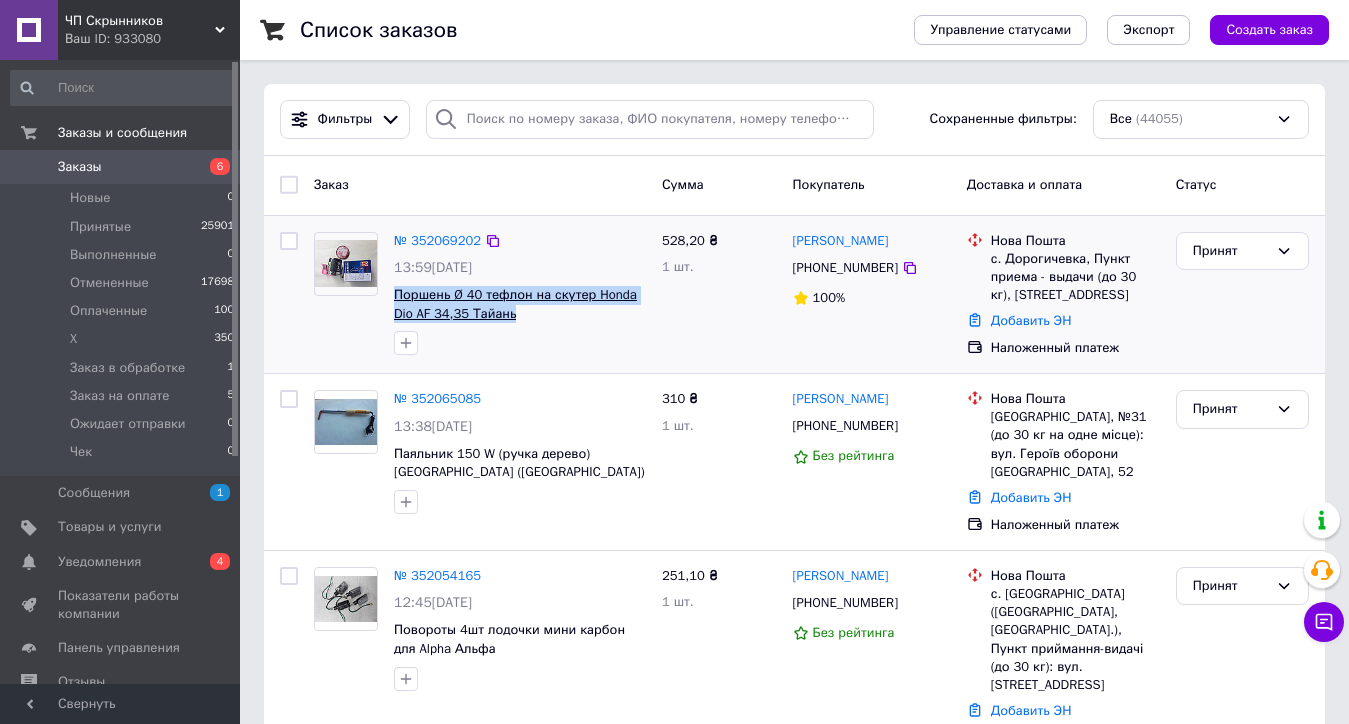 copy on "Поршень Ø 40 тефлон на скутер Honda Dio AF 34,35 Тайань" 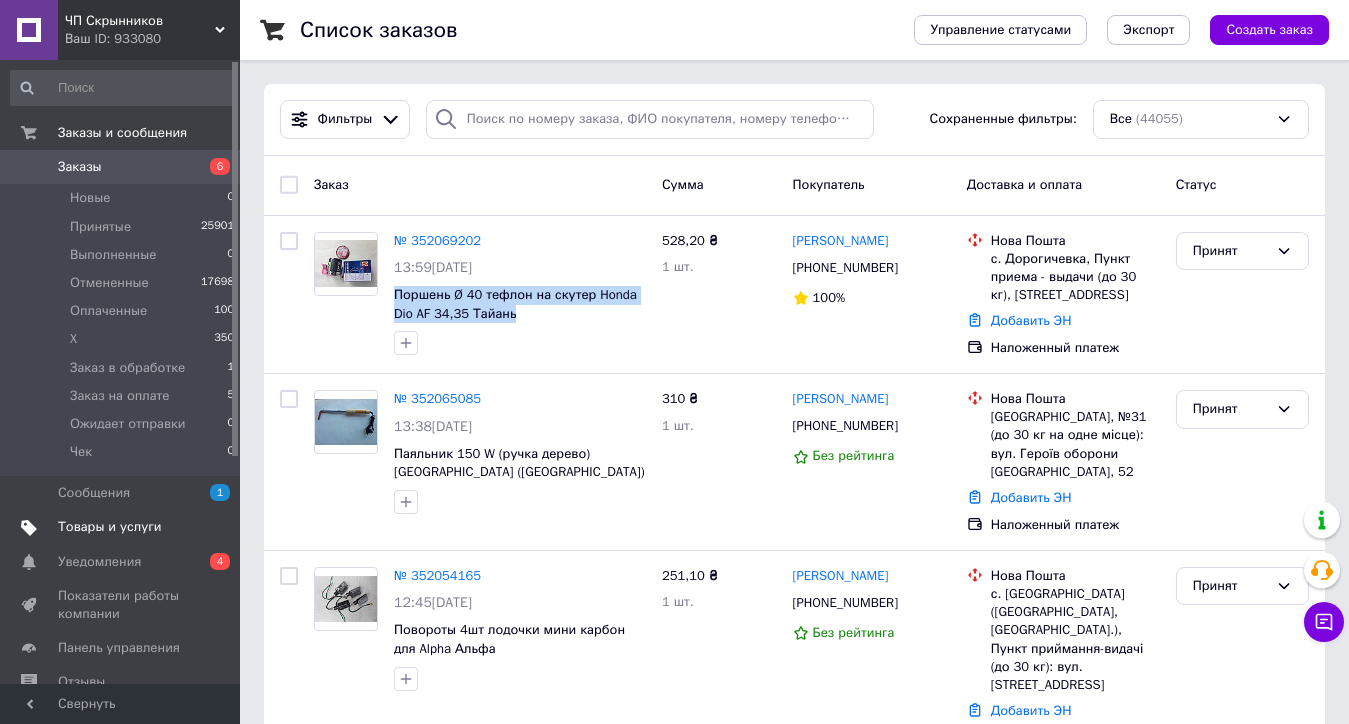 click on "Товары и услуги" at bounding box center (110, 527) 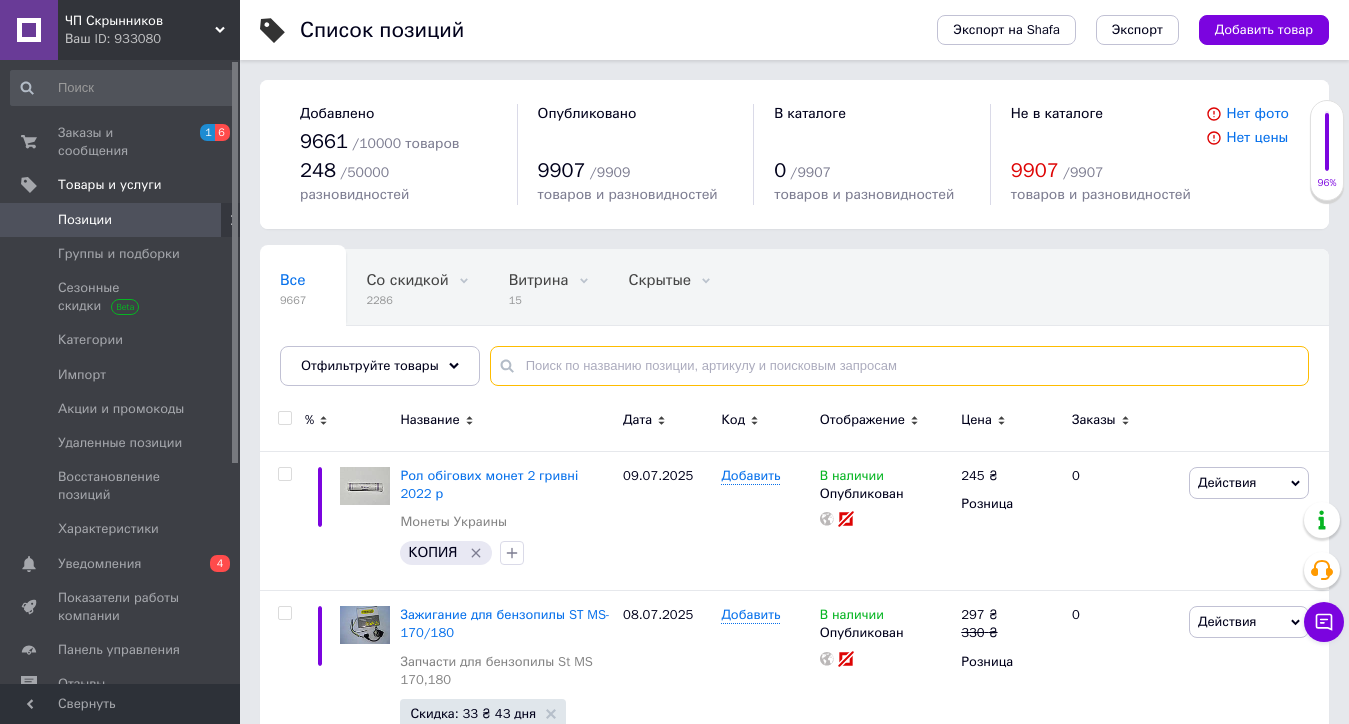 paste on "Поршень Ø 40 тефлон на скутер Honda Dio AF 34,35 Тайань" 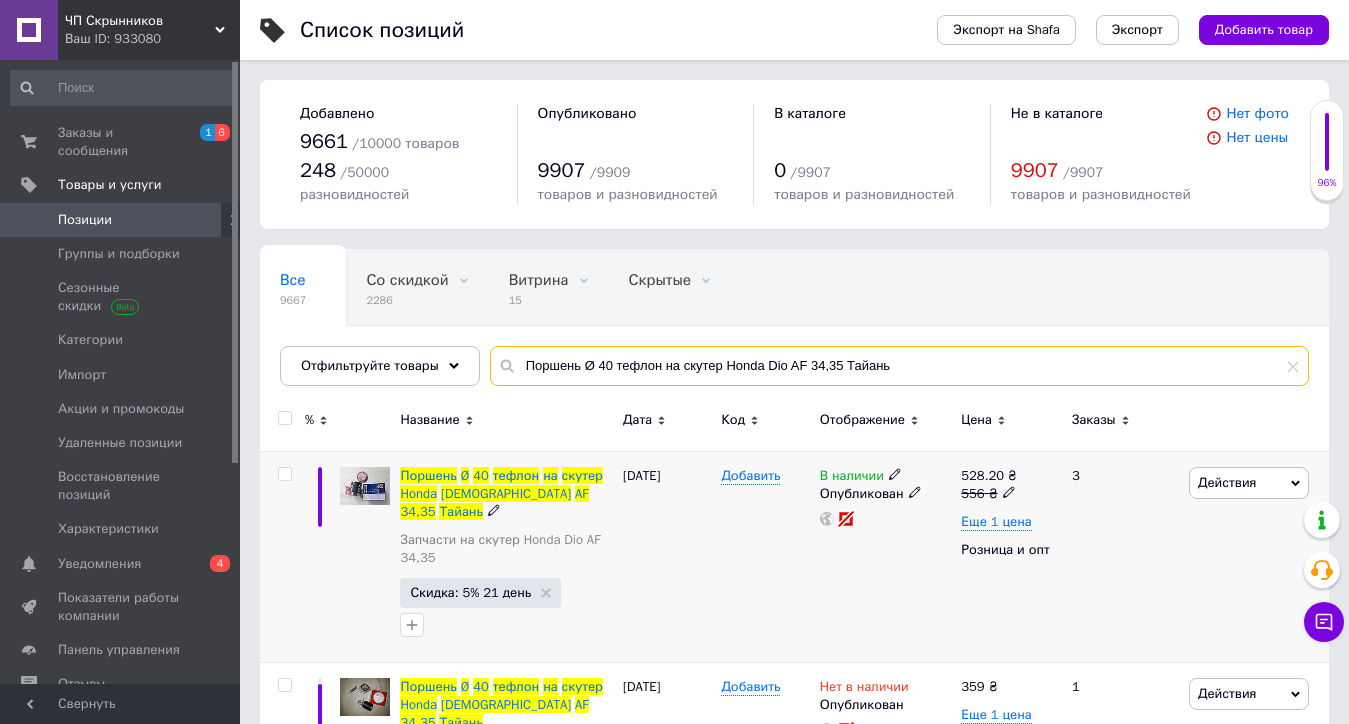type on "Поршень Ø 40 тефлон на скутер Honda Dio AF 34,35 Тайань" 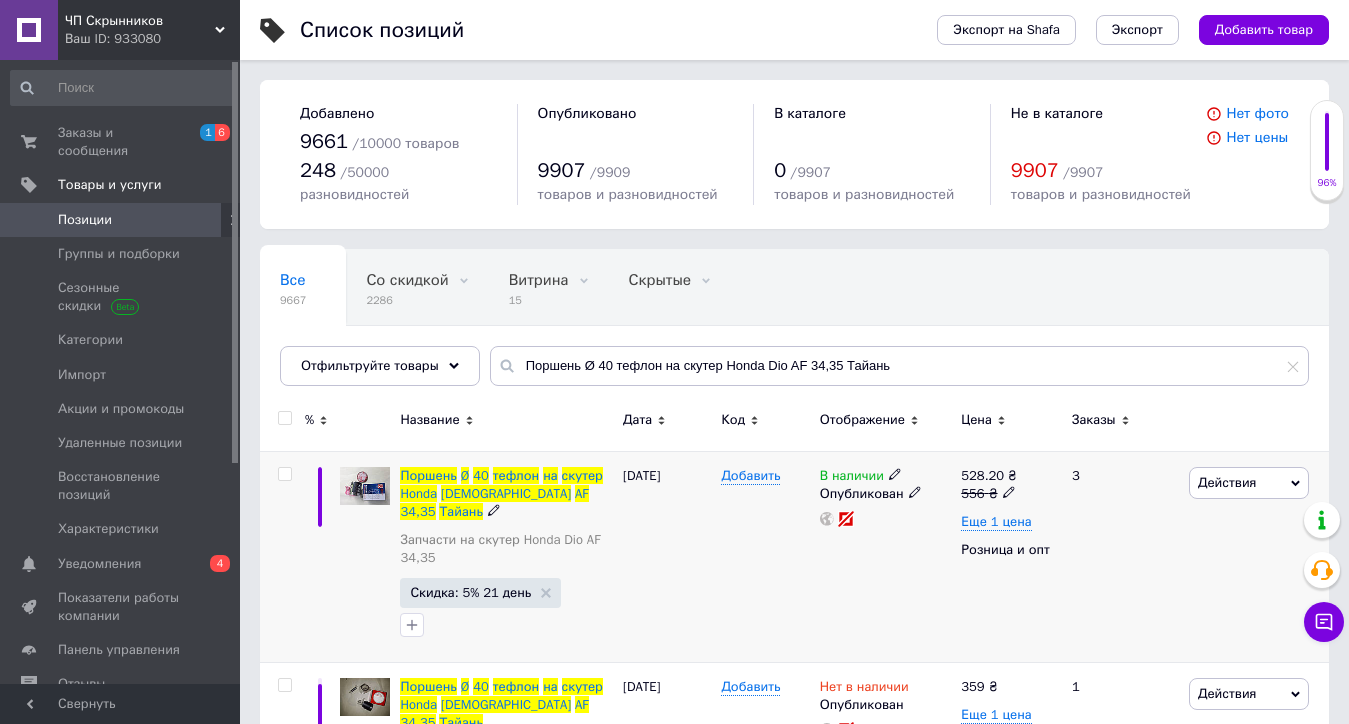click 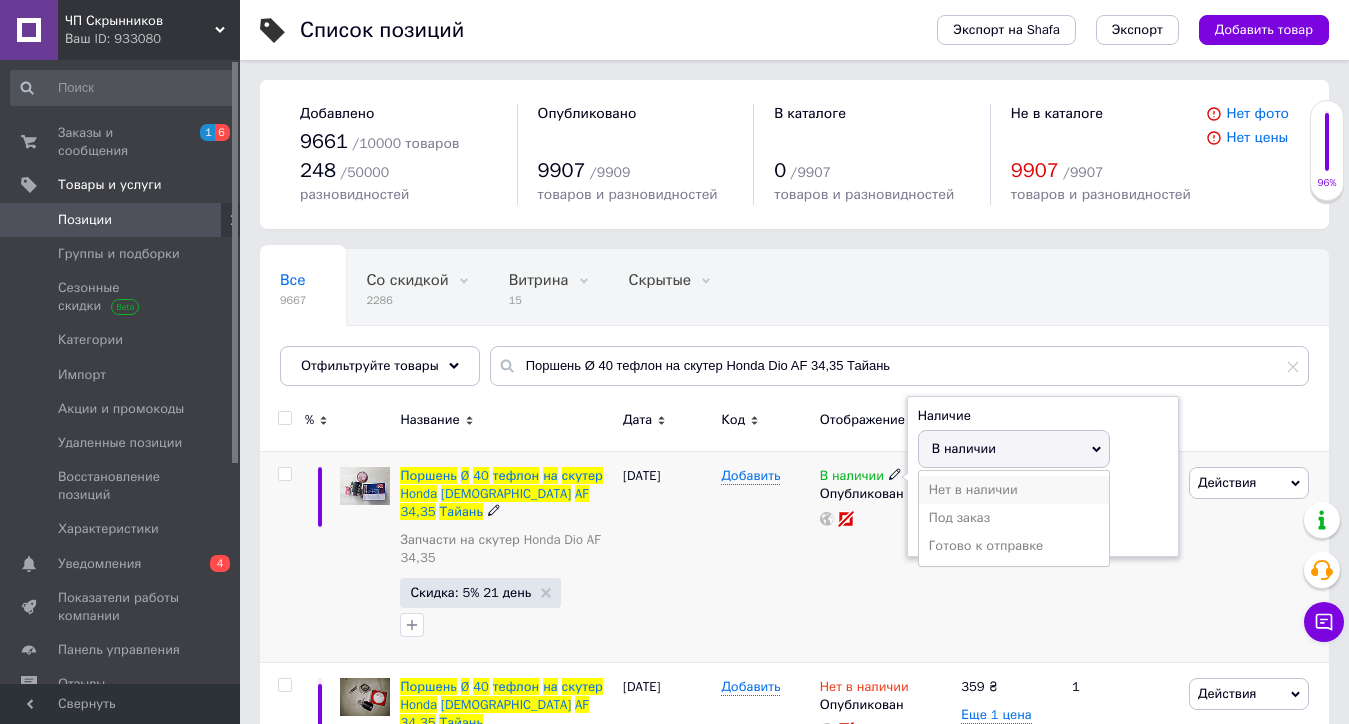click on "Нет в наличии" at bounding box center (1014, 490) 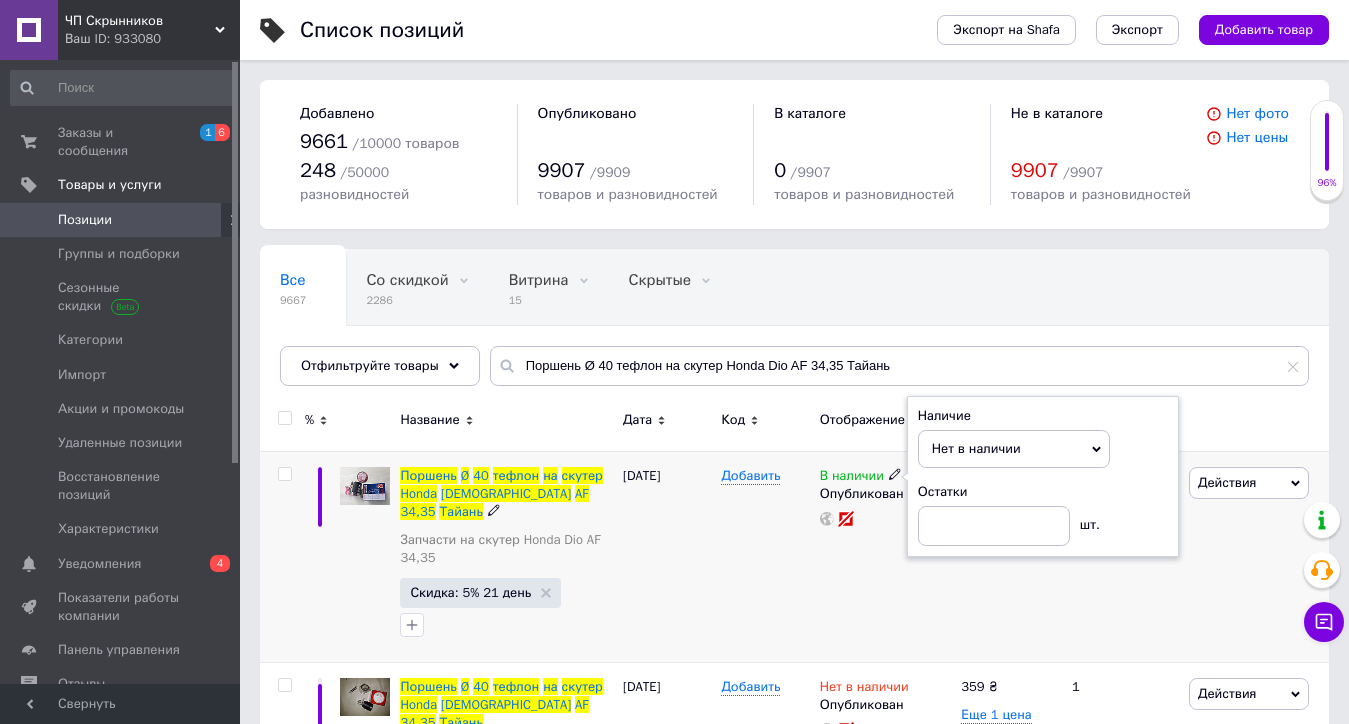 click on "09.04.2025" at bounding box center (667, 556) 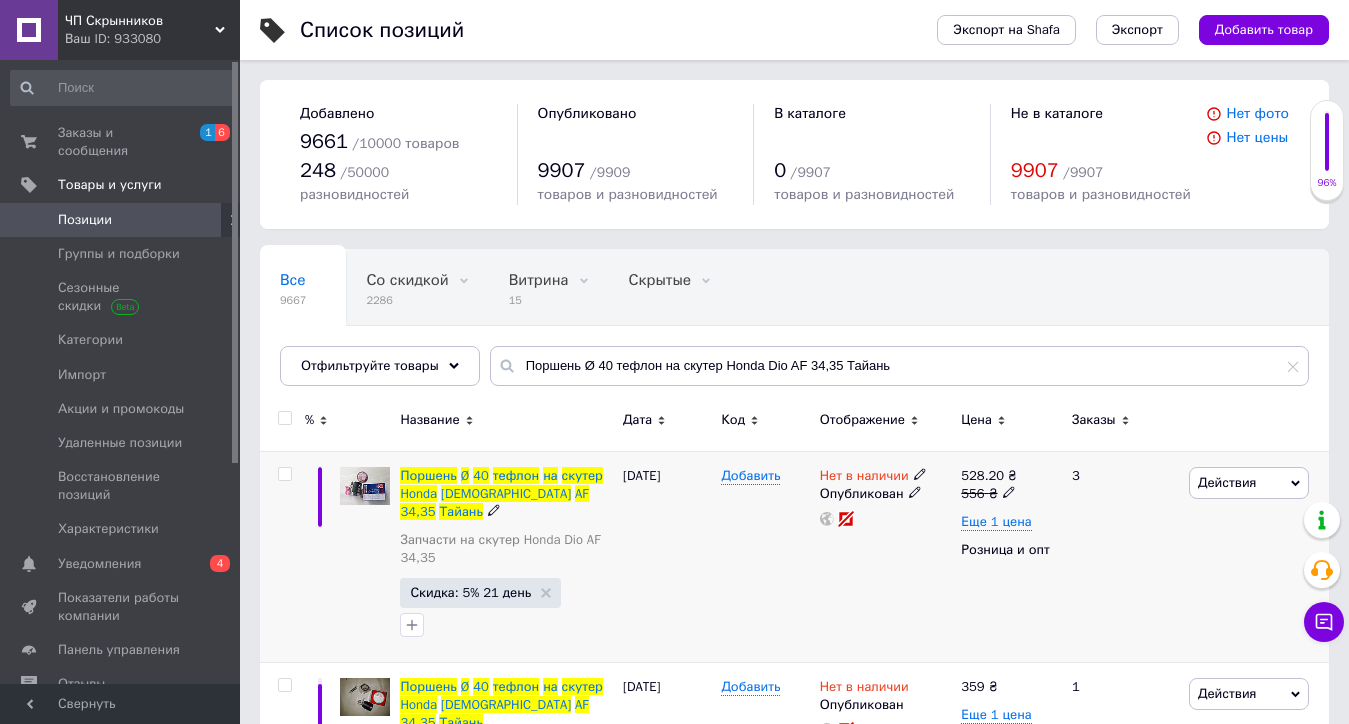 scroll, scrollTop: 124, scrollLeft: 0, axis: vertical 